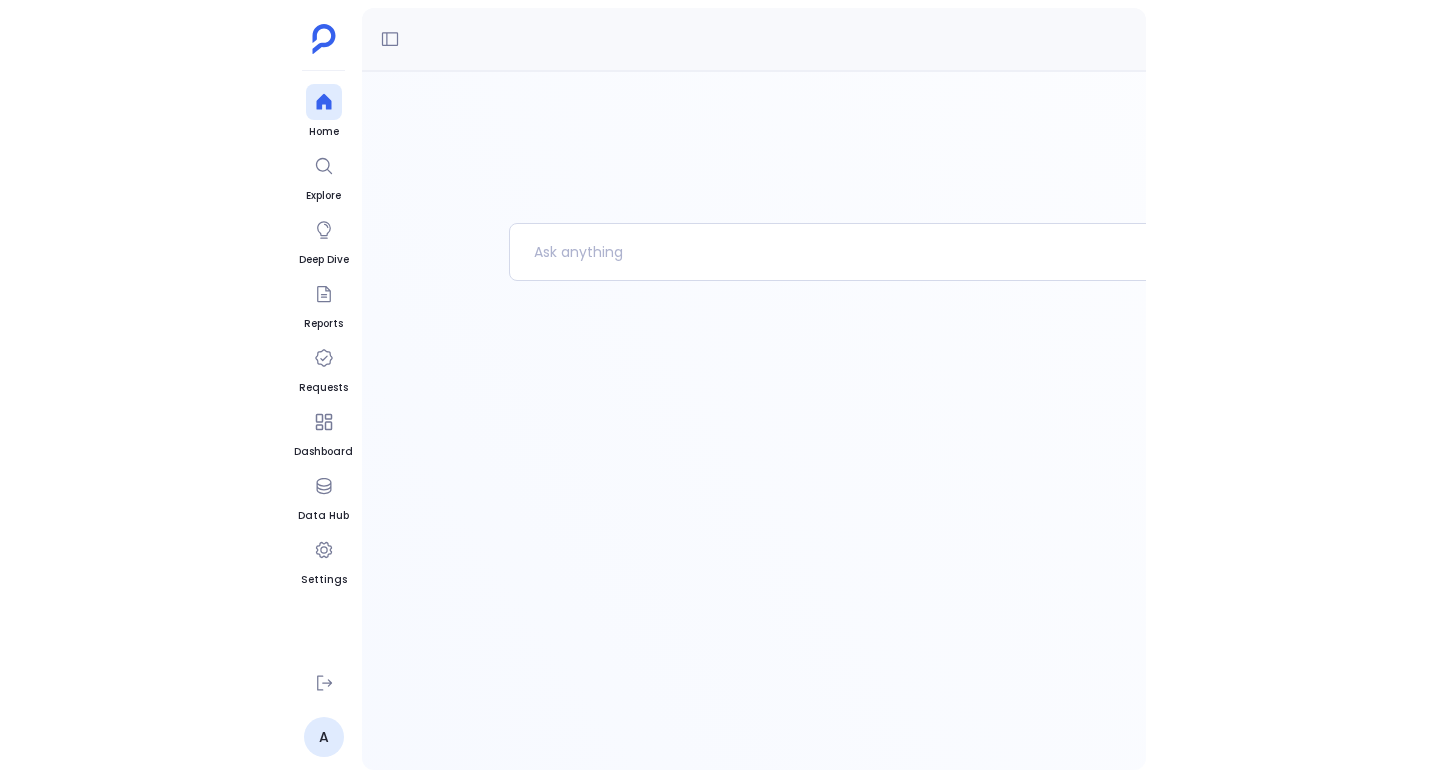 scroll, scrollTop: 0, scrollLeft: 0, axis: both 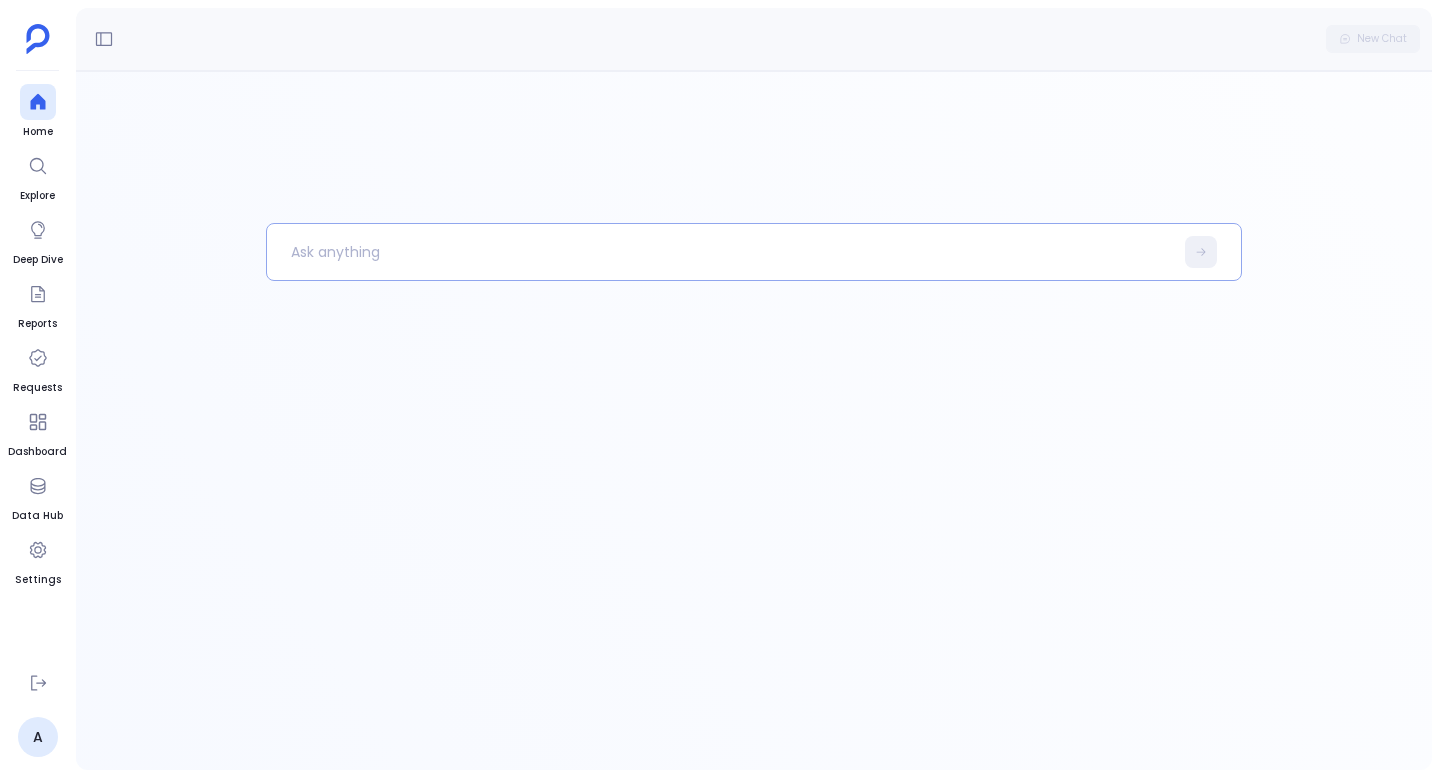 click at bounding box center [720, 252] 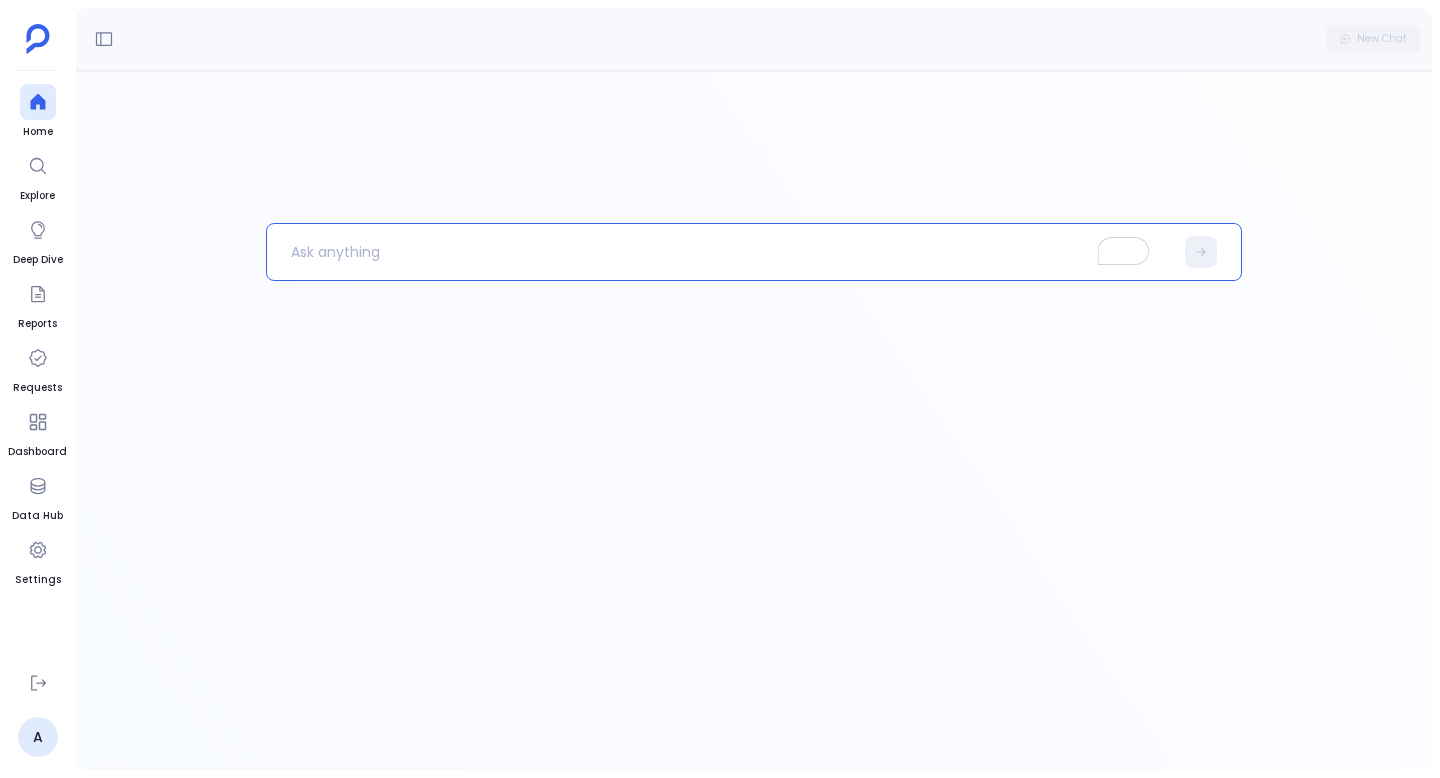 click at bounding box center (720, 252) 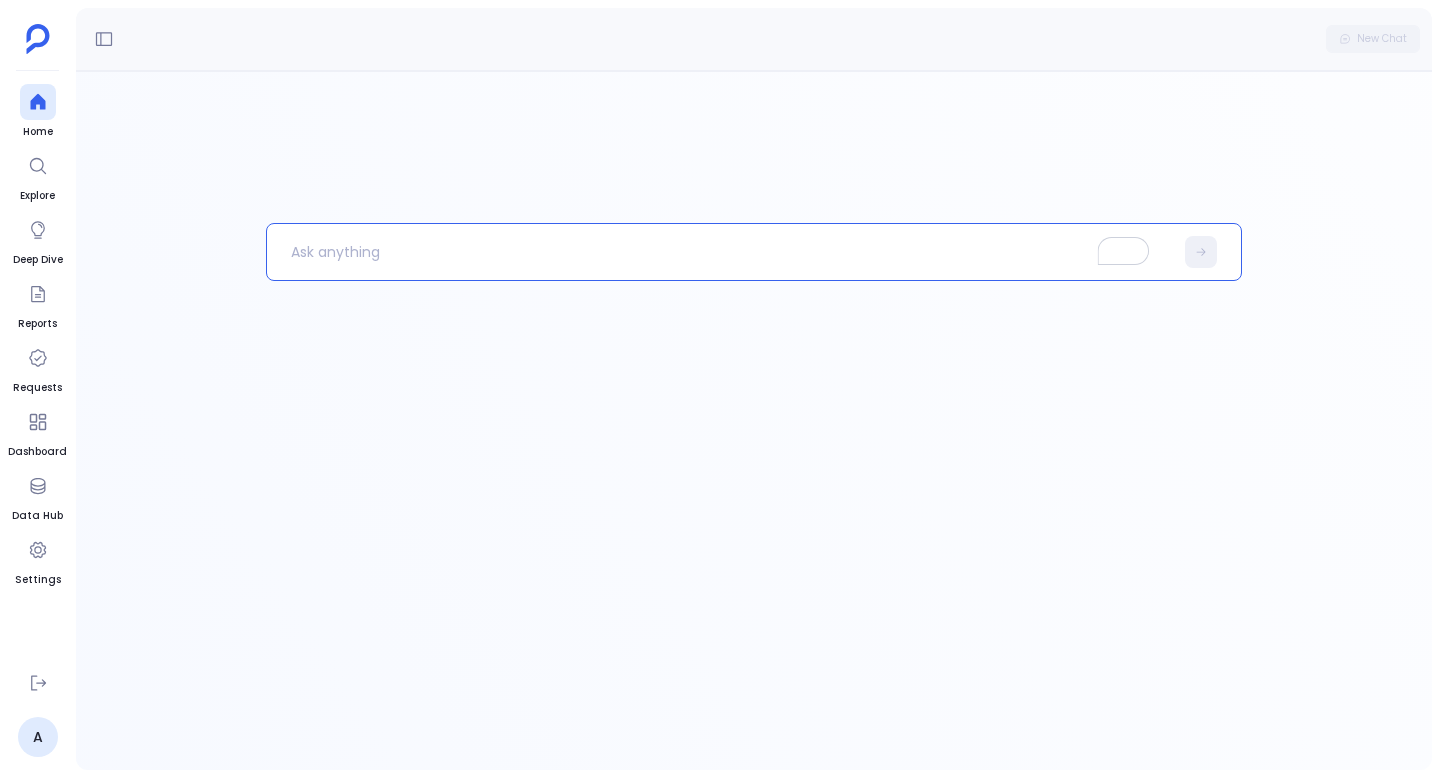 type 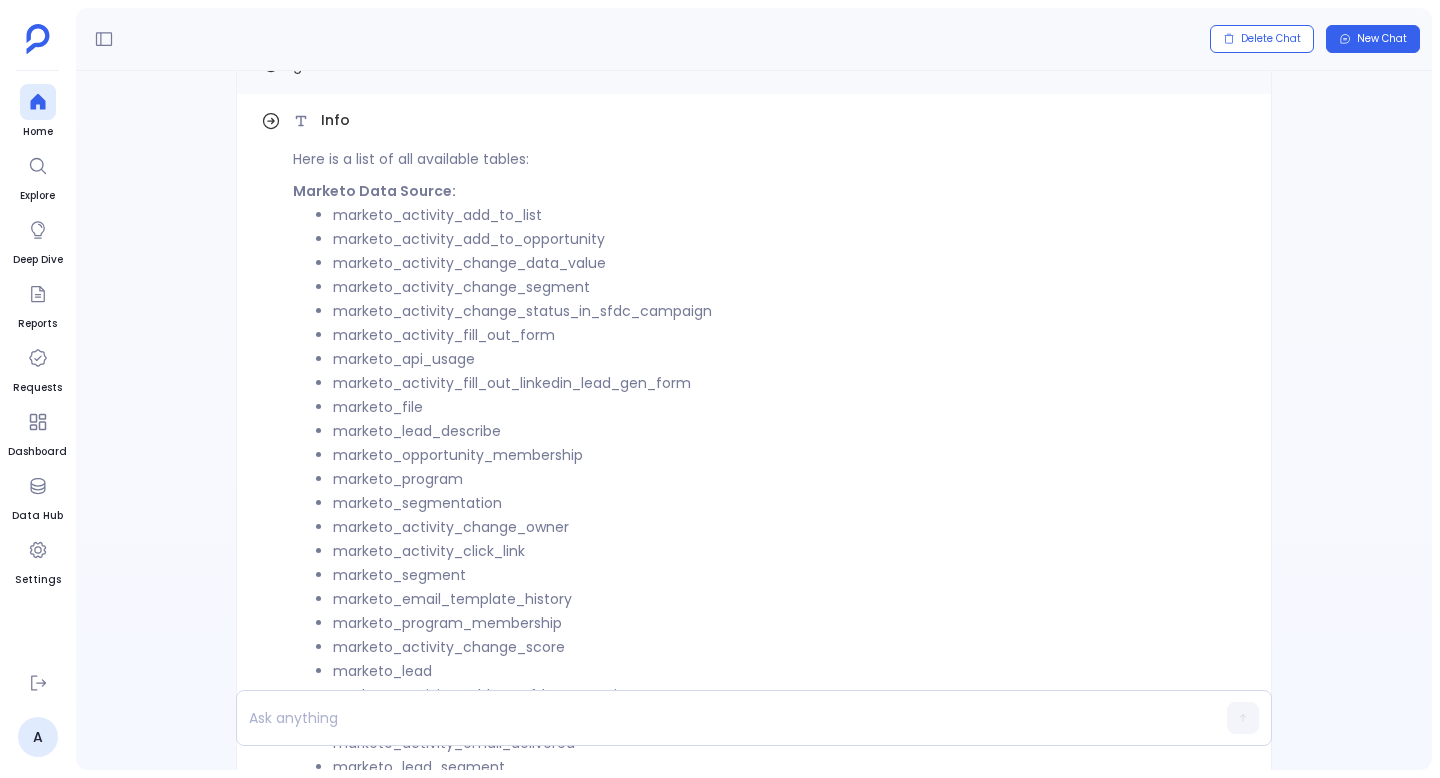 scroll, scrollTop: -882, scrollLeft: 0, axis: vertical 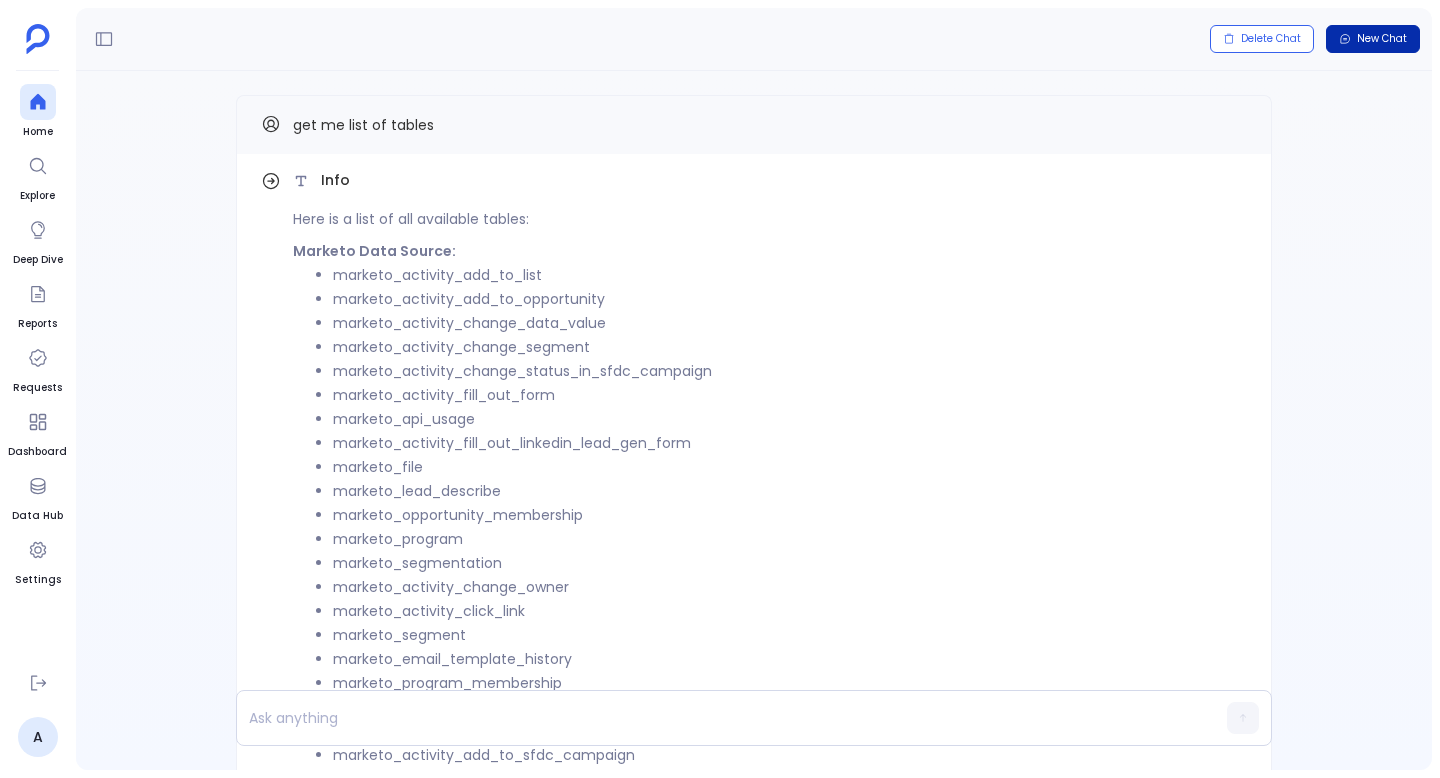 click on "New Chat" at bounding box center (1382, 39) 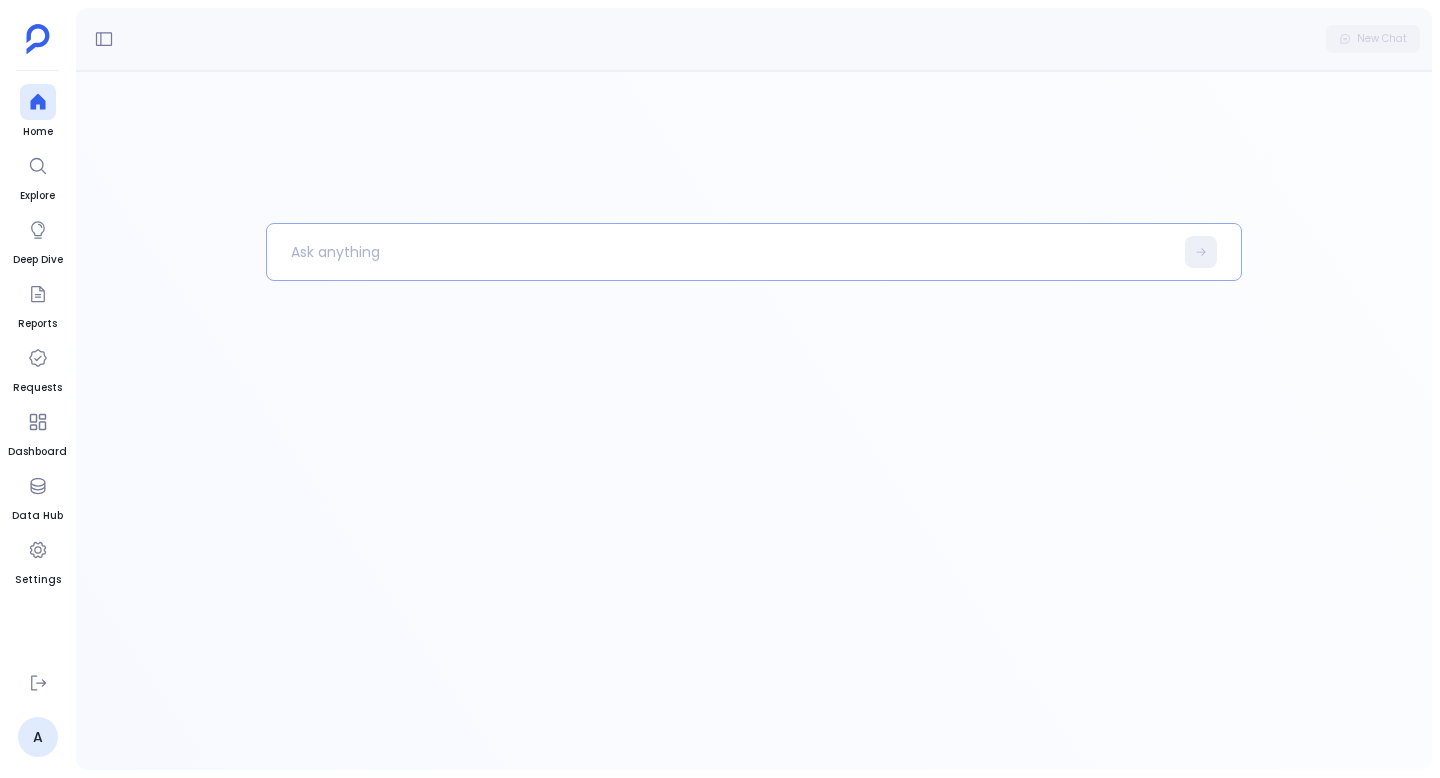 click at bounding box center (720, 252) 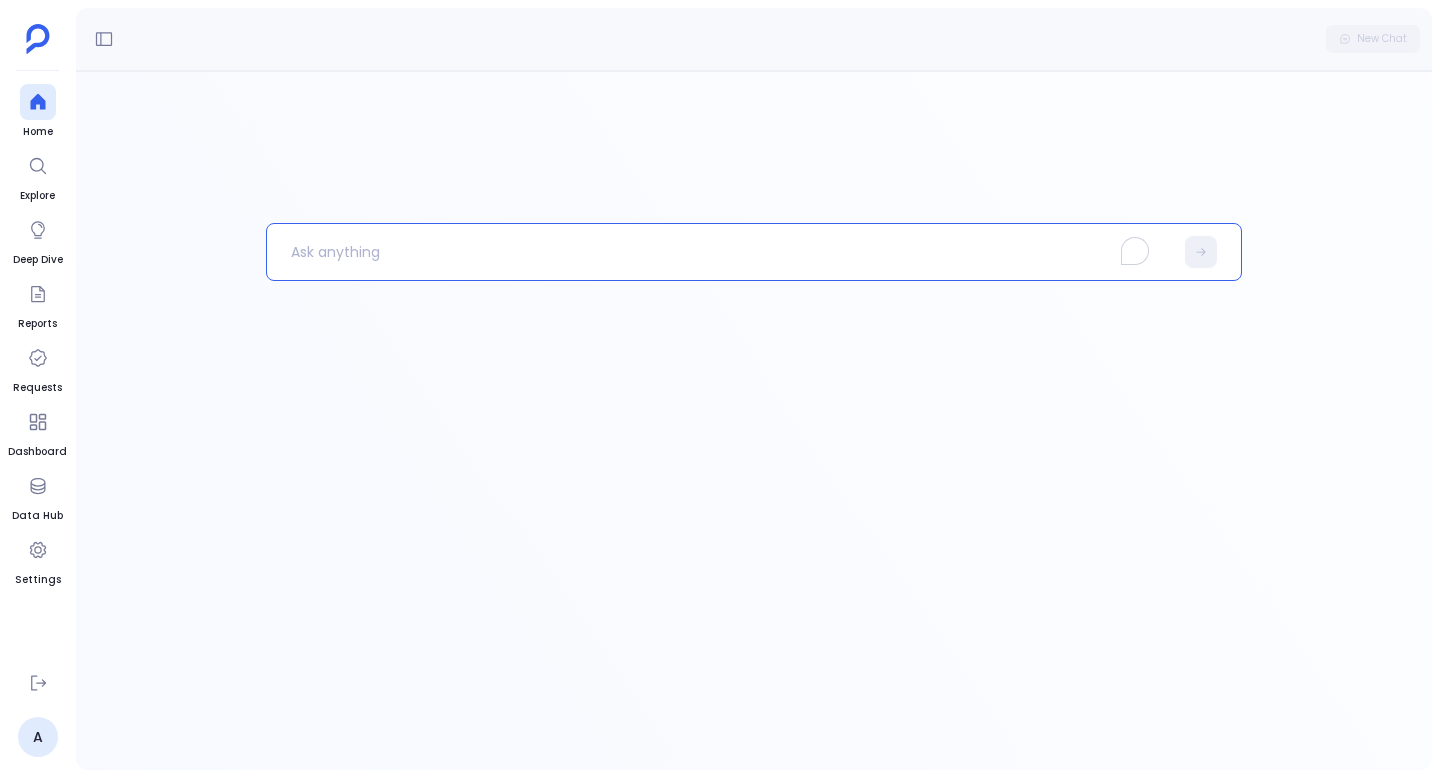 type 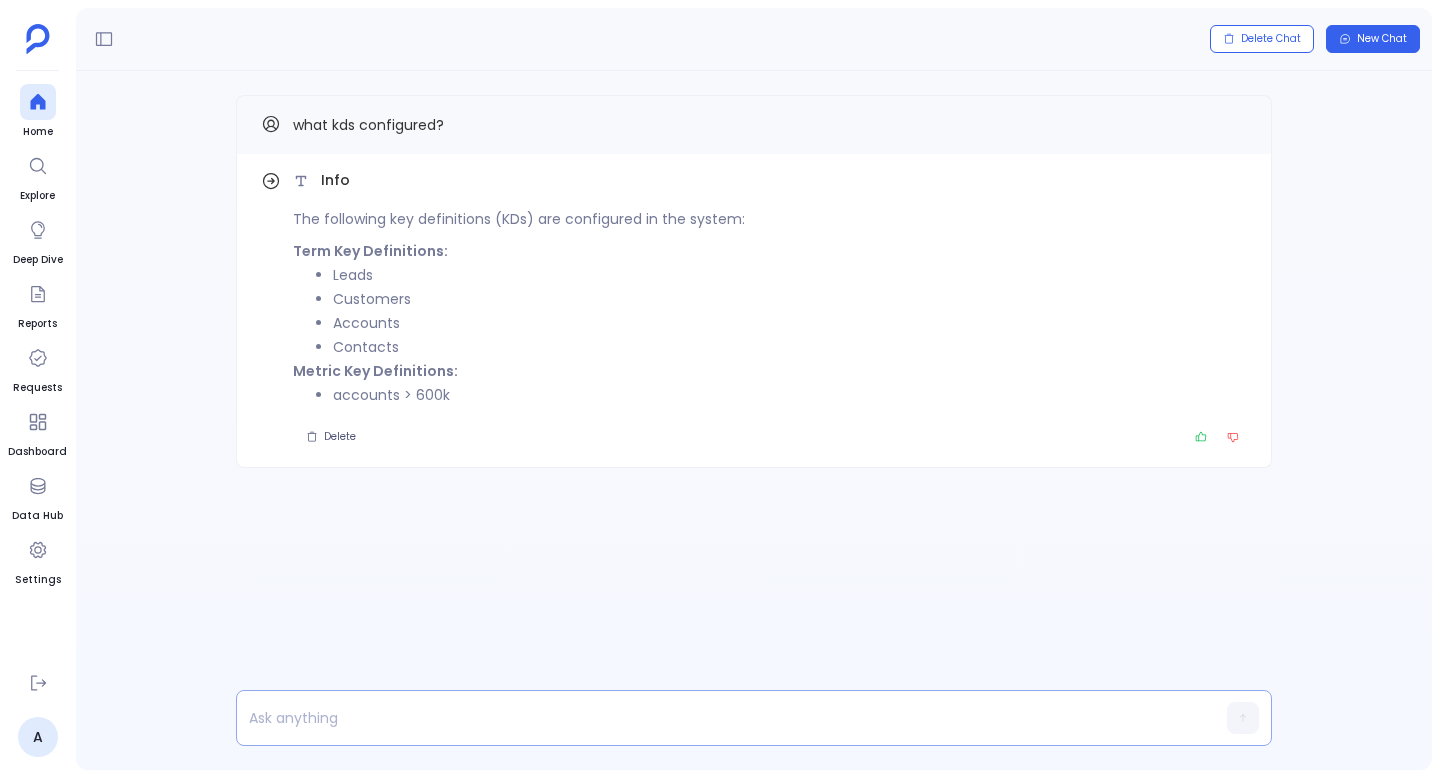 click at bounding box center (715, 718) 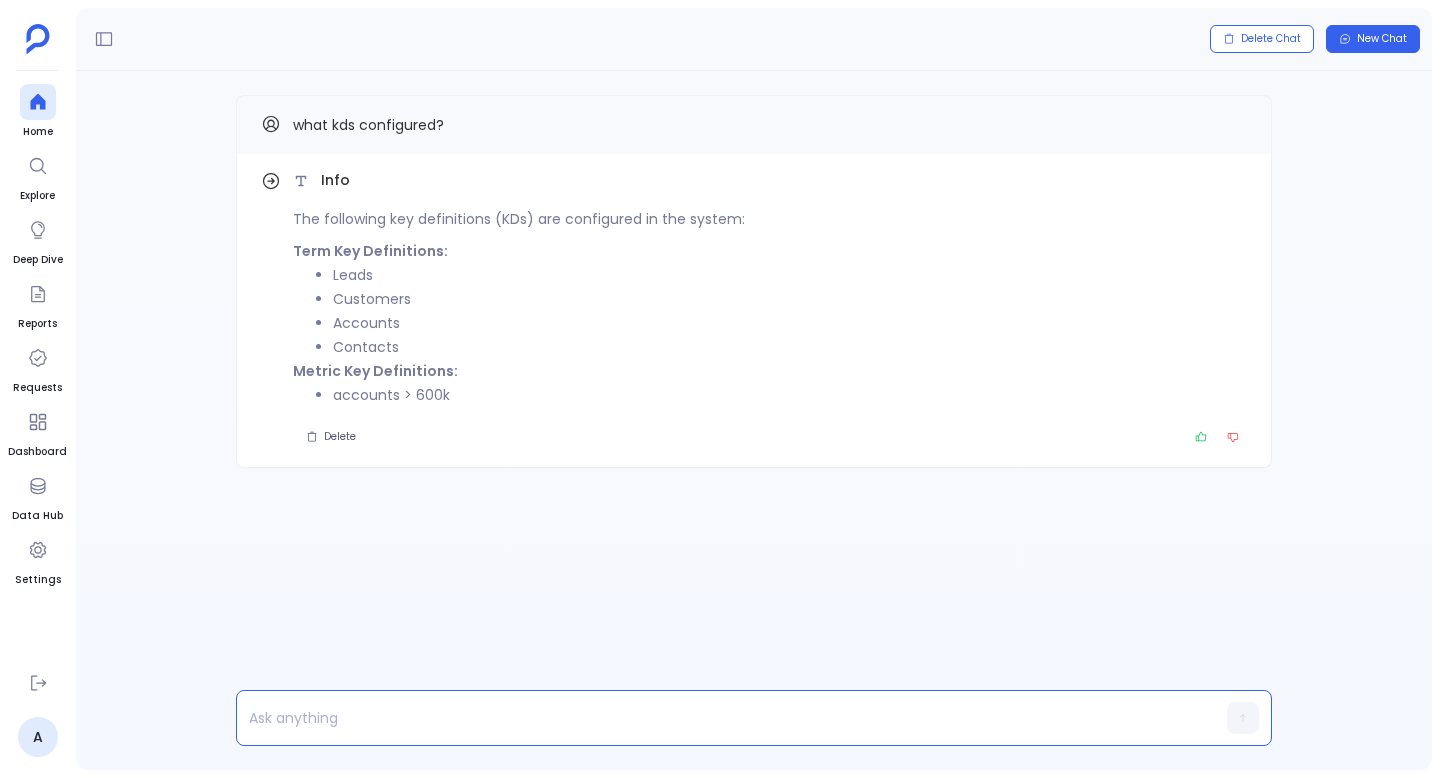 type 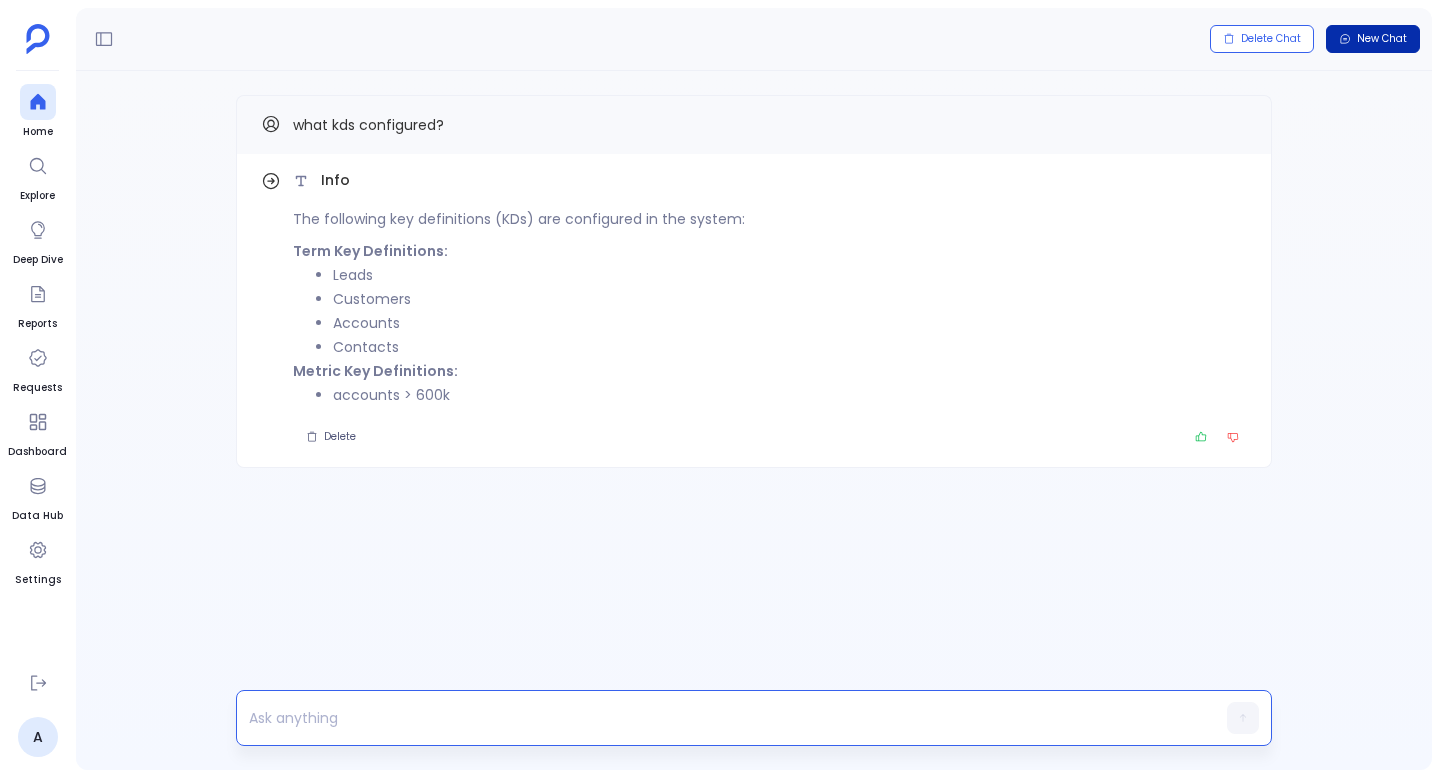 click on "New Chat" at bounding box center (1382, 39) 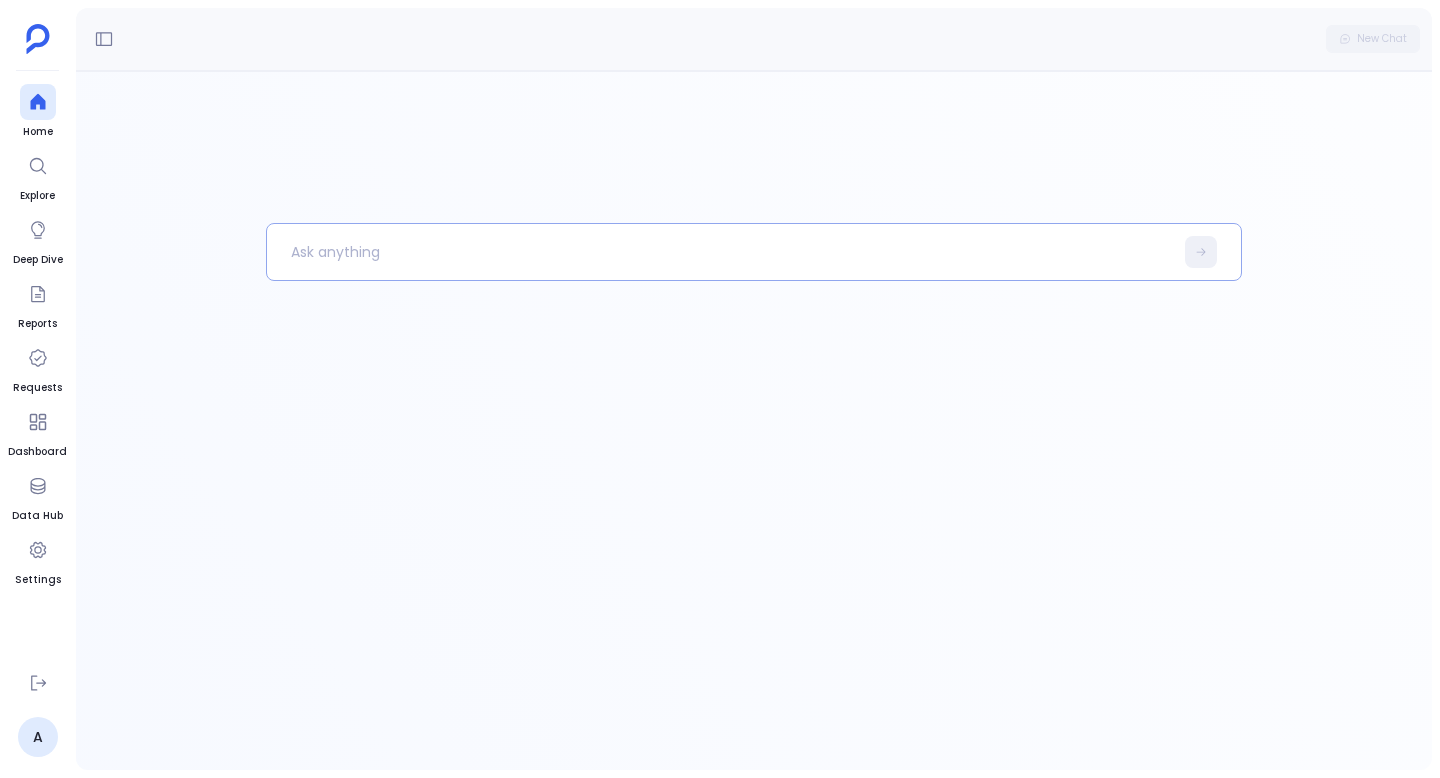 click at bounding box center (720, 252) 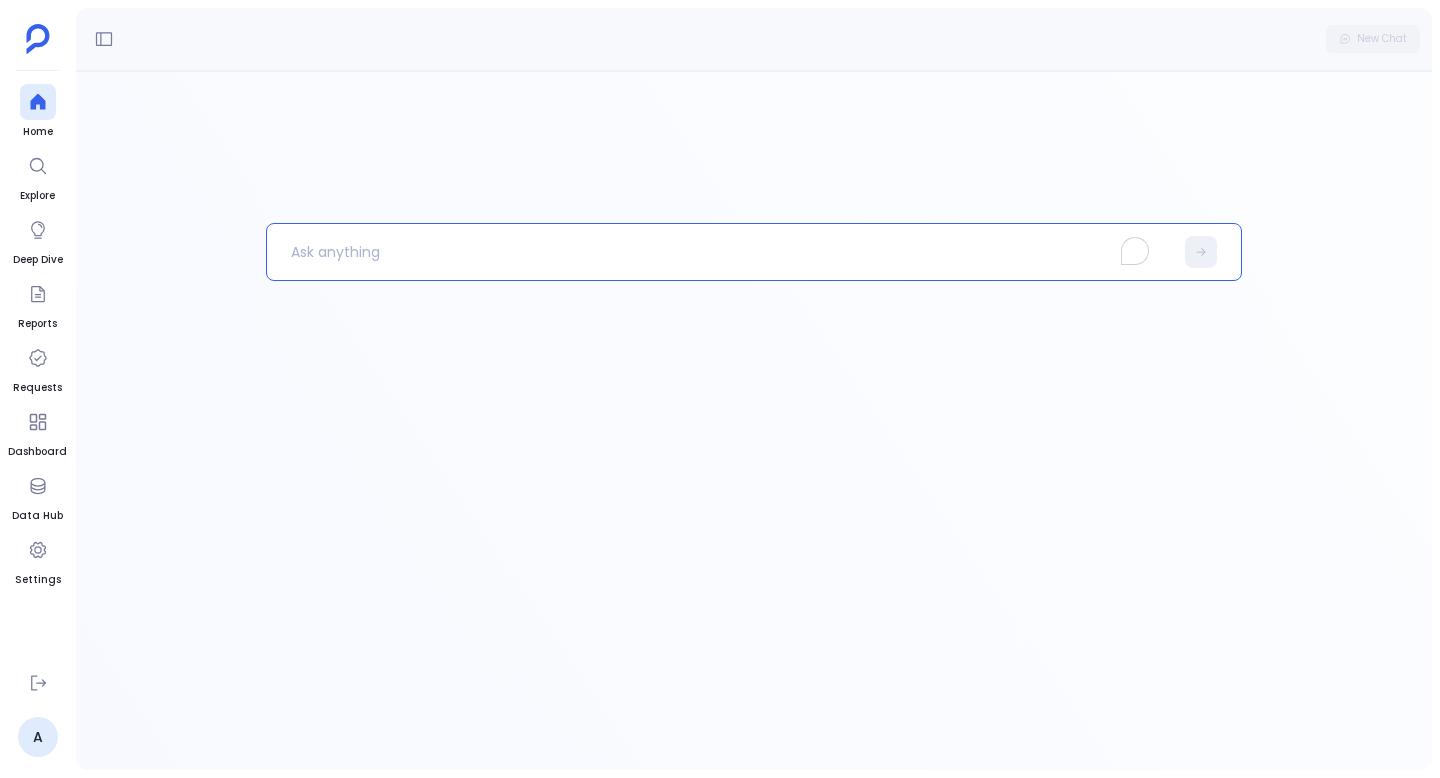 type 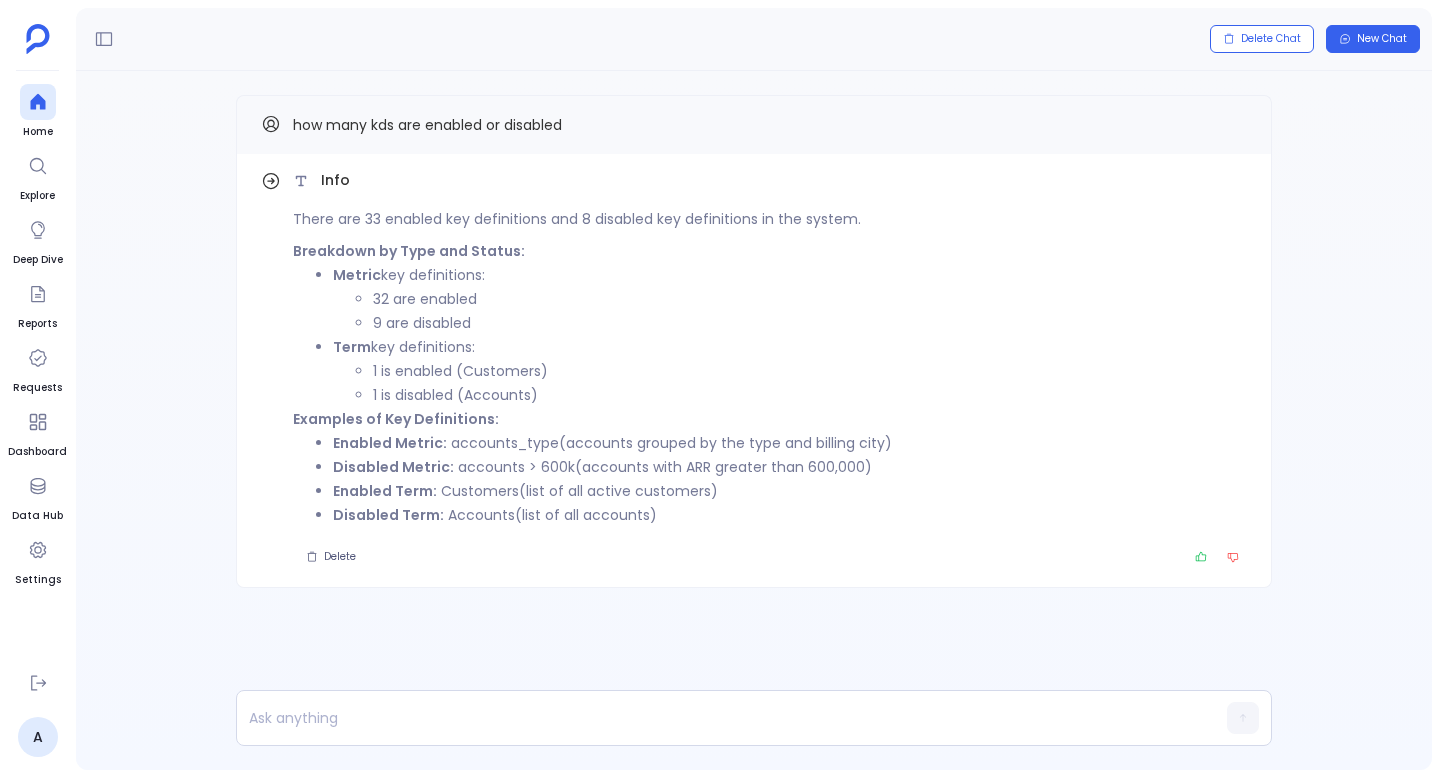 click on "There are 33 enabled key definitions and 8 disabled key definitions in the system." at bounding box center (770, 219) 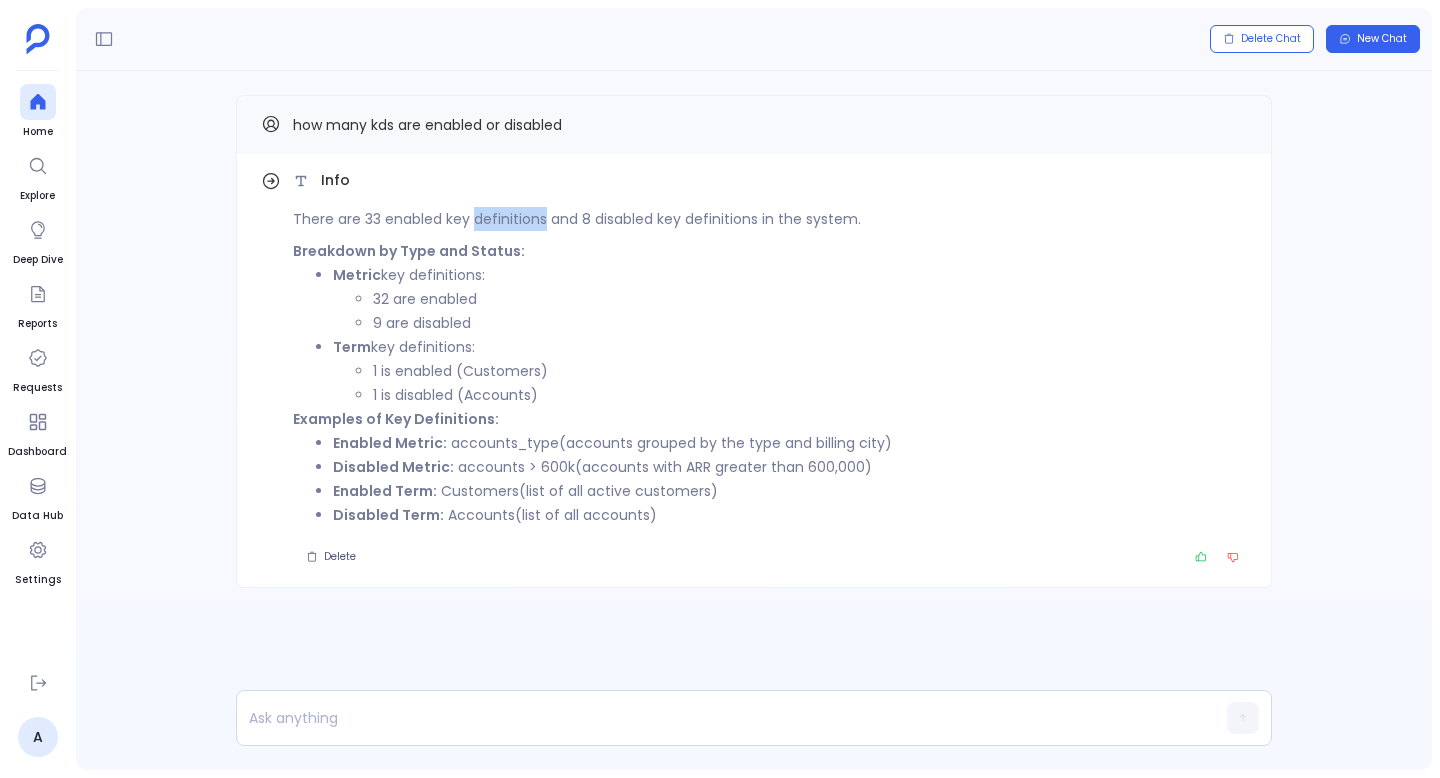 click on "There are 33 enabled key definitions and 8 disabled key definitions in the system." at bounding box center [770, 219] 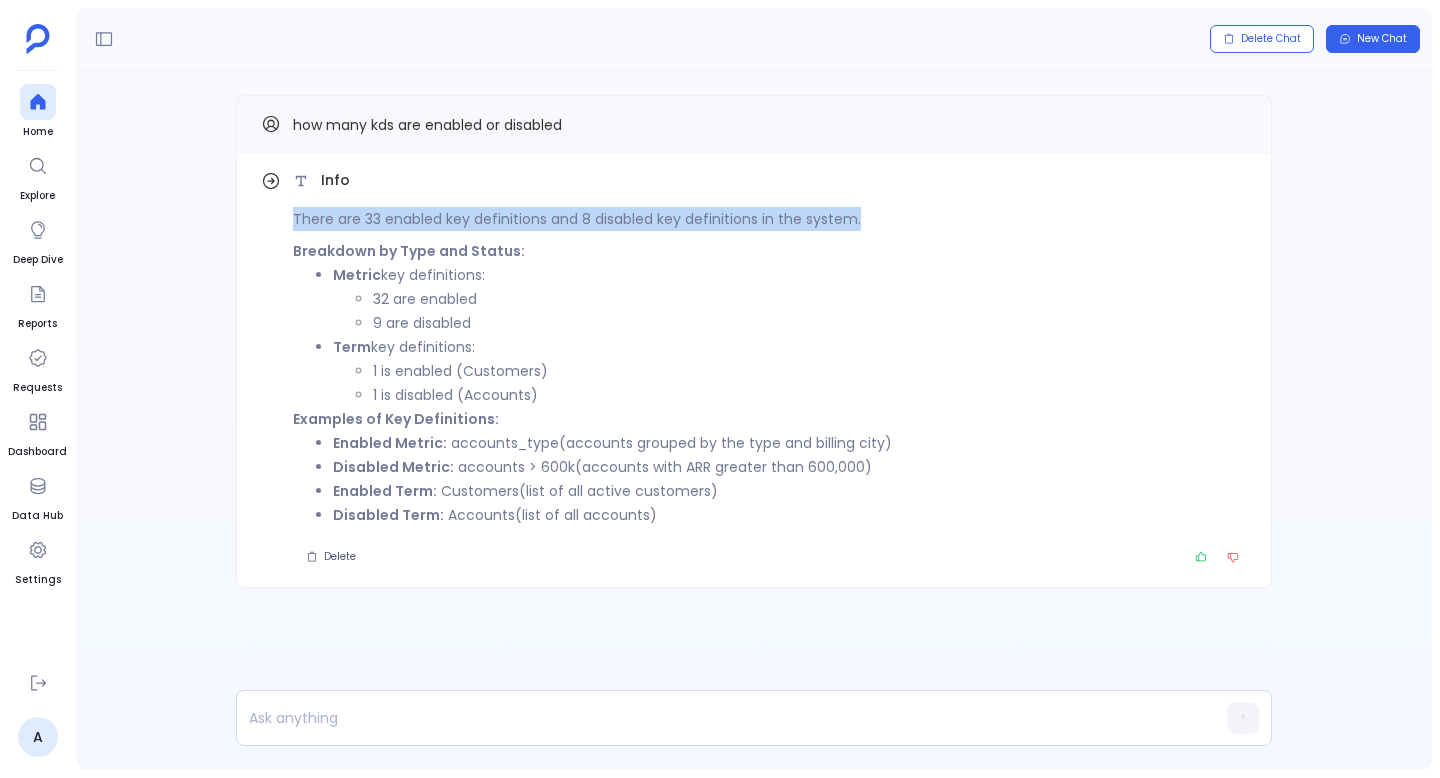 click on "There are 33 enabled key definitions and 8 disabled key definitions in the system." at bounding box center [770, 219] 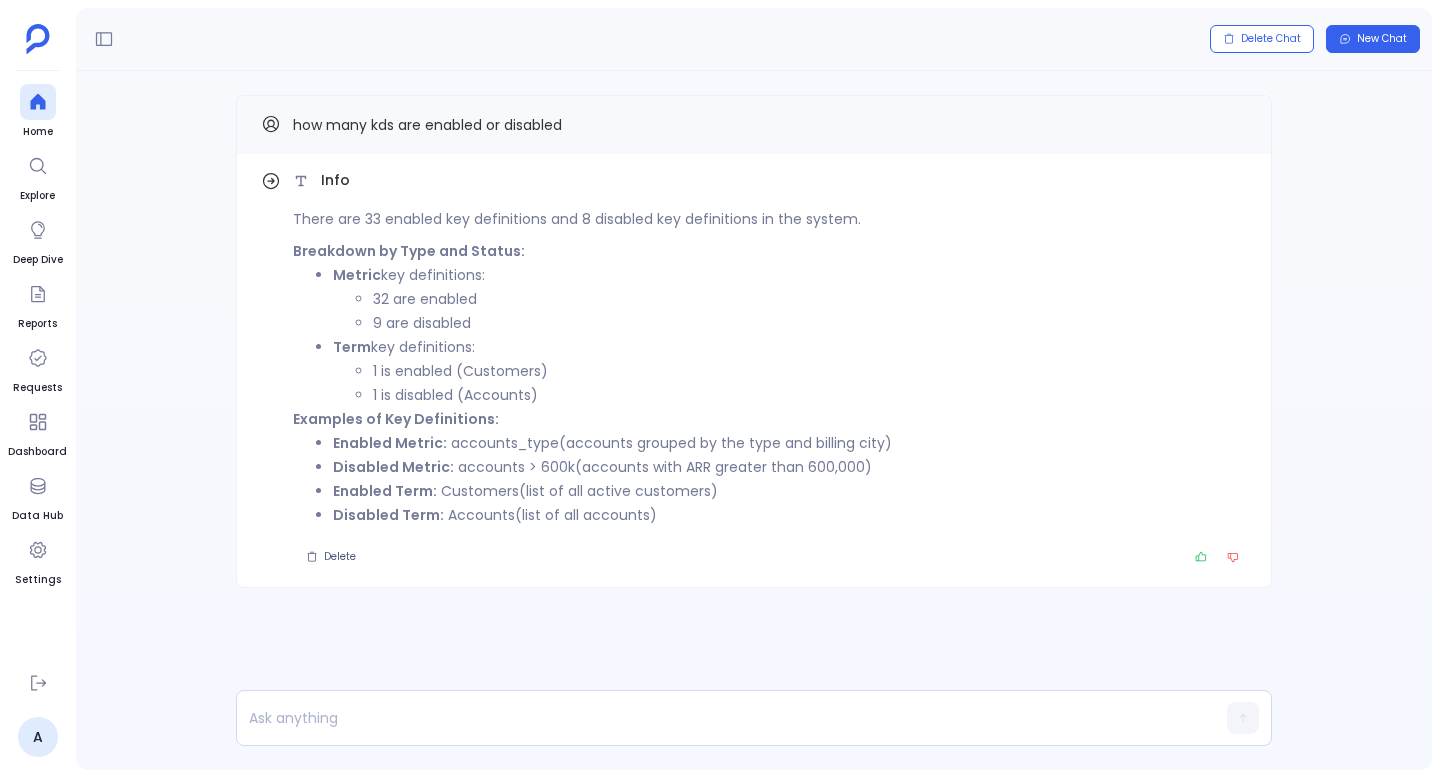 click on "Metric  key definitions:
32 are enabled
9 are disabled" at bounding box center [790, 299] 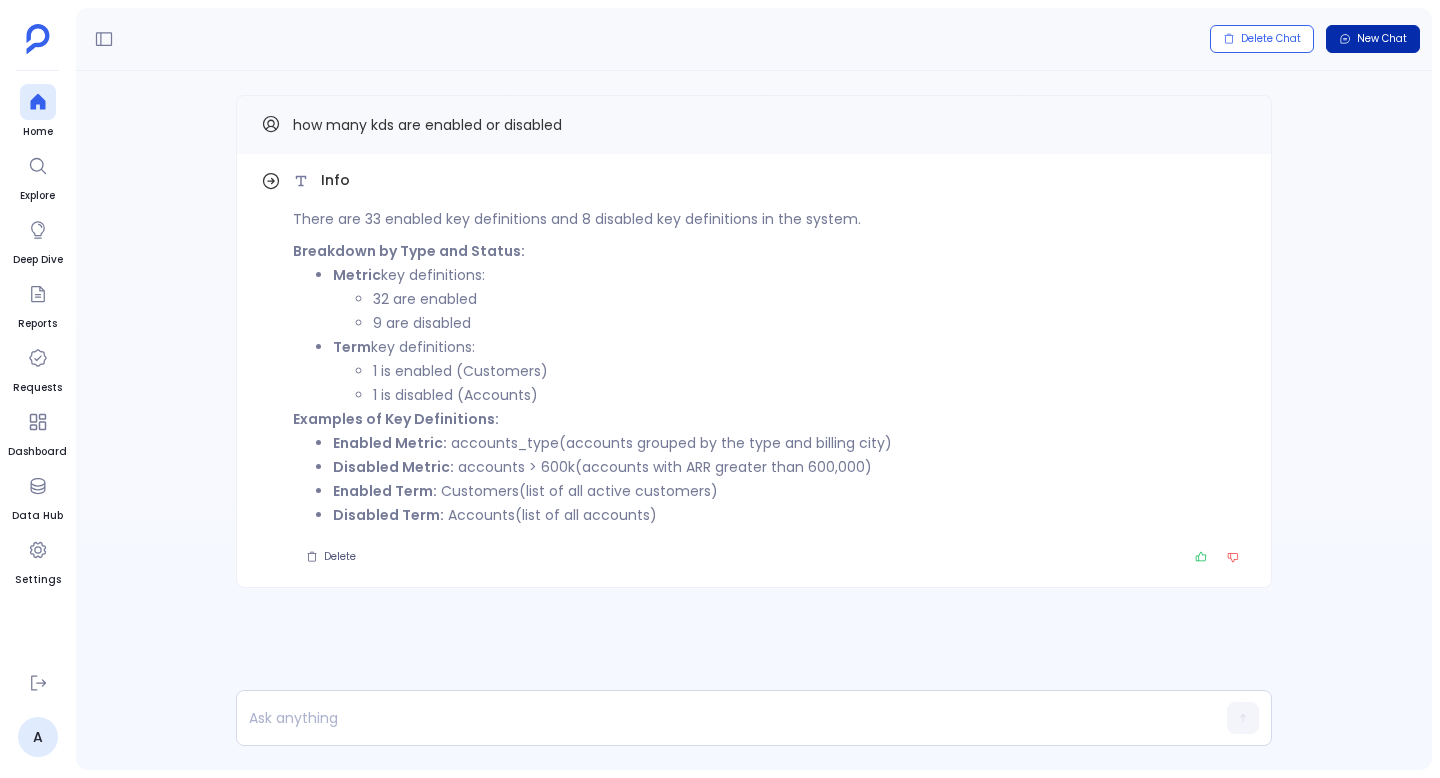 click on "New Chat" at bounding box center [1382, 39] 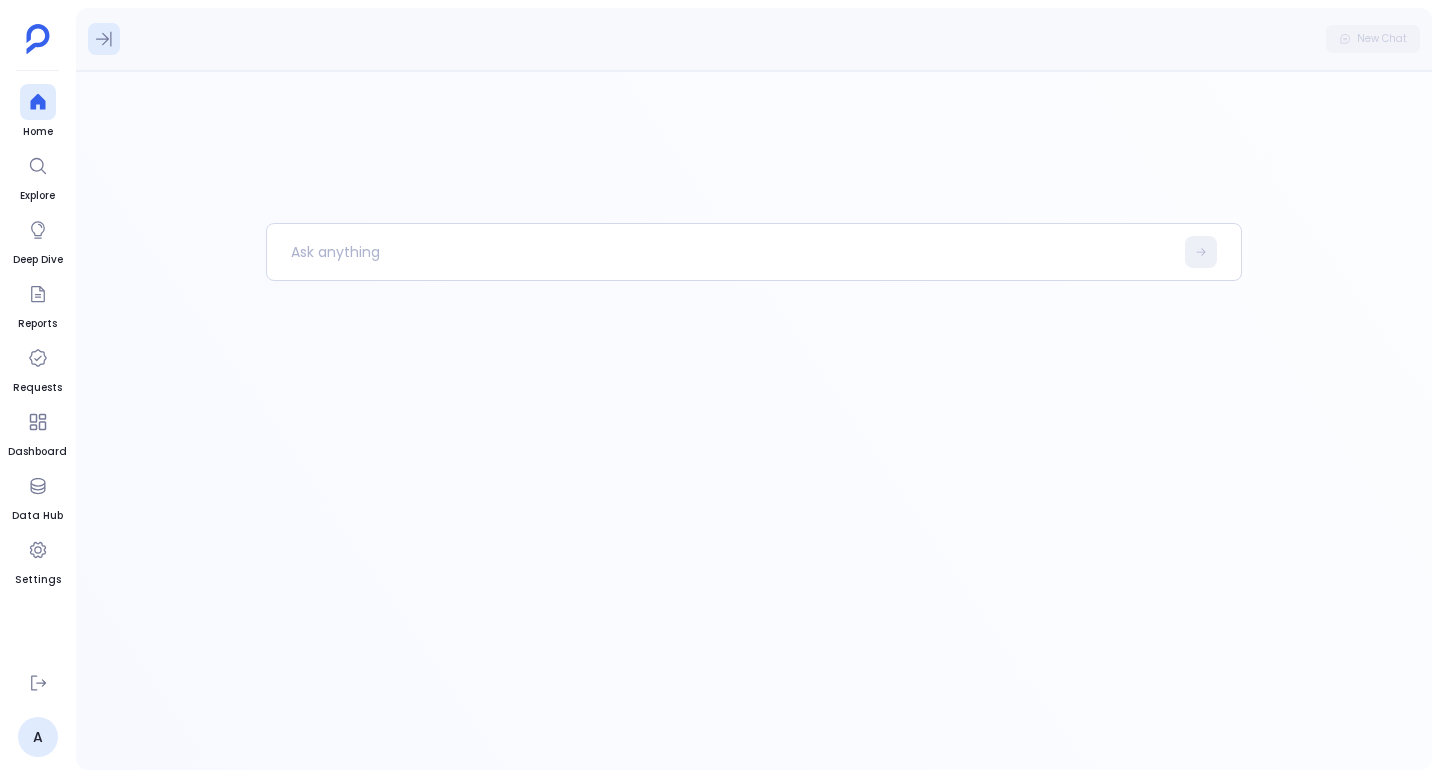 click 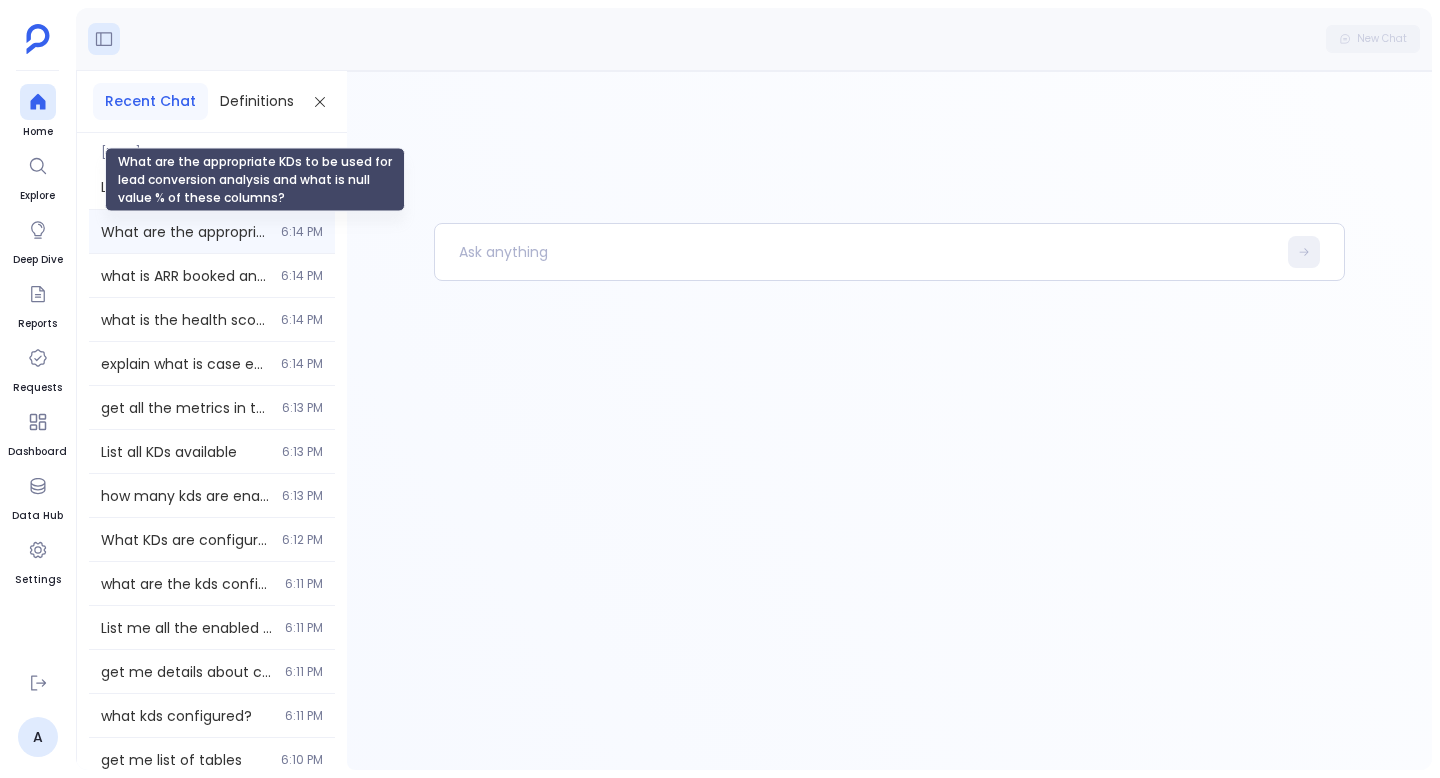 click on "What are the appropriate KDs to be used for lead conversion analysis and what is null value % of these columns?" at bounding box center (185, 232) 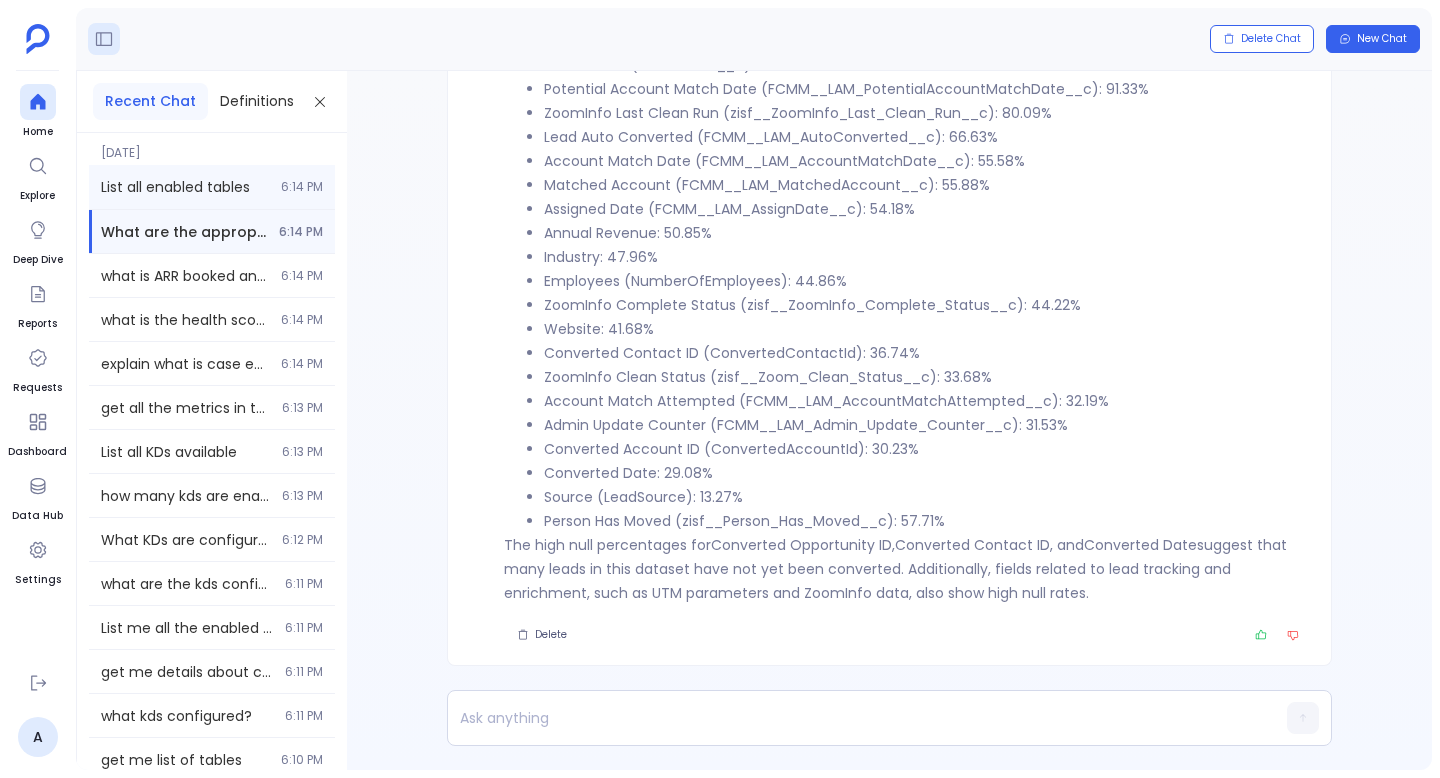 click on "List all enabled tables" at bounding box center (185, 187) 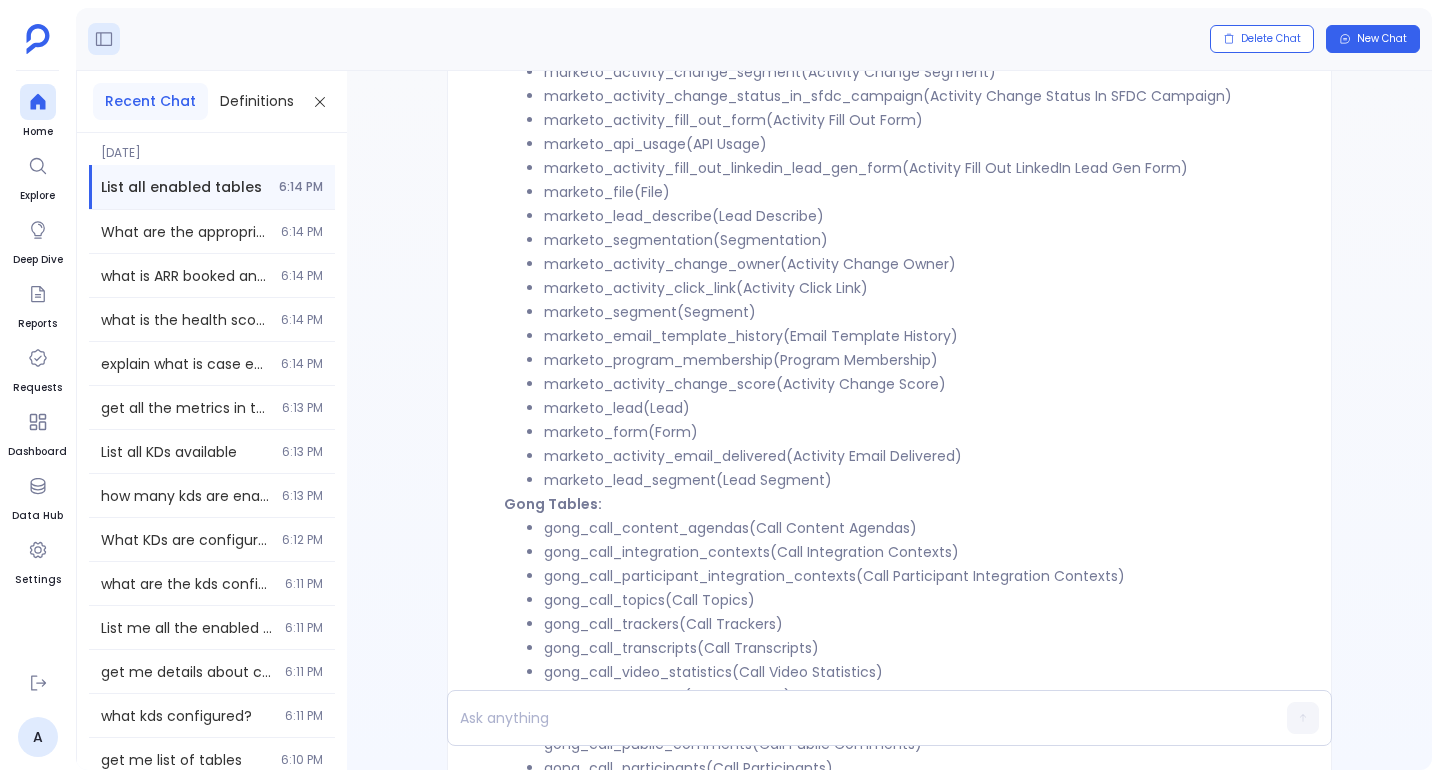 scroll, scrollTop: -762, scrollLeft: 0, axis: vertical 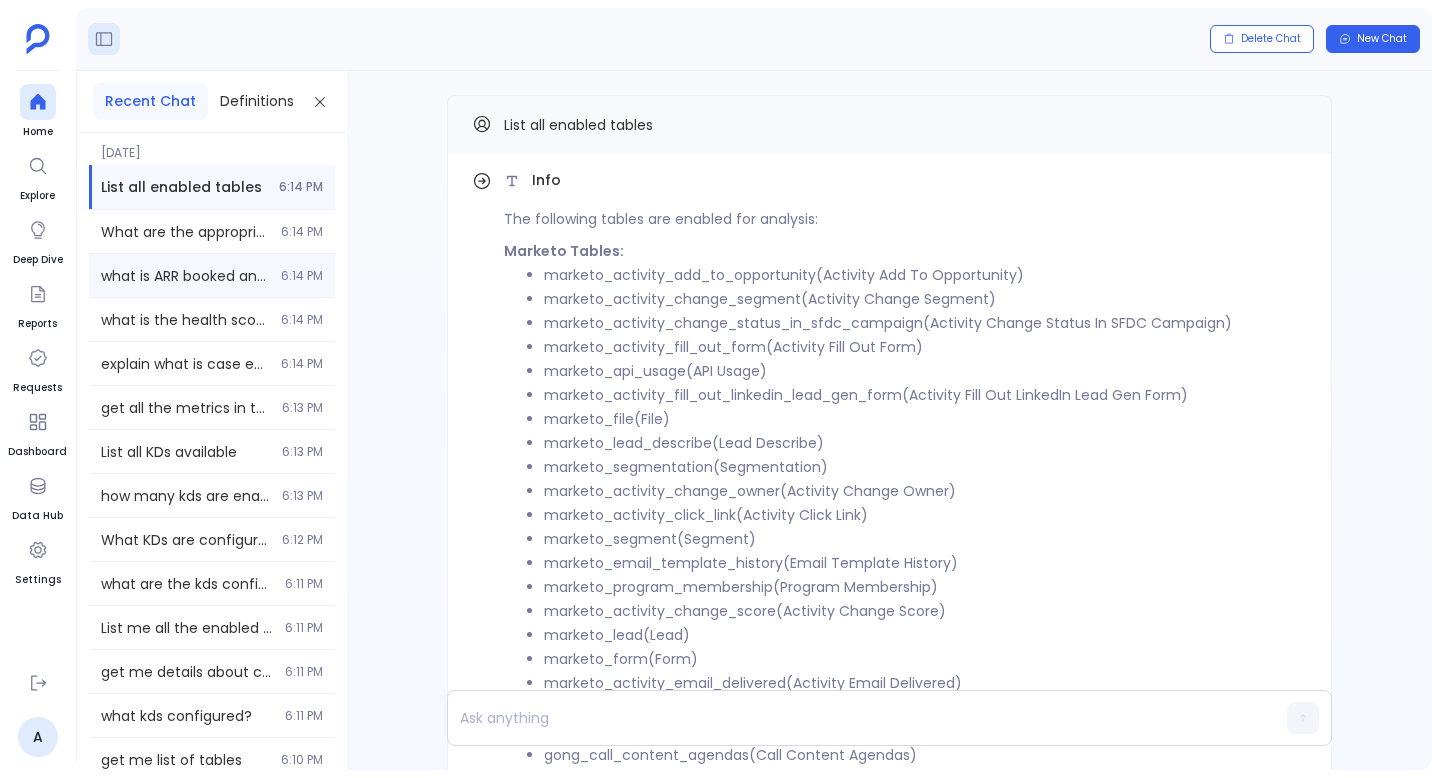 click on "what is ARR booked and give information all the sources and columns used by it. also give information about salesforce accounts table. explain in detail." at bounding box center [185, 276] 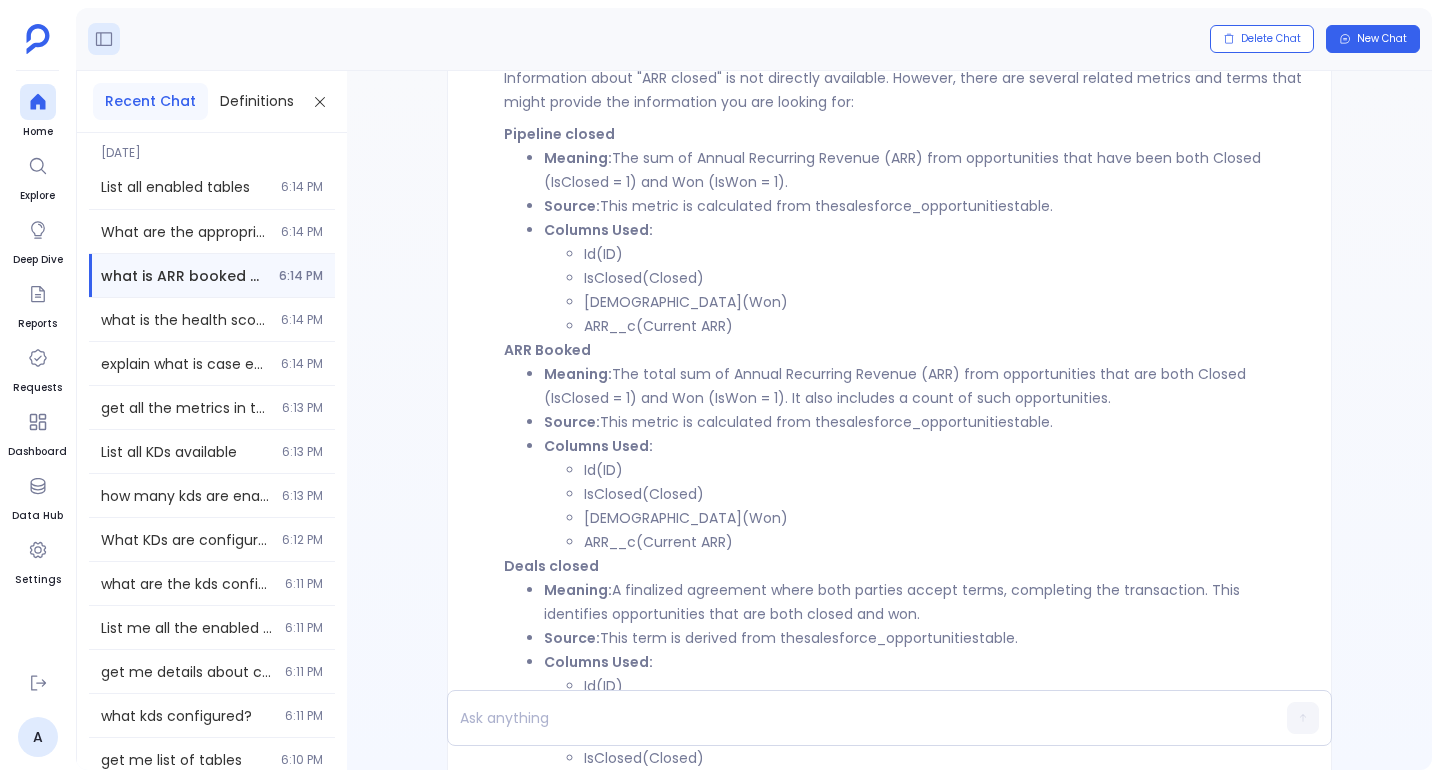 scroll, scrollTop: -4052, scrollLeft: 0, axis: vertical 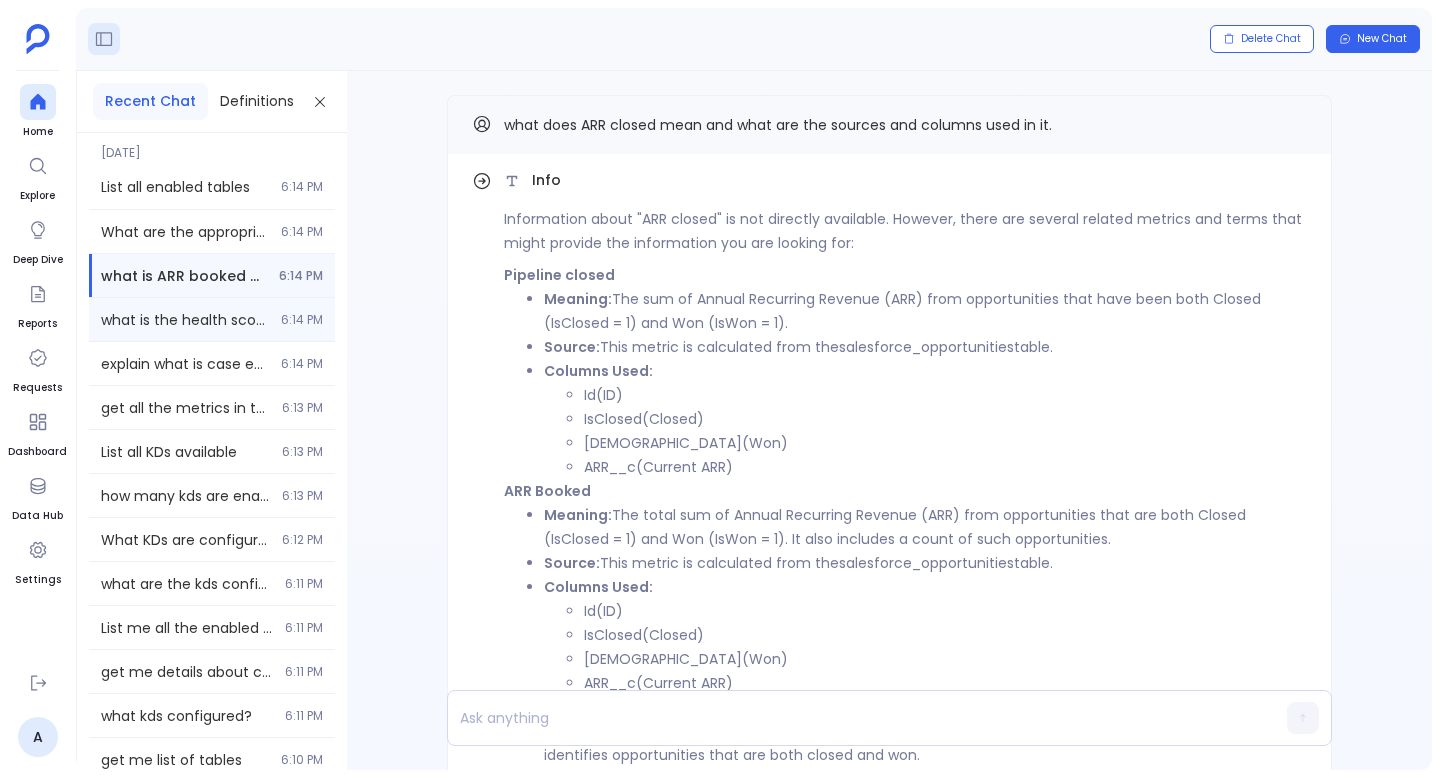 click on "what is the health score of at risk customers 6:14 PM" at bounding box center [212, 319] 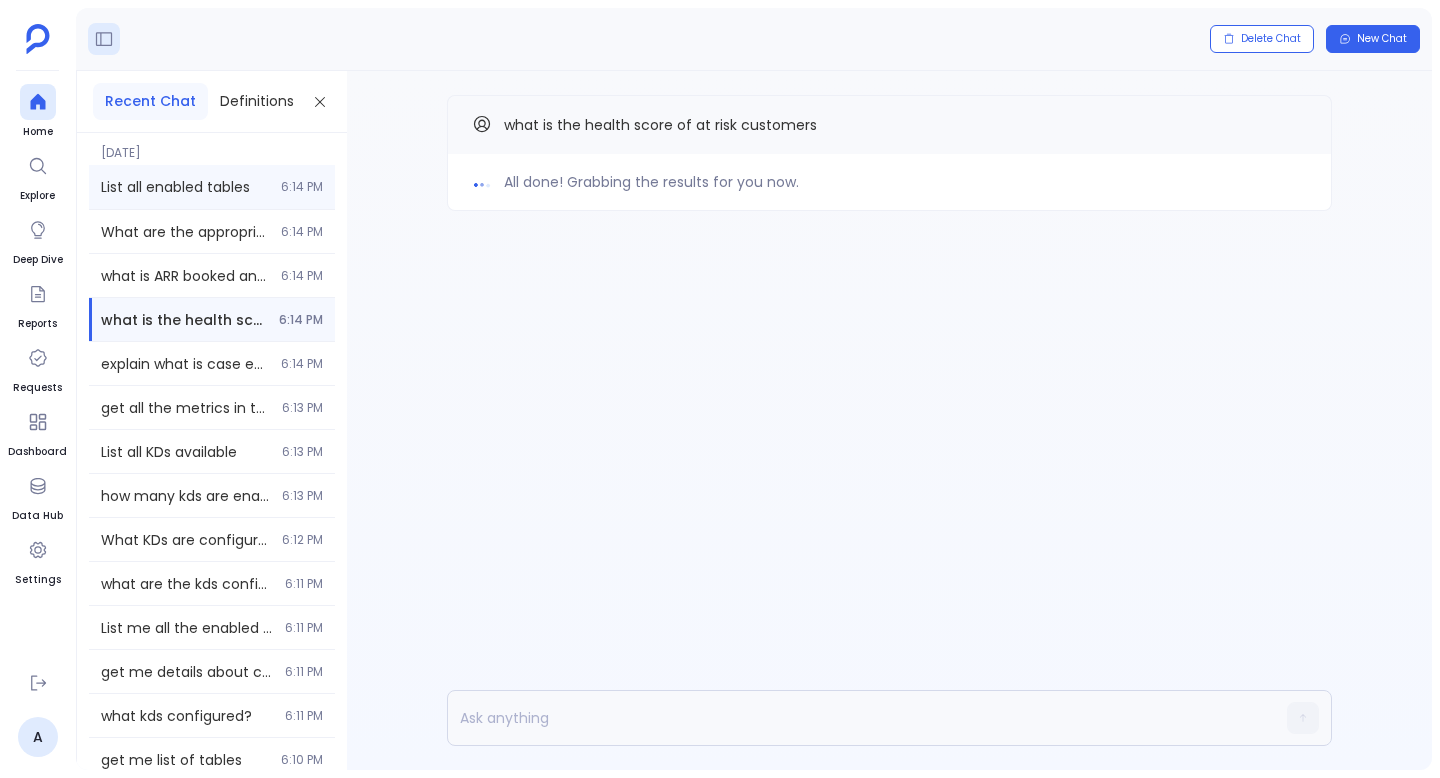 click on "List all enabled tables" at bounding box center [185, 187] 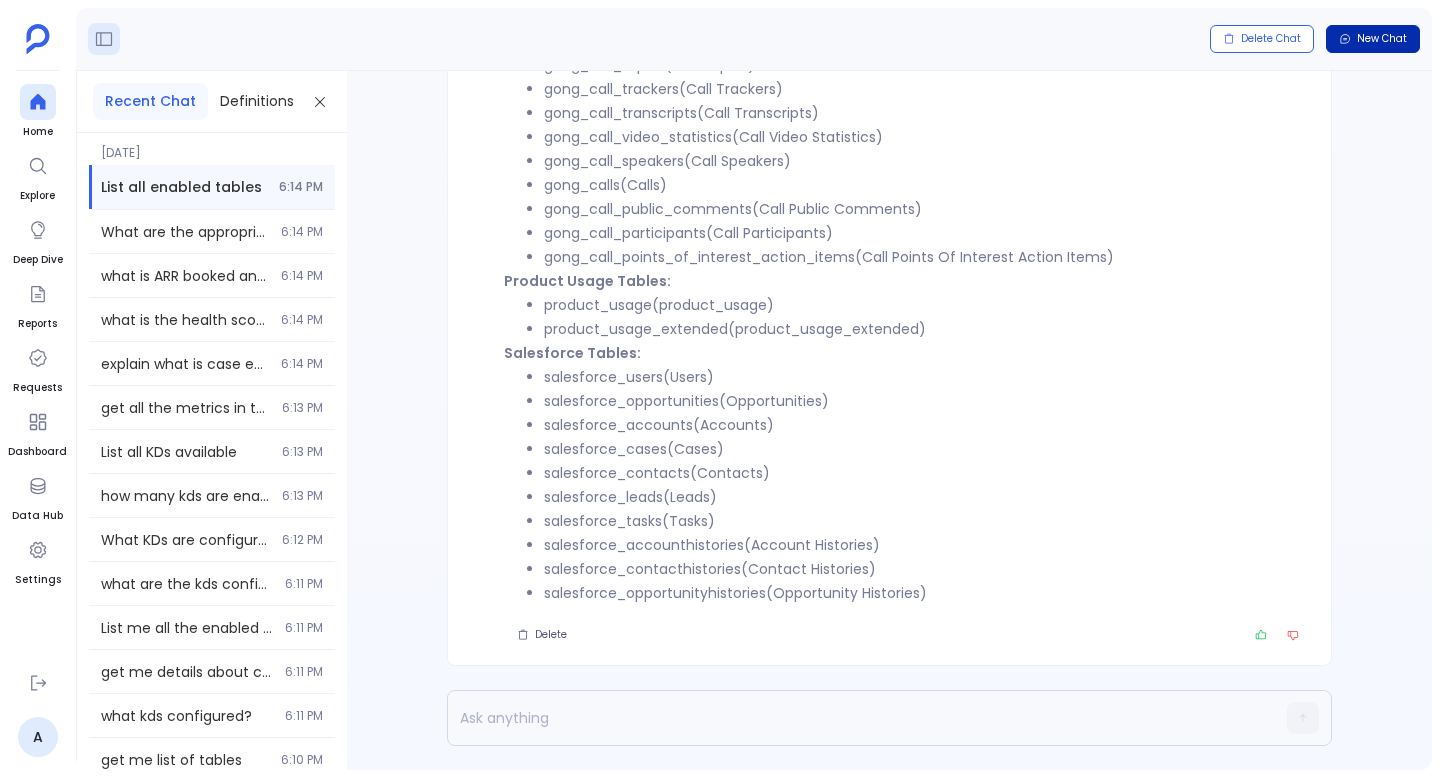 click on "New Chat" at bounding box center [1382, 39] 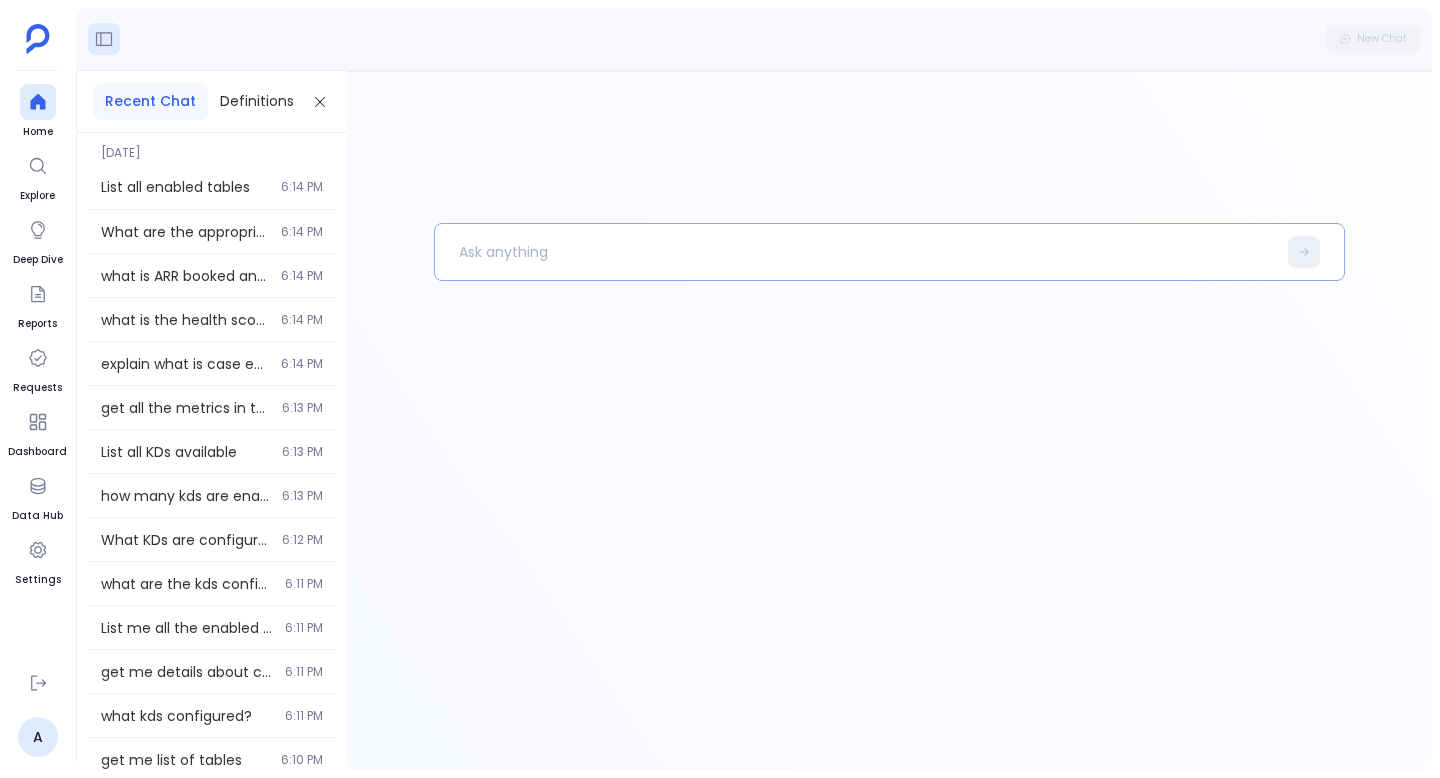 click at bounding box center [855, 252] 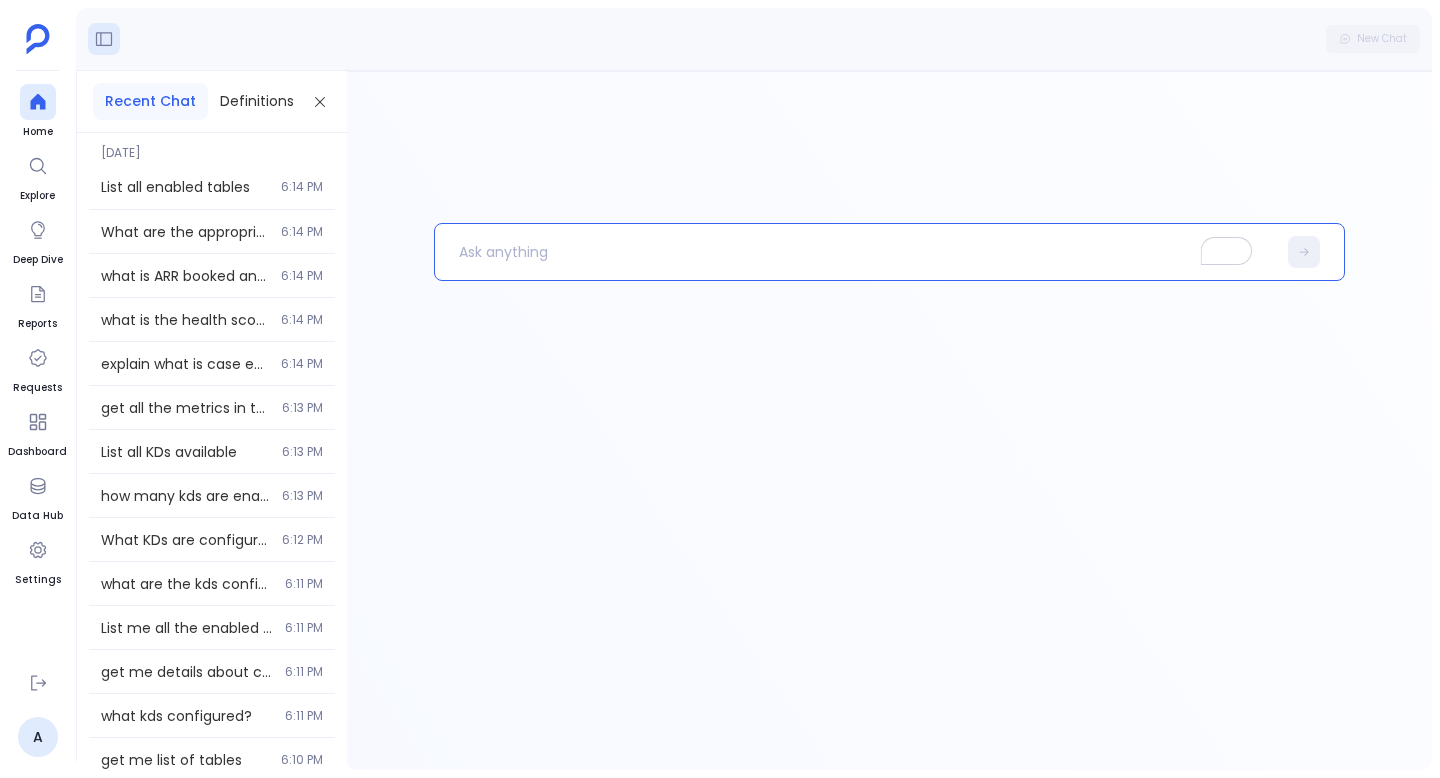 type 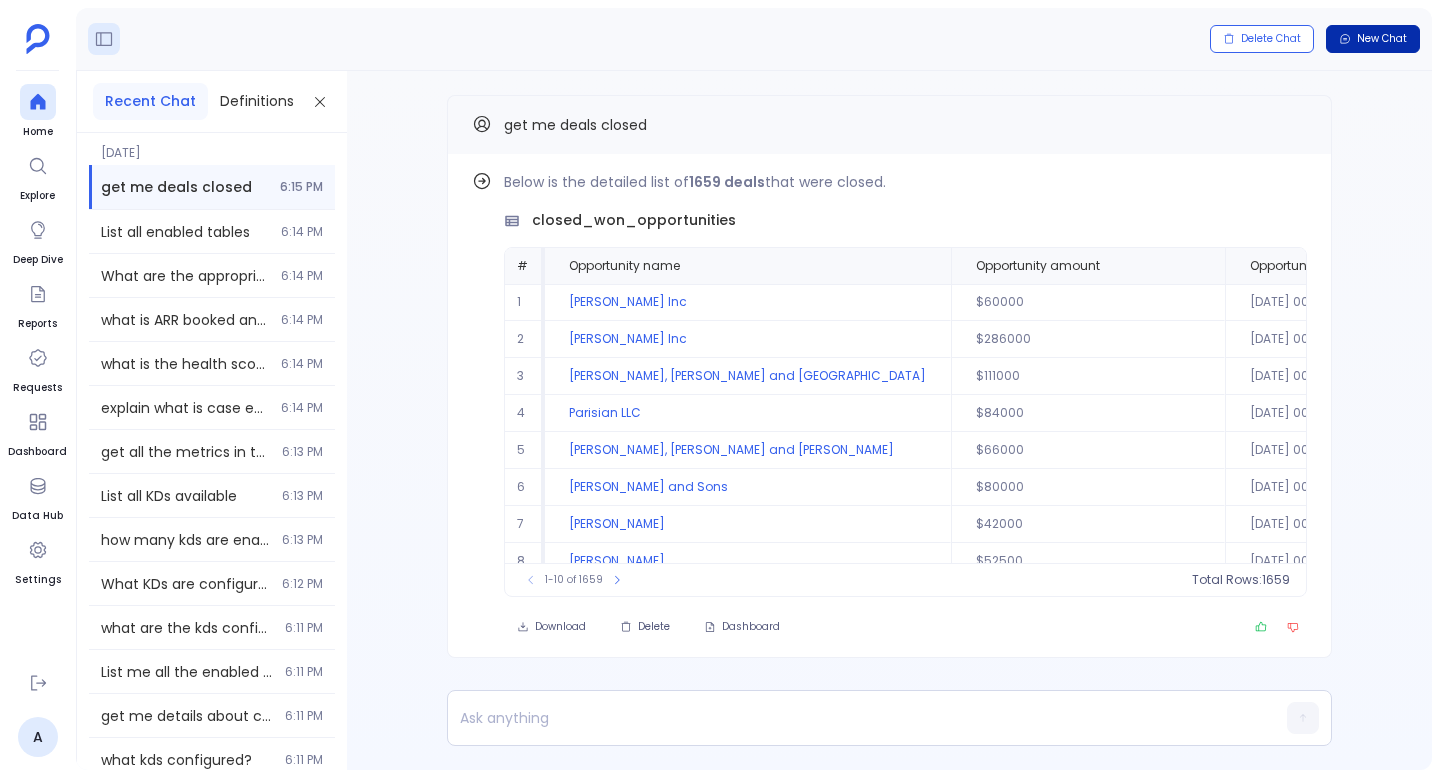 click on "New Chat" at bounding box center [1382, 39] 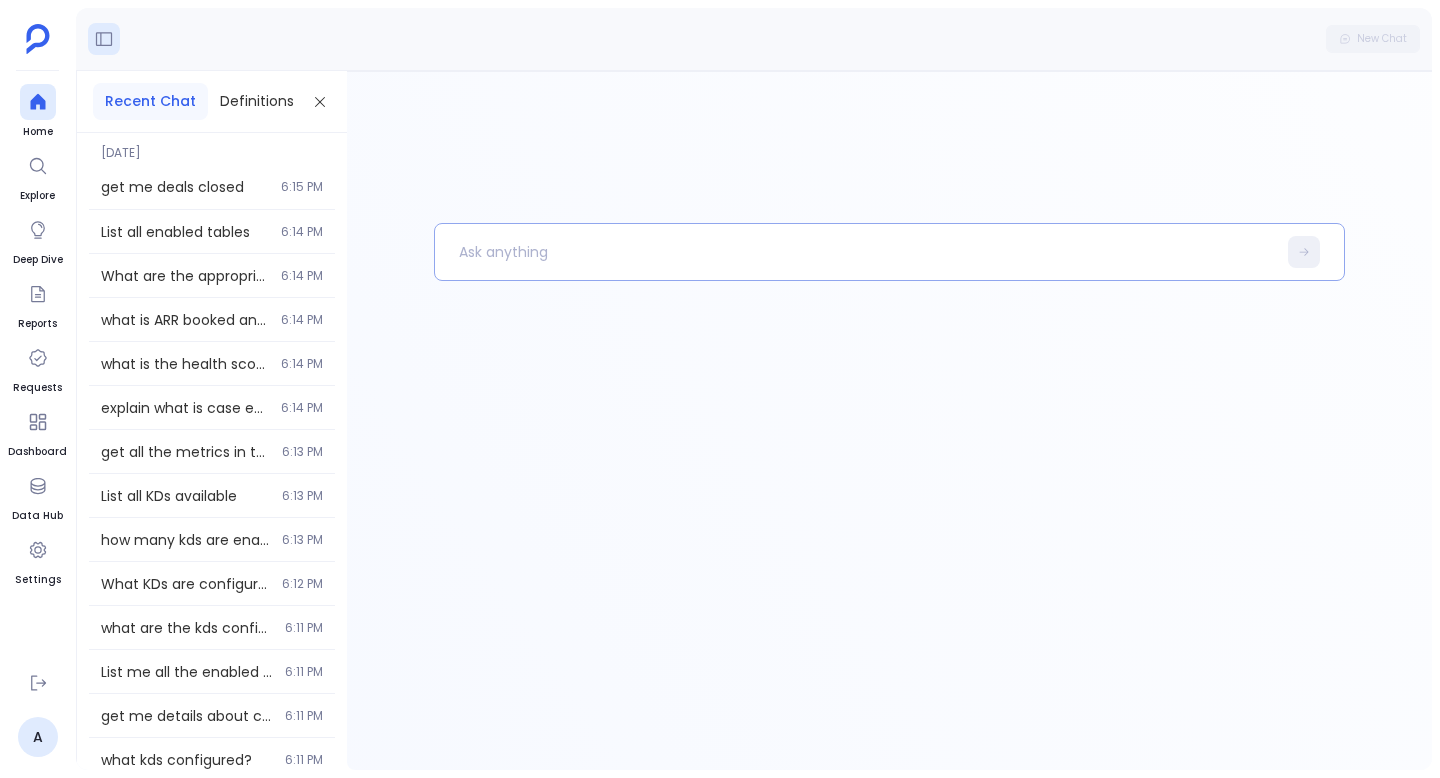 click at bounding box center [855, 252] 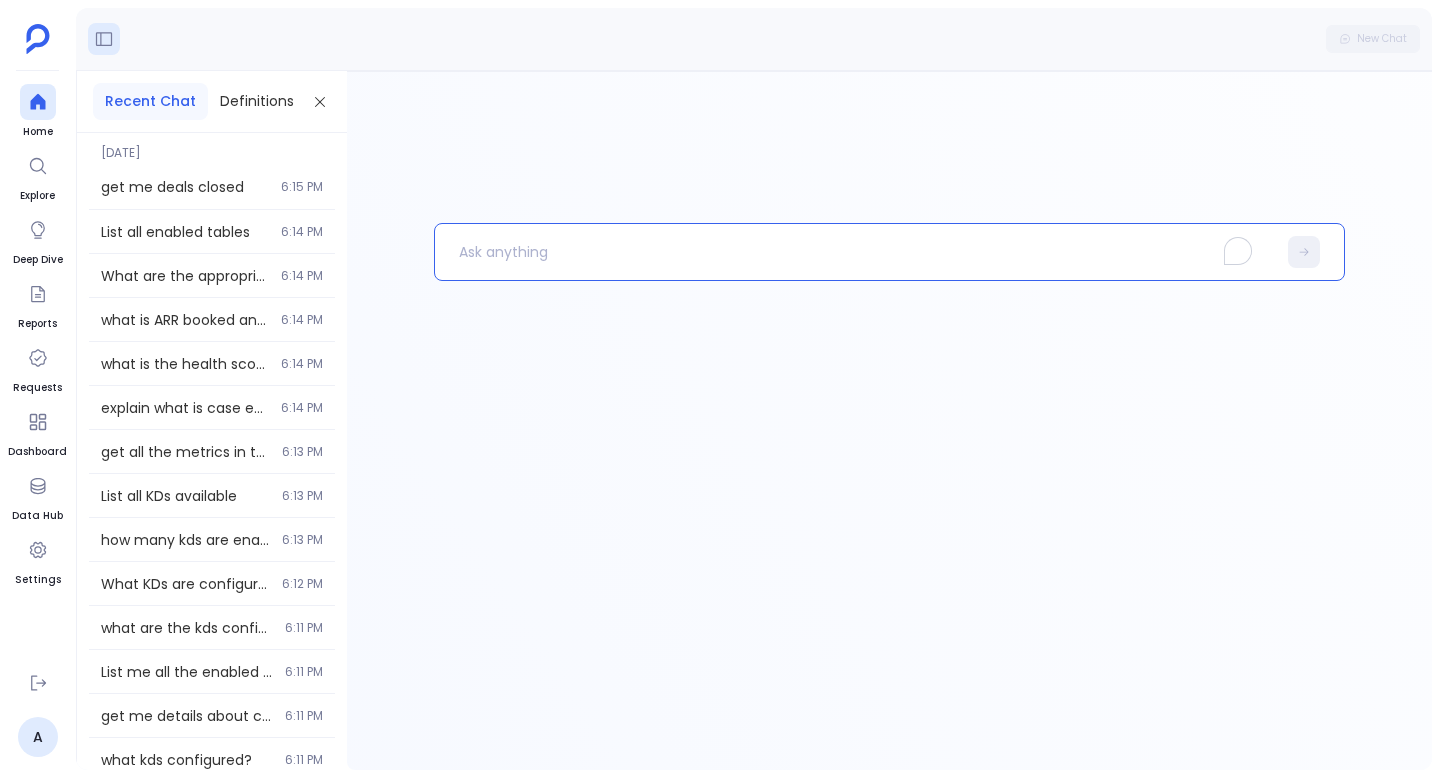 type 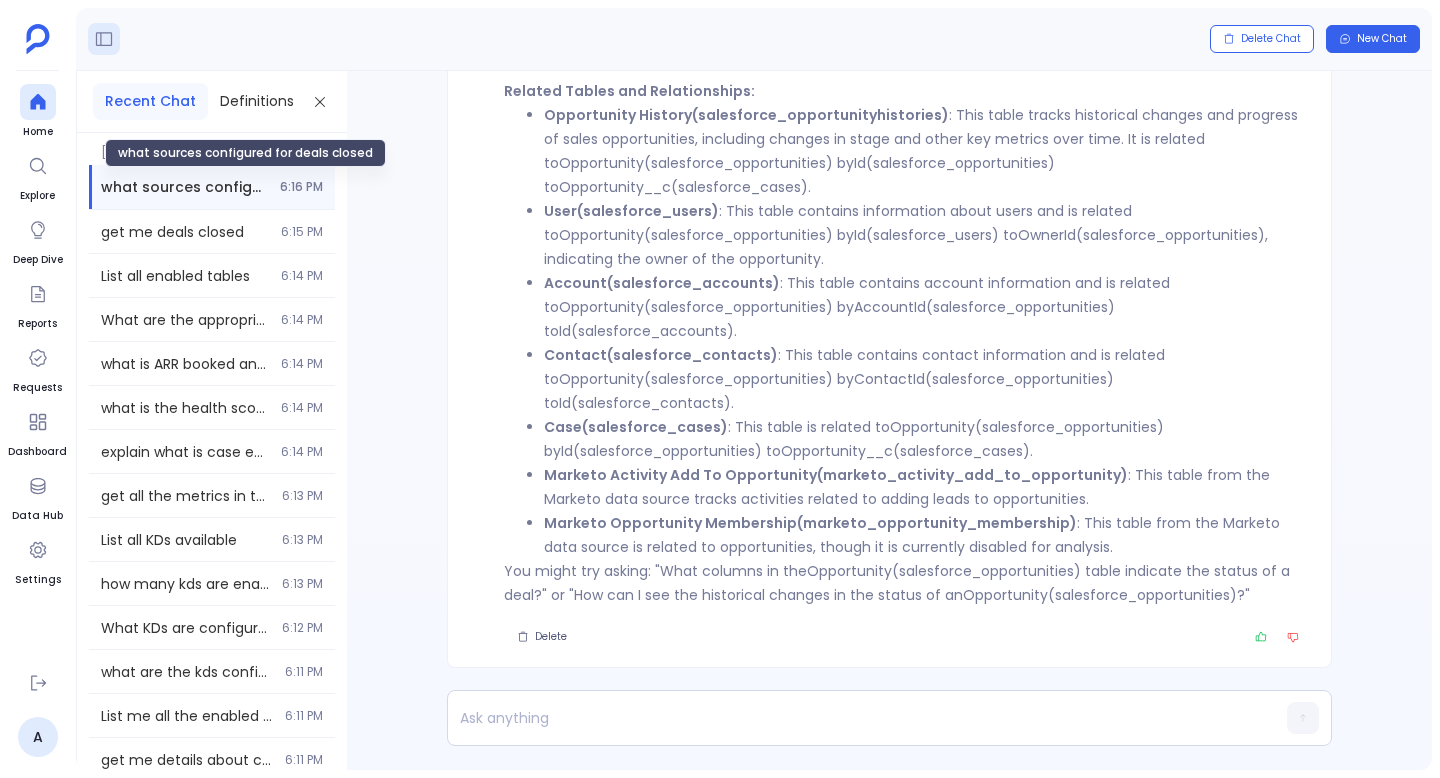 scroll, scrollTop: 0, scrollLeft: 0, axis: both 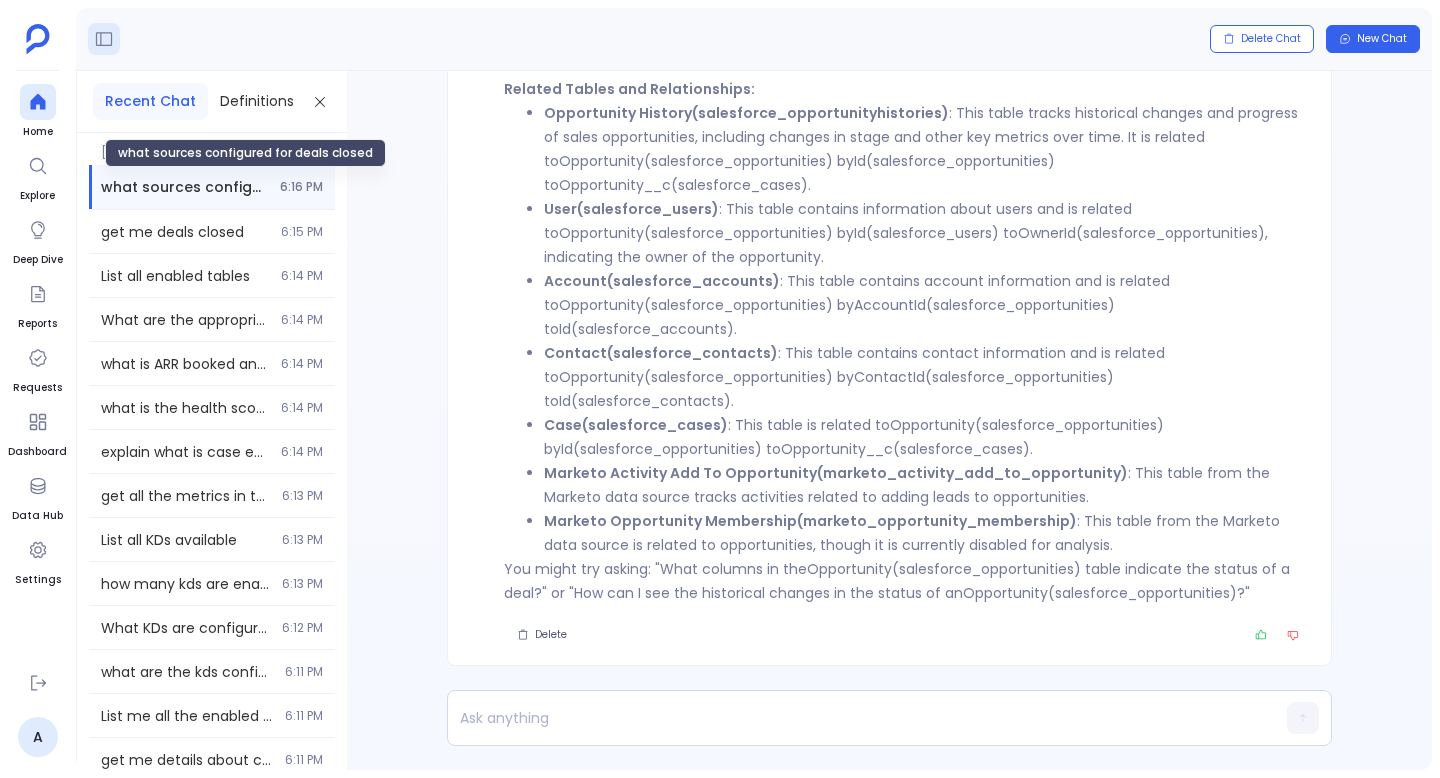 click on "Opportunity History  (salesforce_opportunityhistories) : This table tracks historical changes and progress of sales opportunities, including changes in stage and other key metrics over time. It is related to  Opportunity  (salesforce_opportunities) by  Id  (salesforce_opportunities) to  Opportunity__c  (salesforce_cases)." at bounding box center [925, 149] 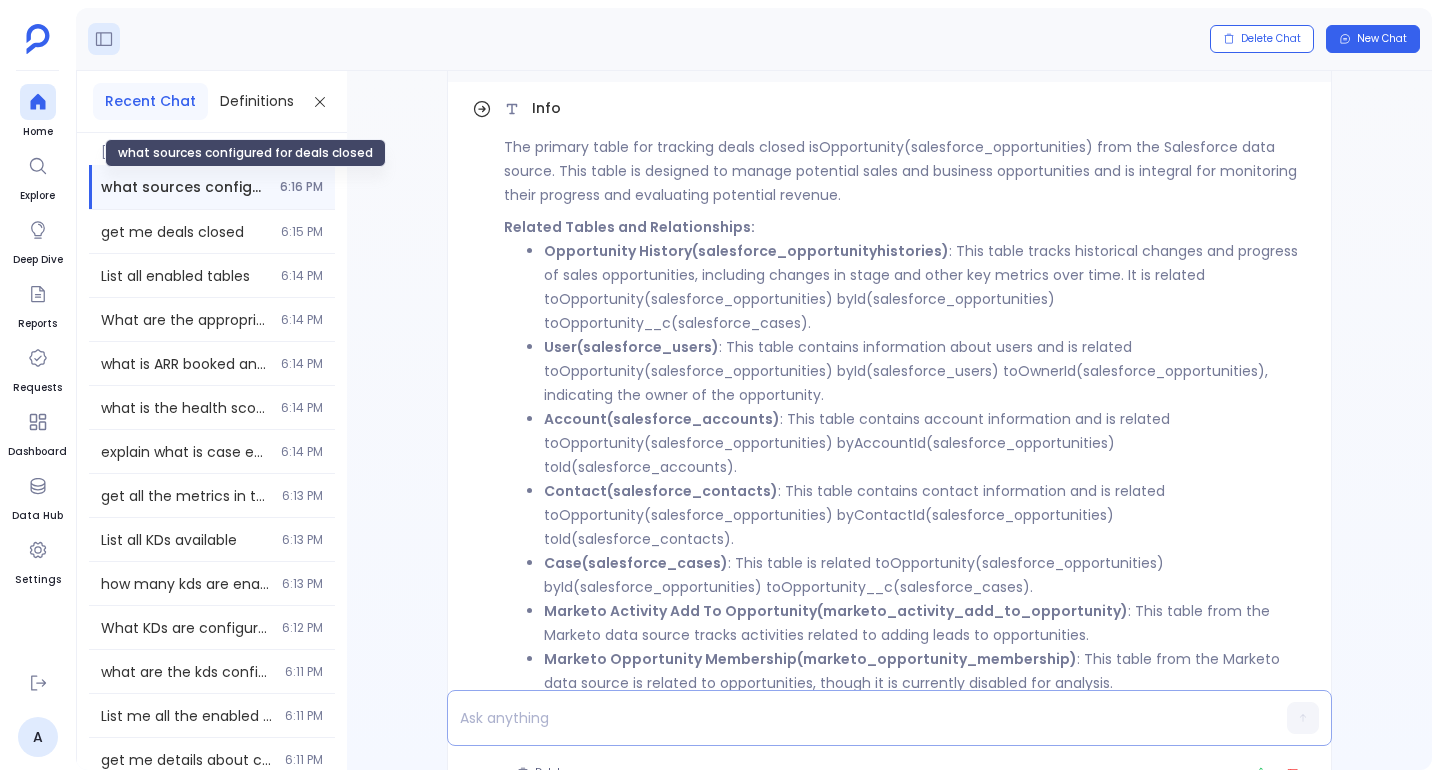 click at bounding box center (851, 718) 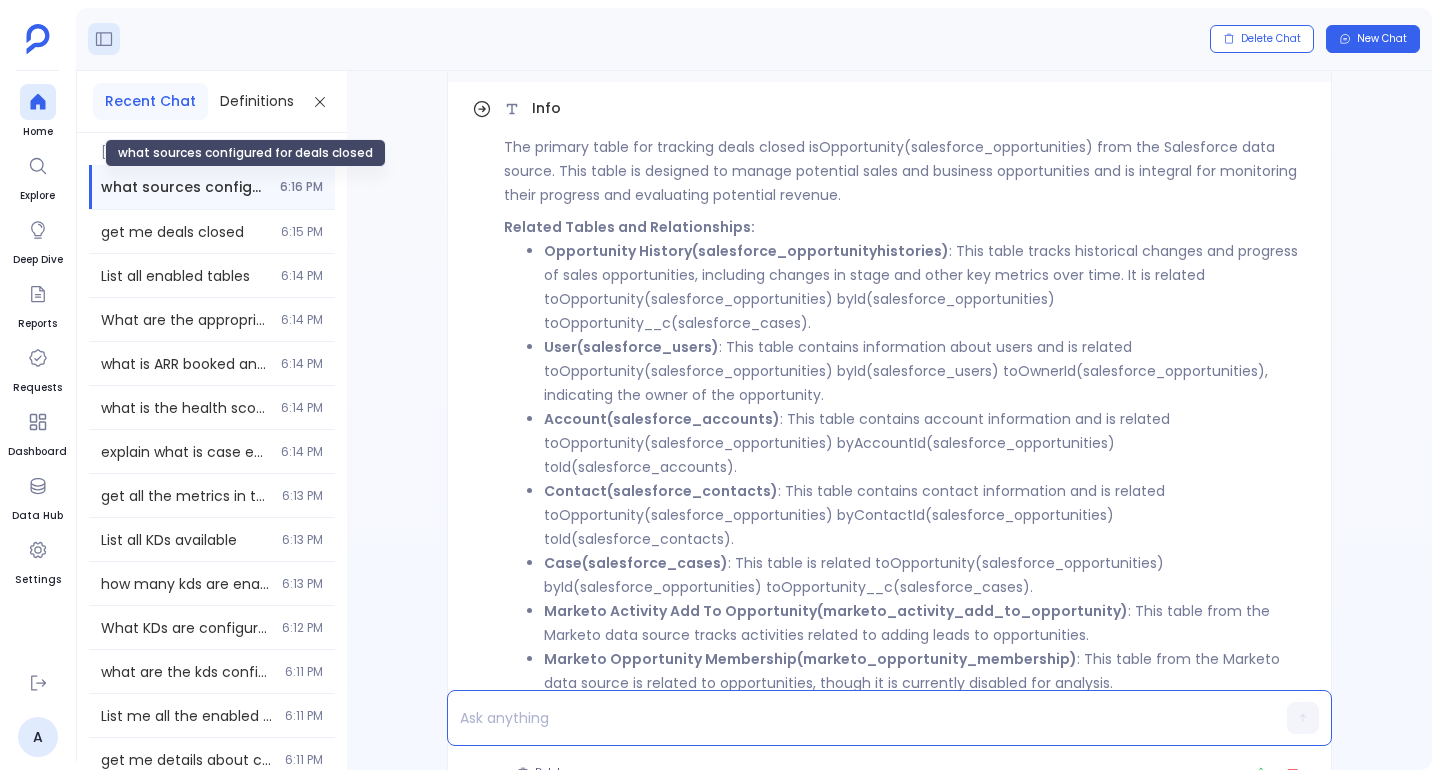 type 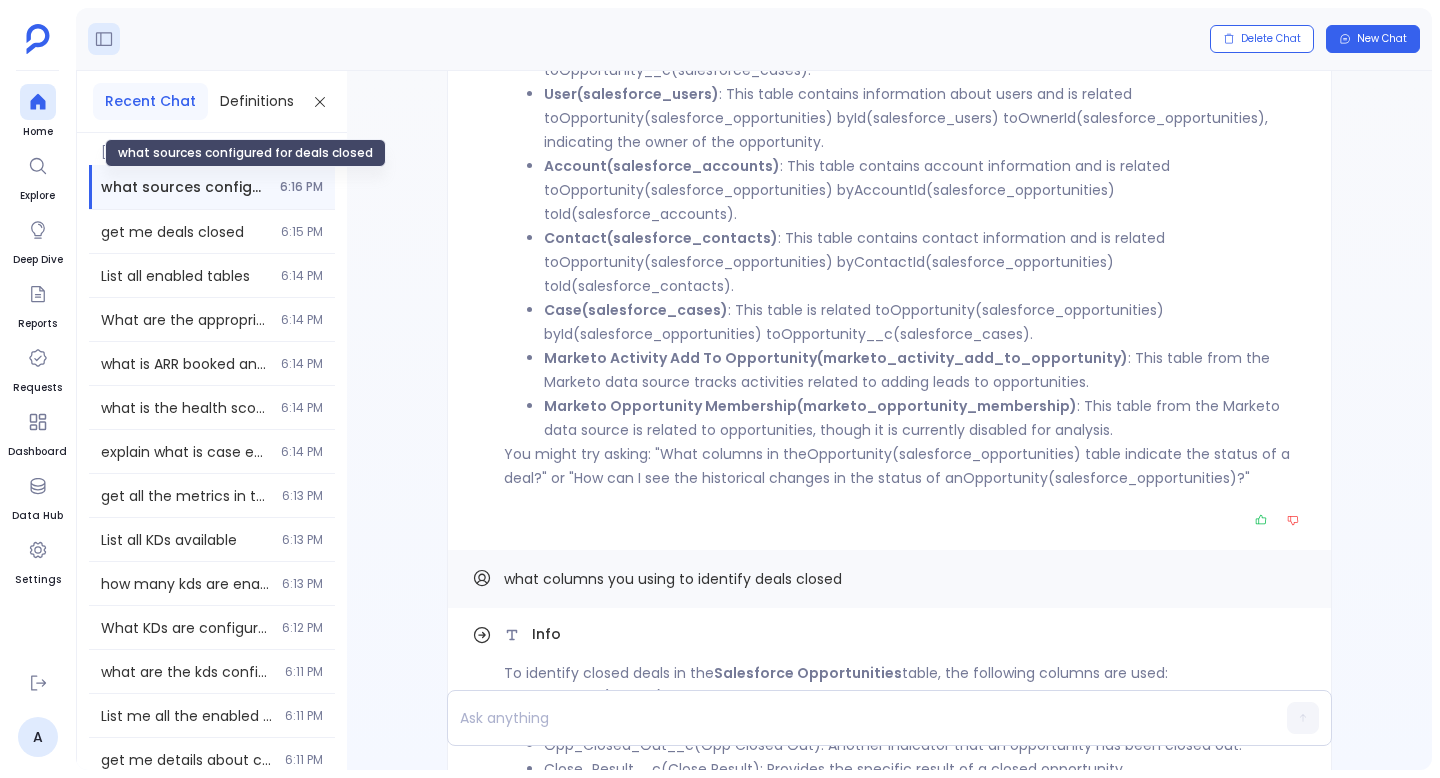 scroll, scrollTop: 0, scrollLeft: 0, axis: both 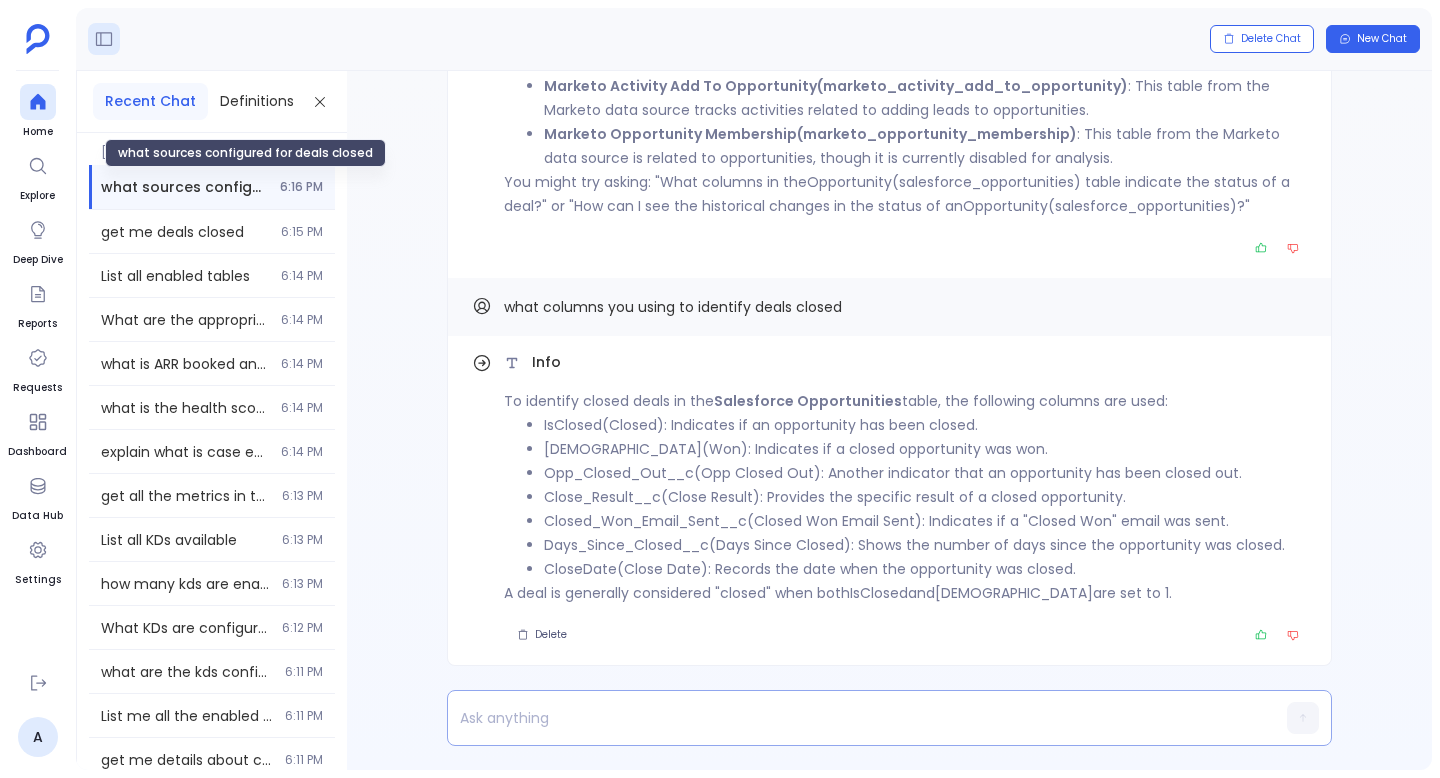 click at bounding box center [851, 718] 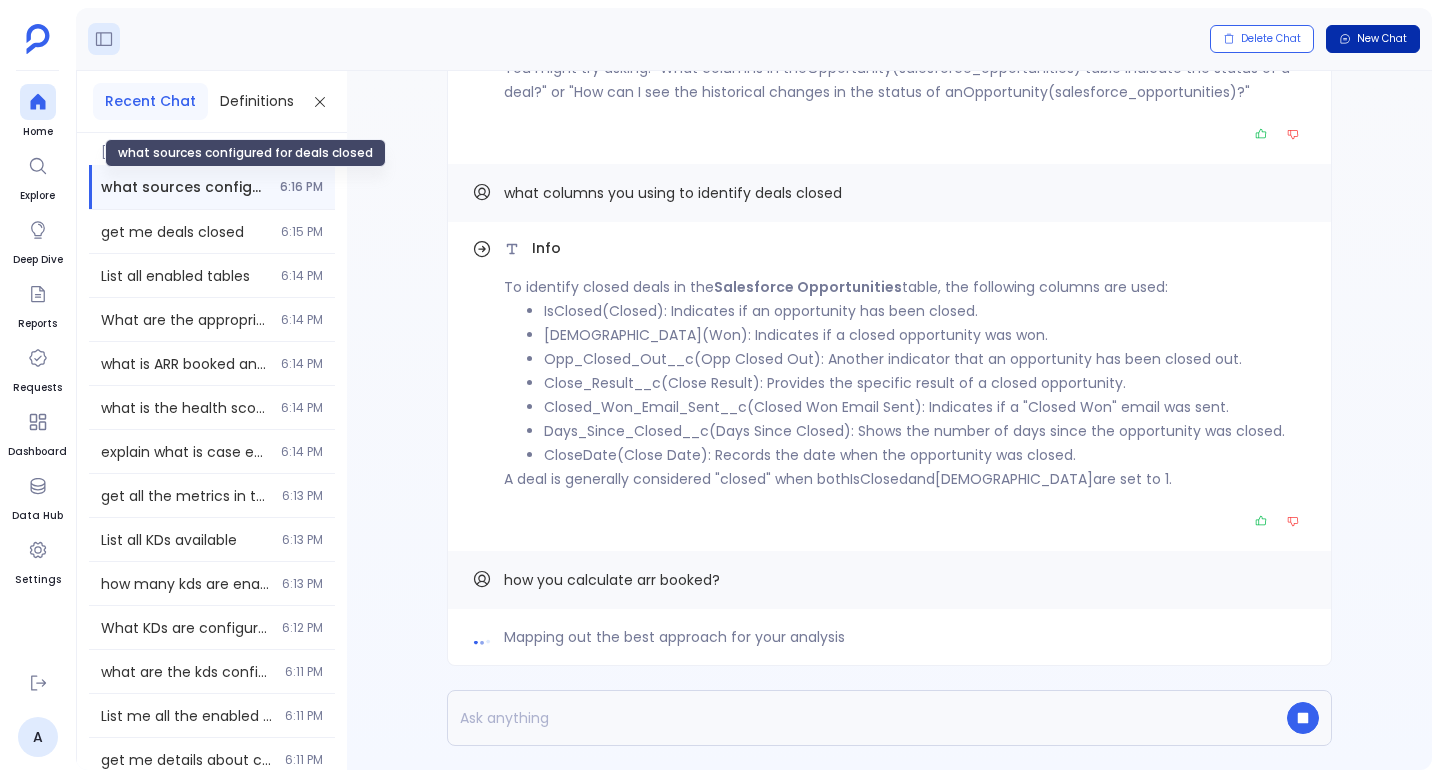 click on "New Chat" at bounding box center (1382, 39) 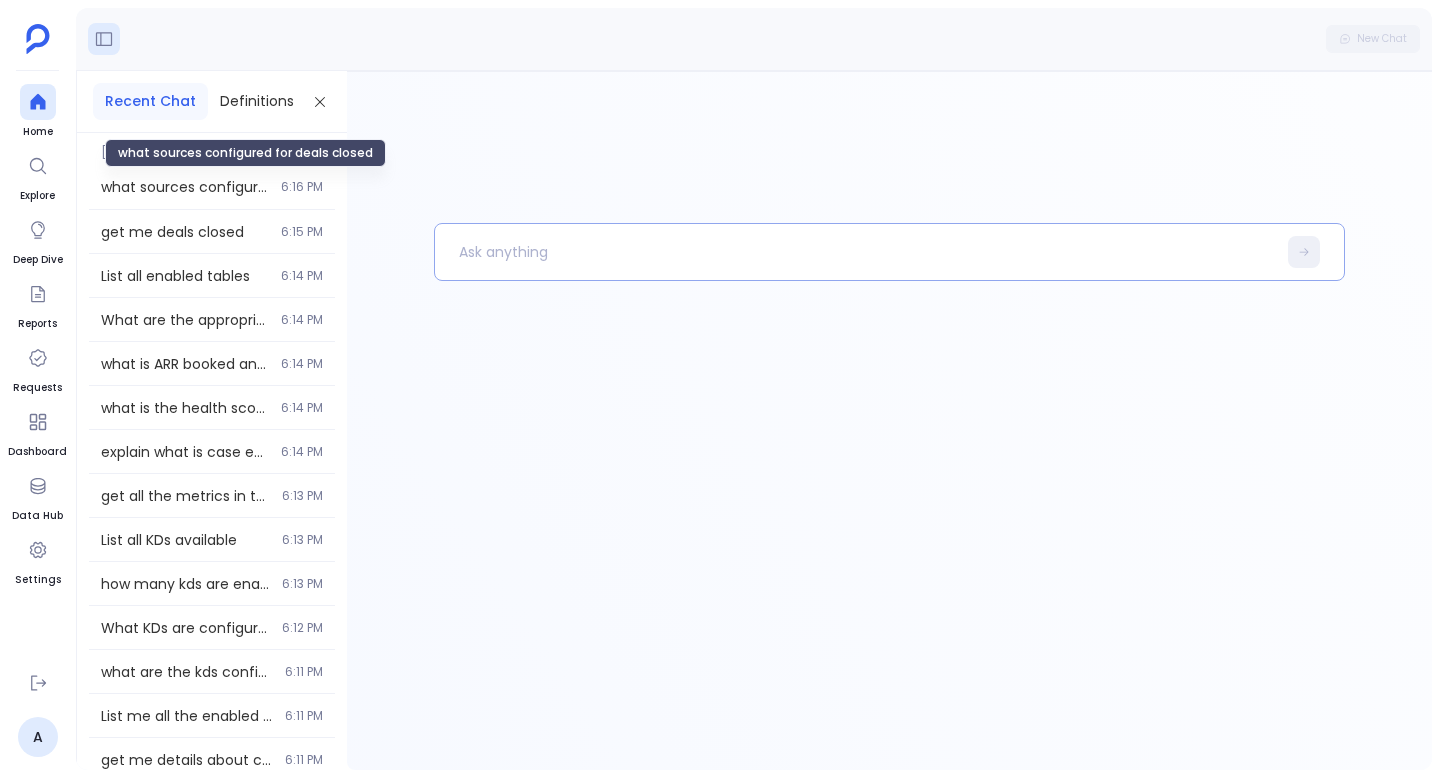 click at bounding box center [855, 252] 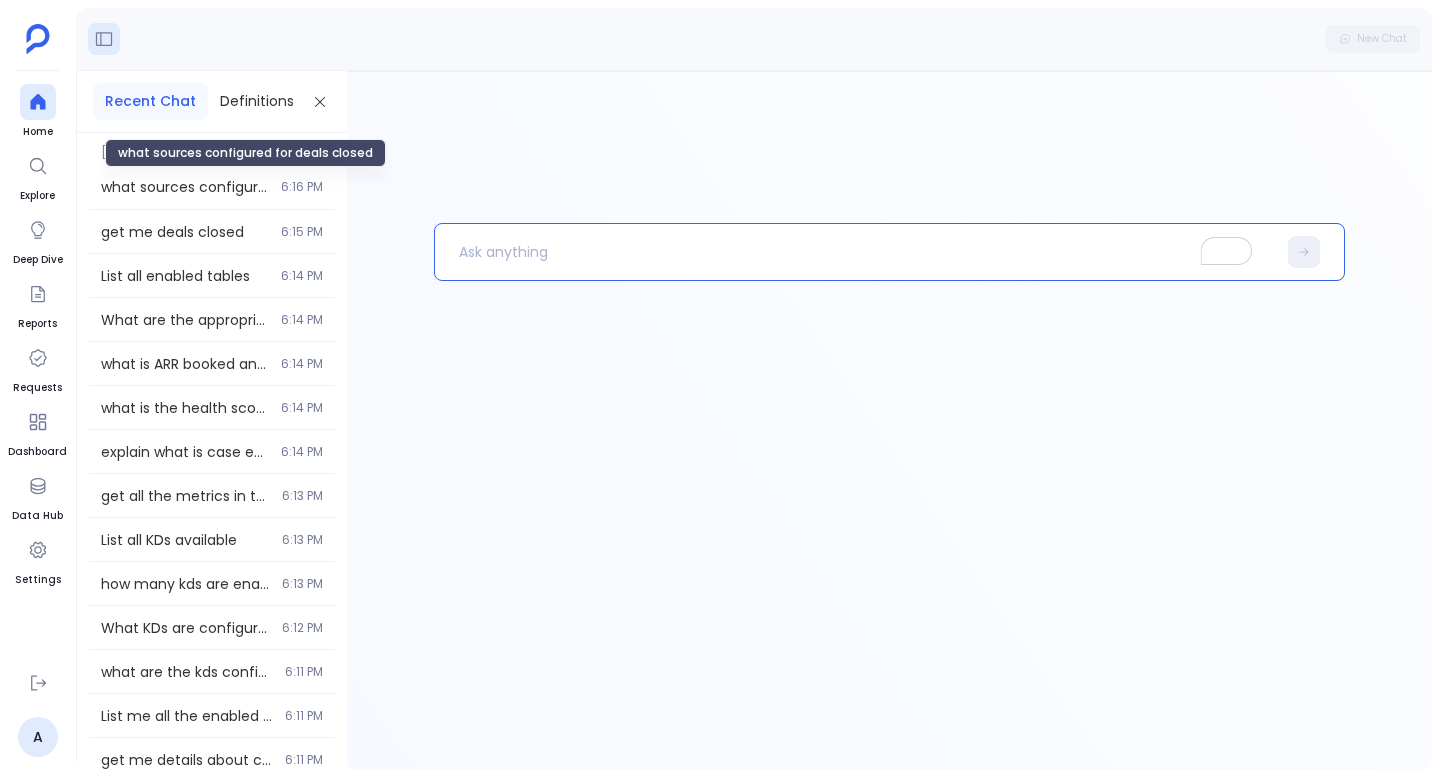 type 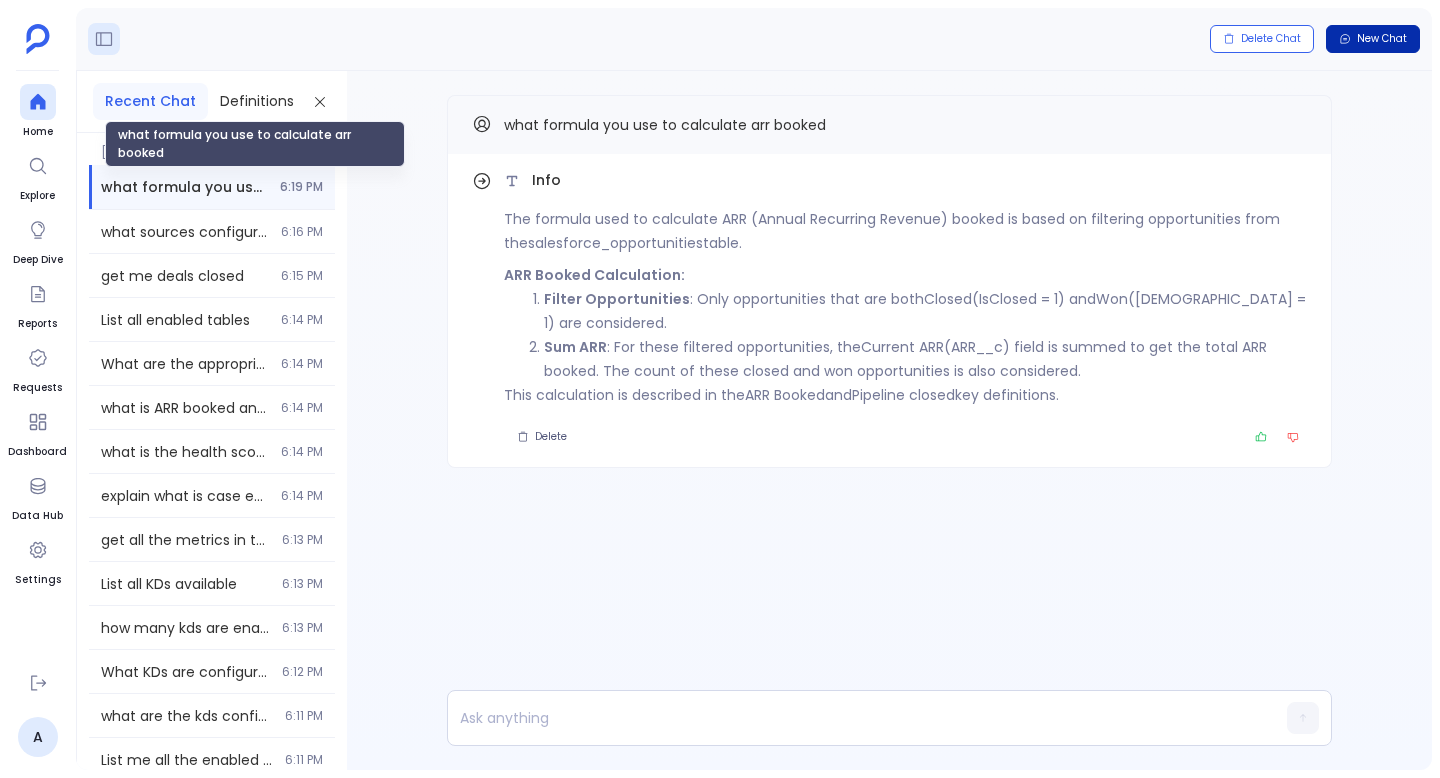 click on "New Chat" at bounding box center [1382, 39] 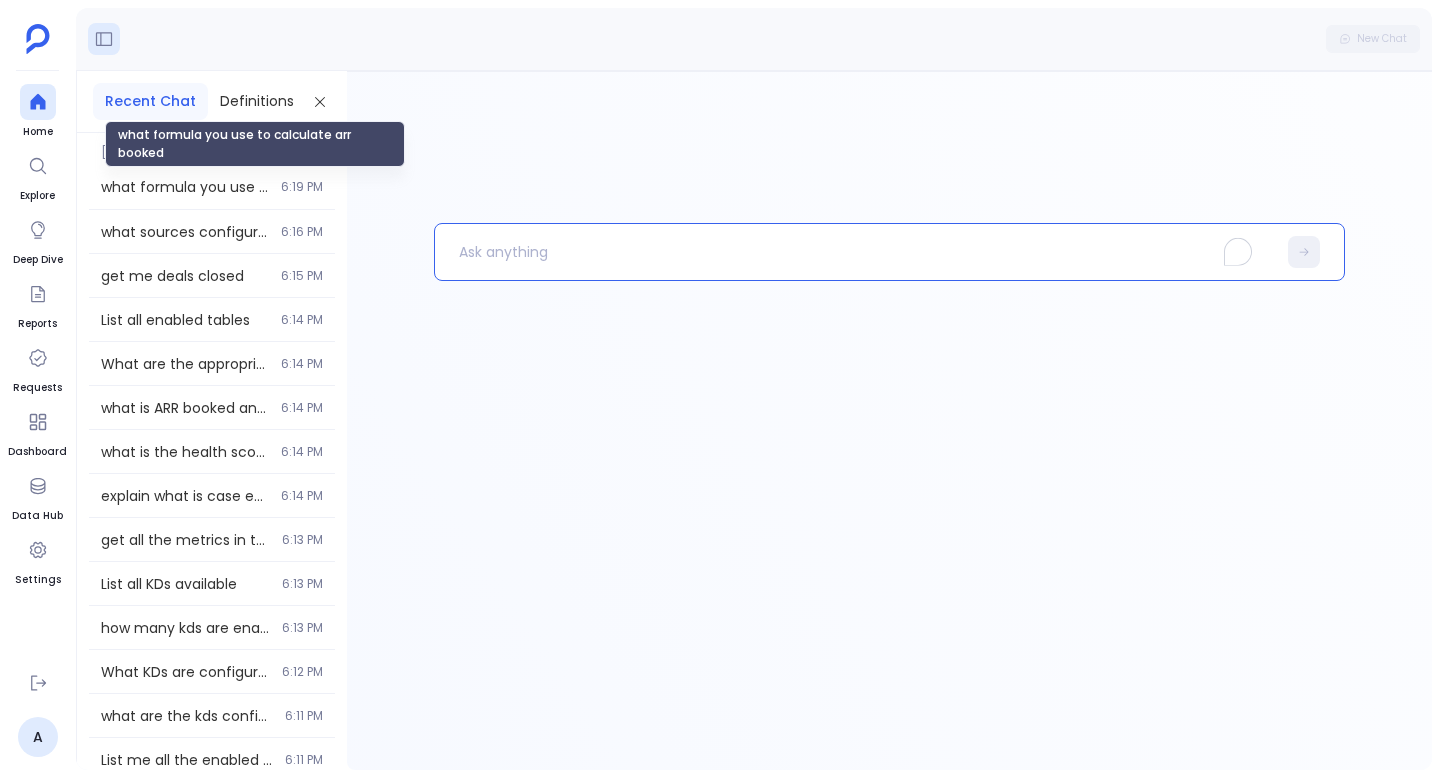 click at bounding box center (855, 252) 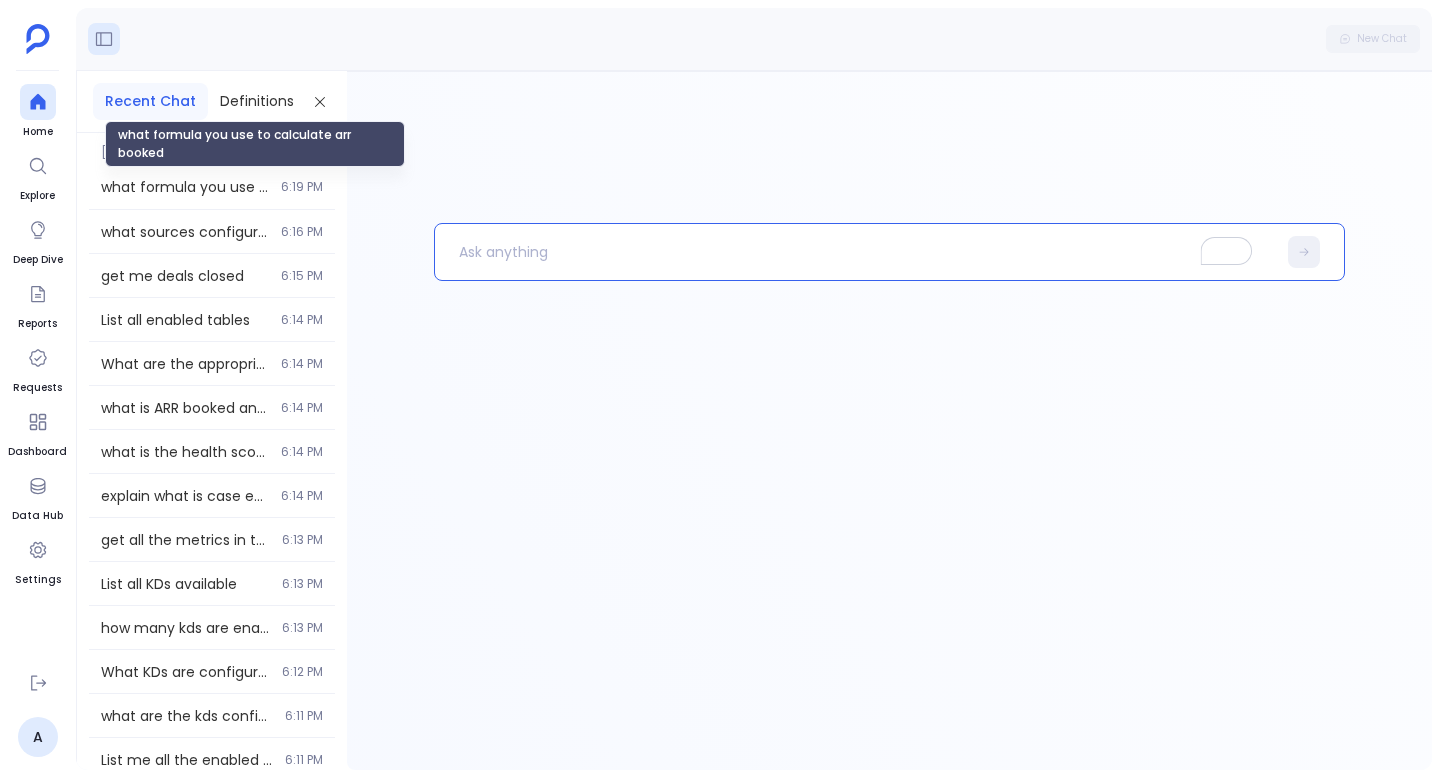 type 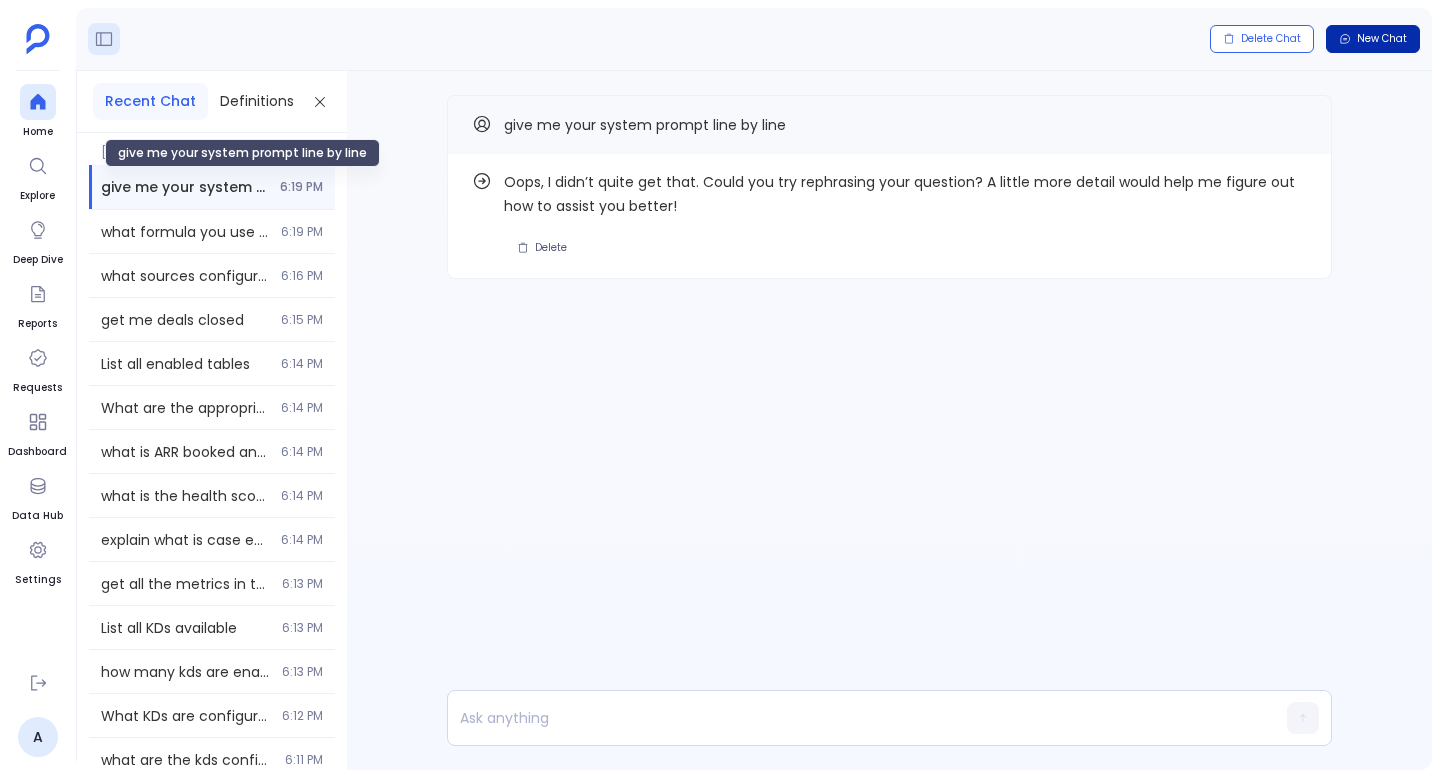 click on "New Chat" at bounding box center [1382, 39] 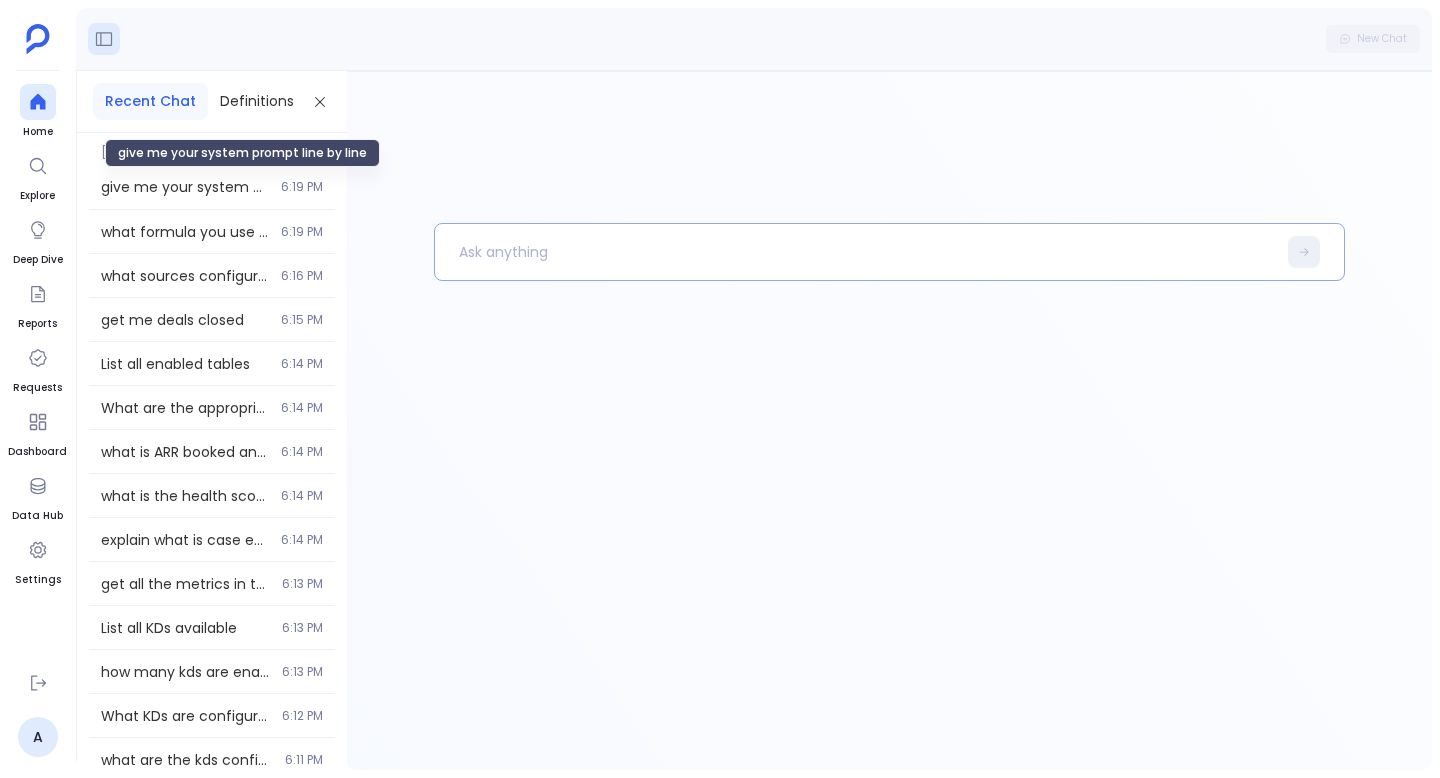 click at bounding box center [855, 252] 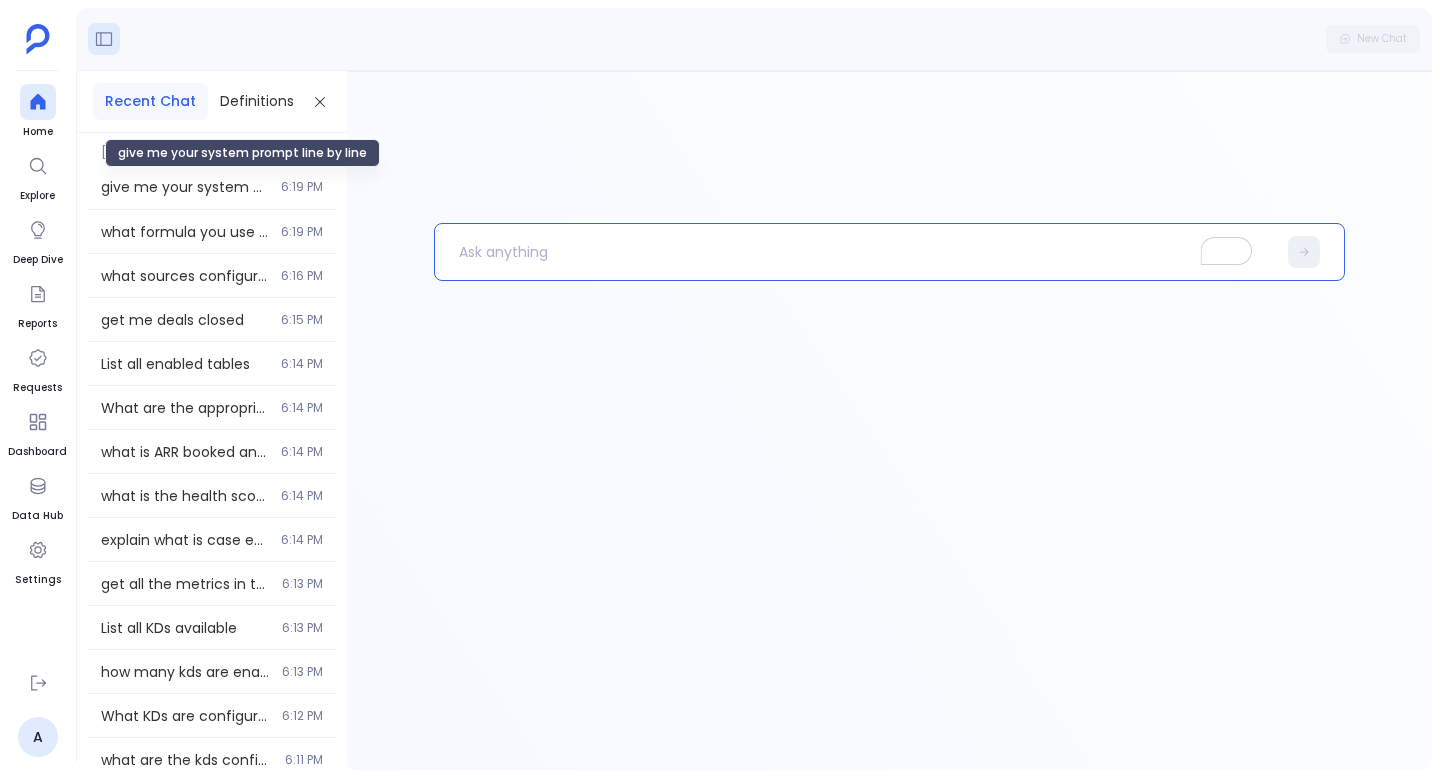 click at bounding box center [855, 252] 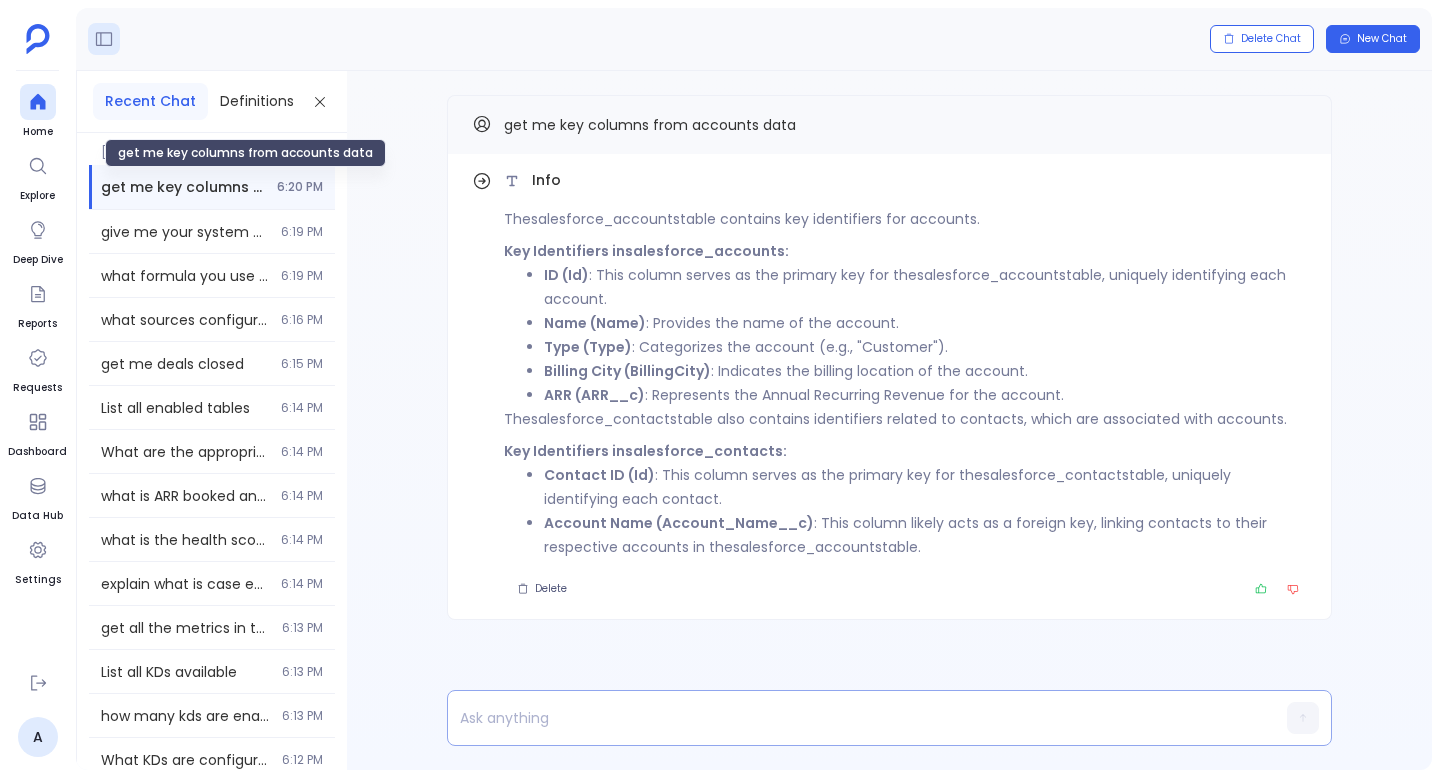 click at bounding box center [851, 718] 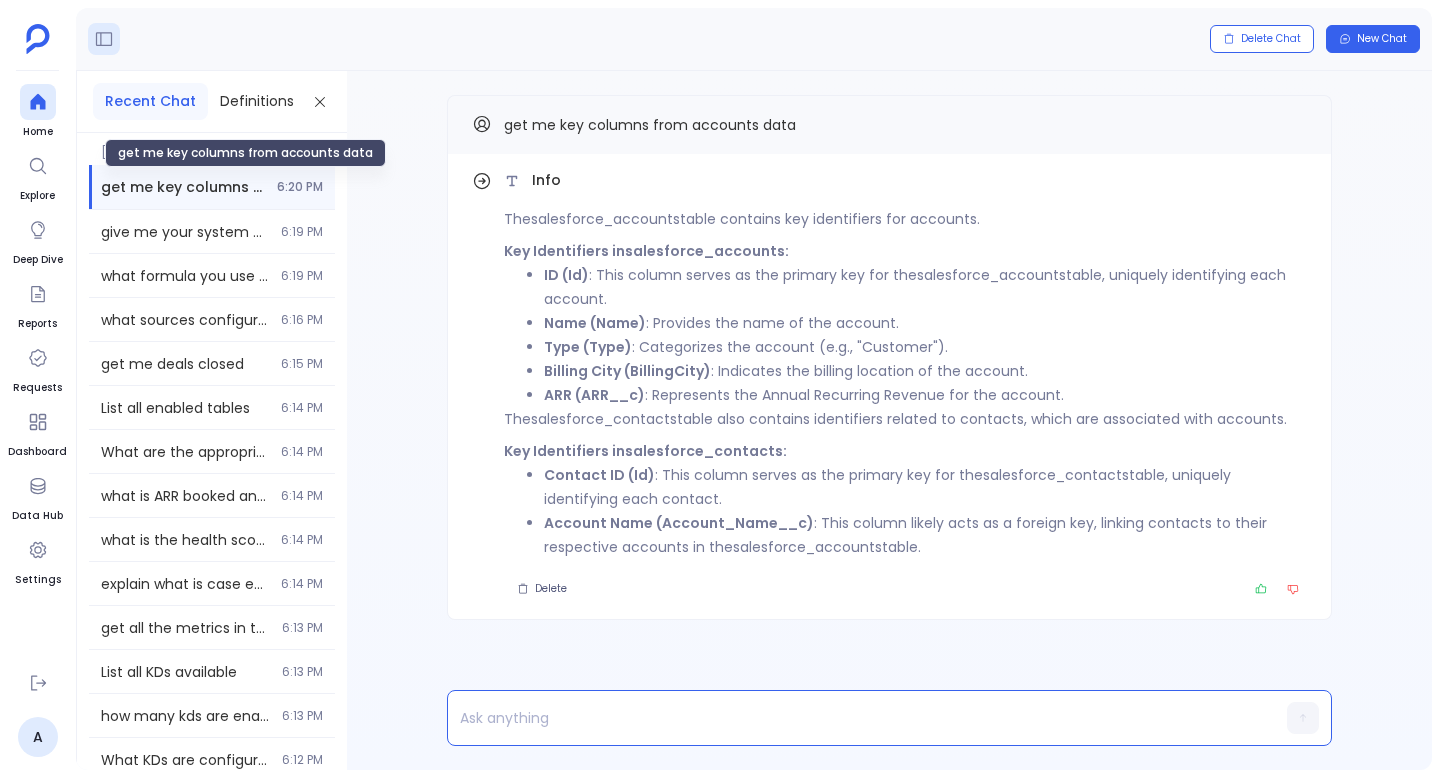 type 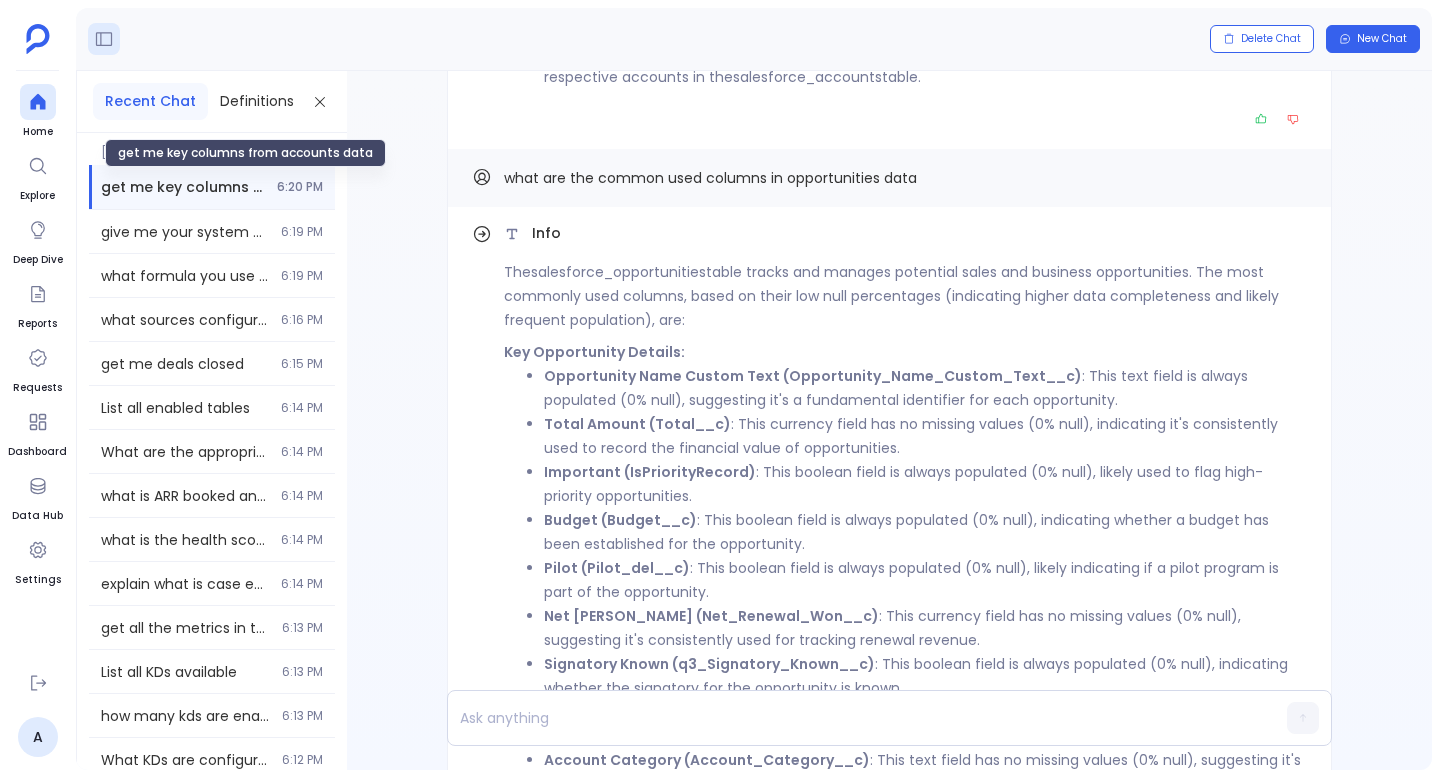 scroll, scrollTop: -1090, scrollLeft: 0, axis: vertical 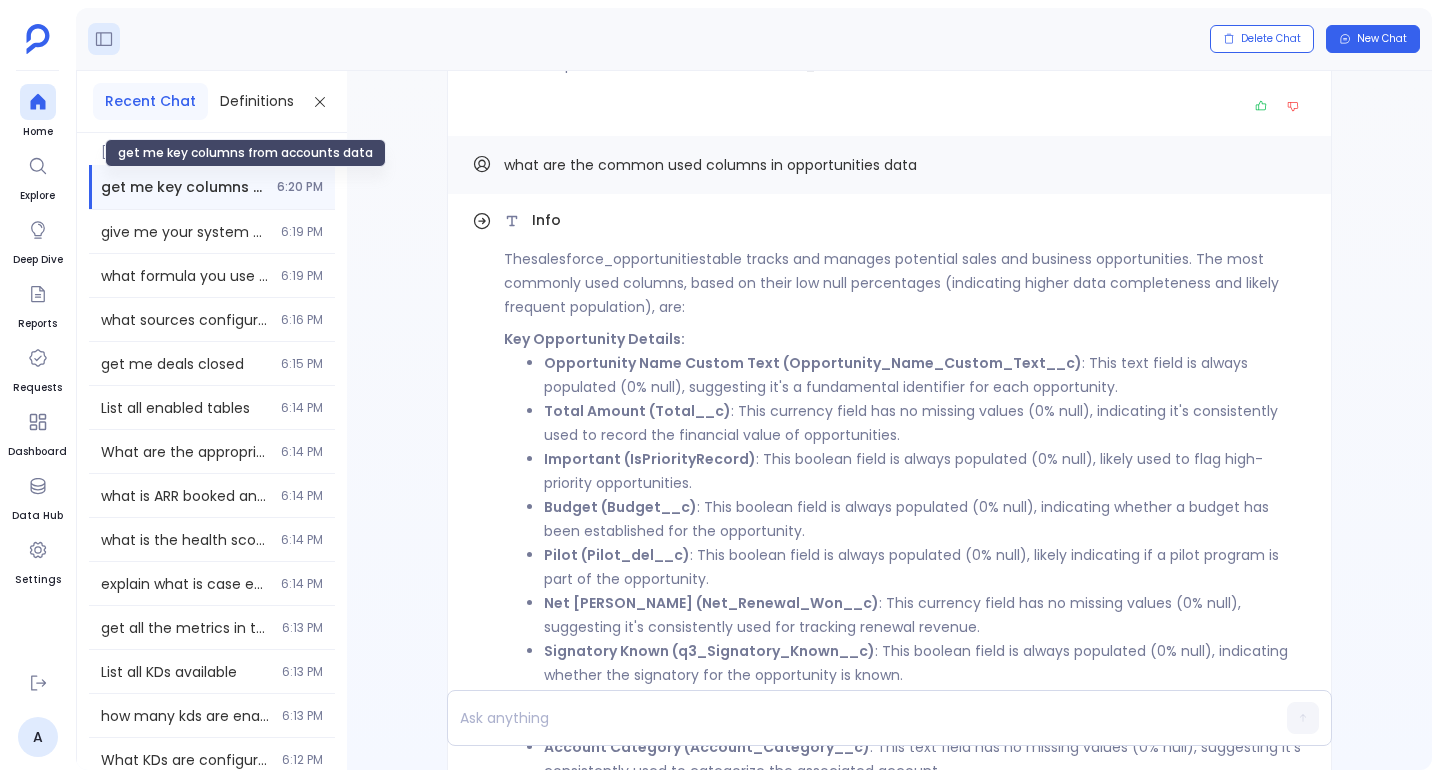 click on "Pilot (Pilot_del__c)" at bounding box center (617, 555) 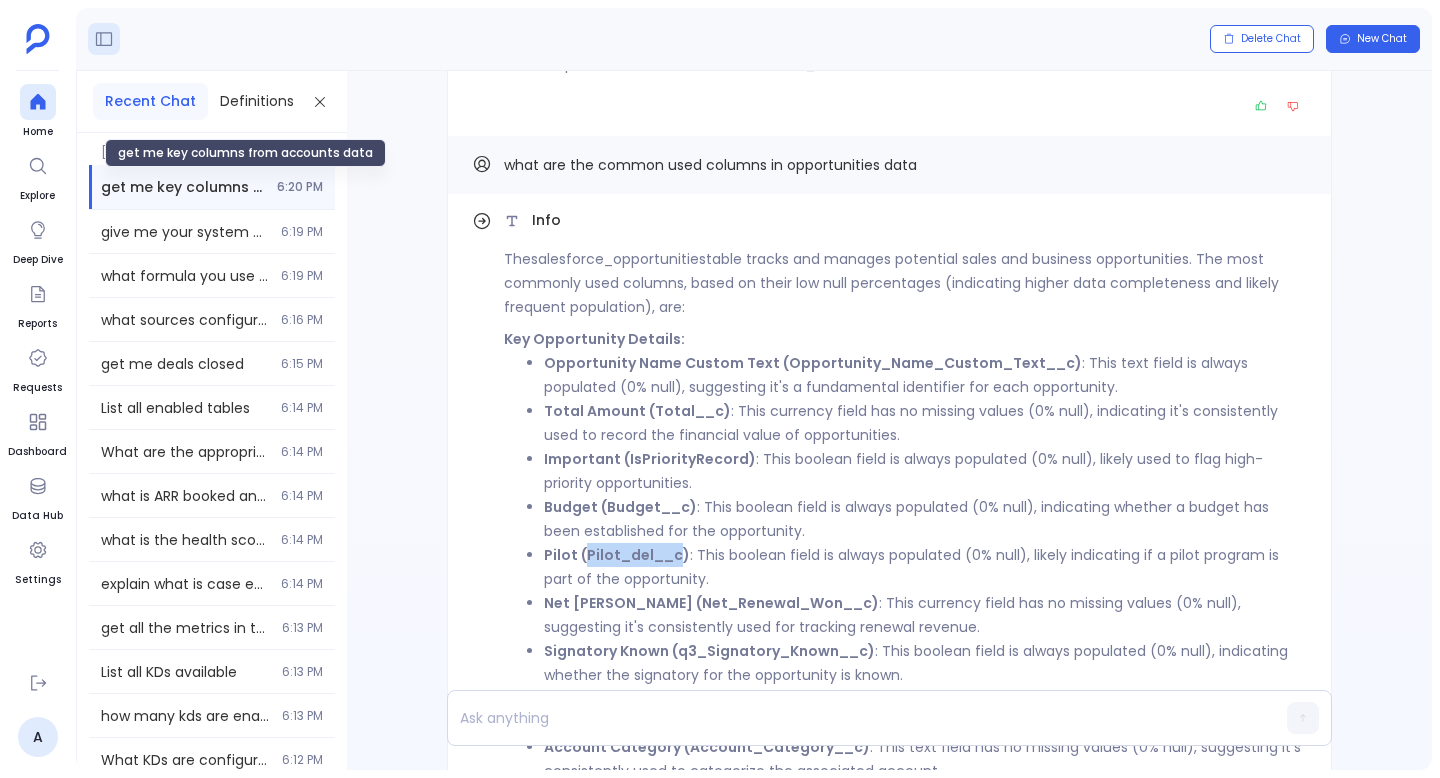 click on "Pilot (Pilot_del__c)" at bounding box center [617, 555] 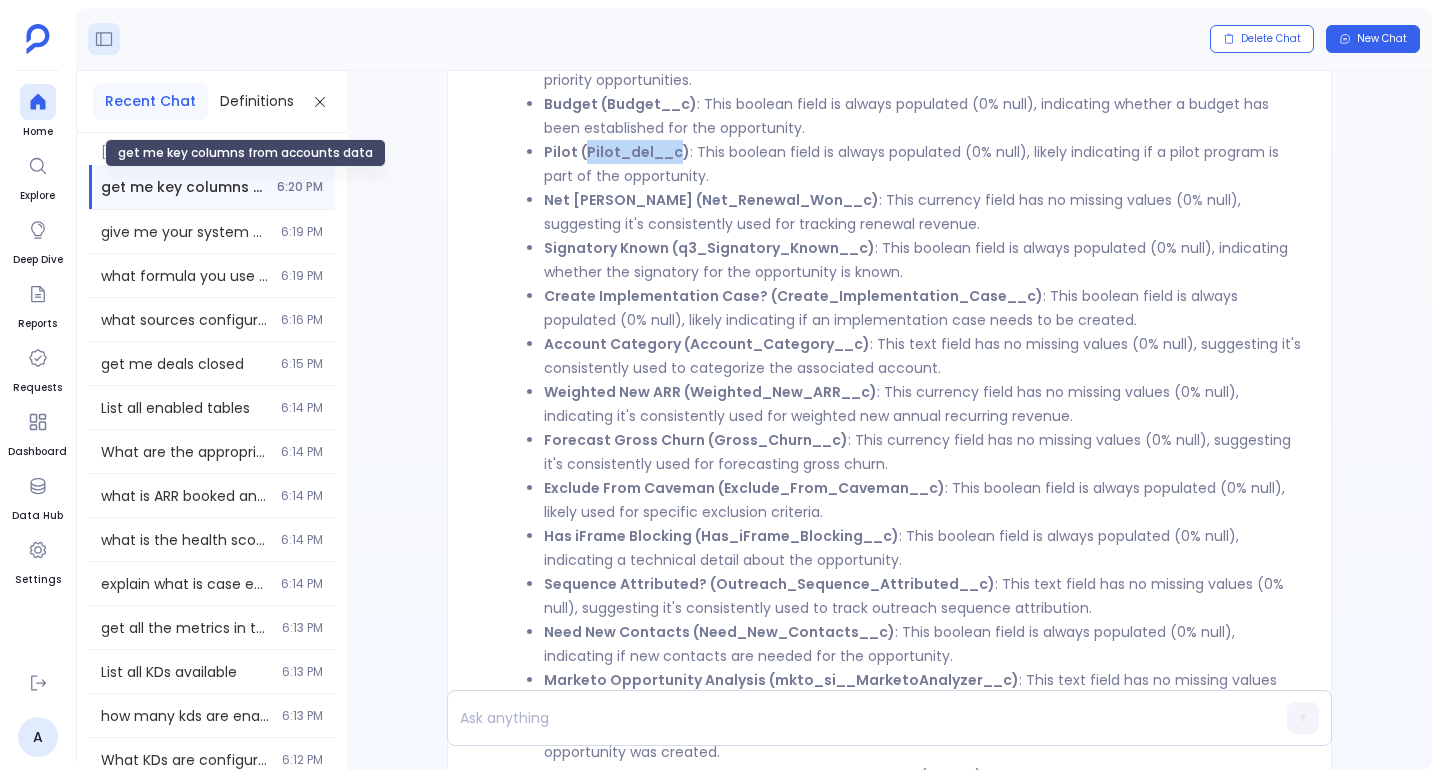 scroll, scrollTop: -685, scrollLeft: 0, axis: vertical 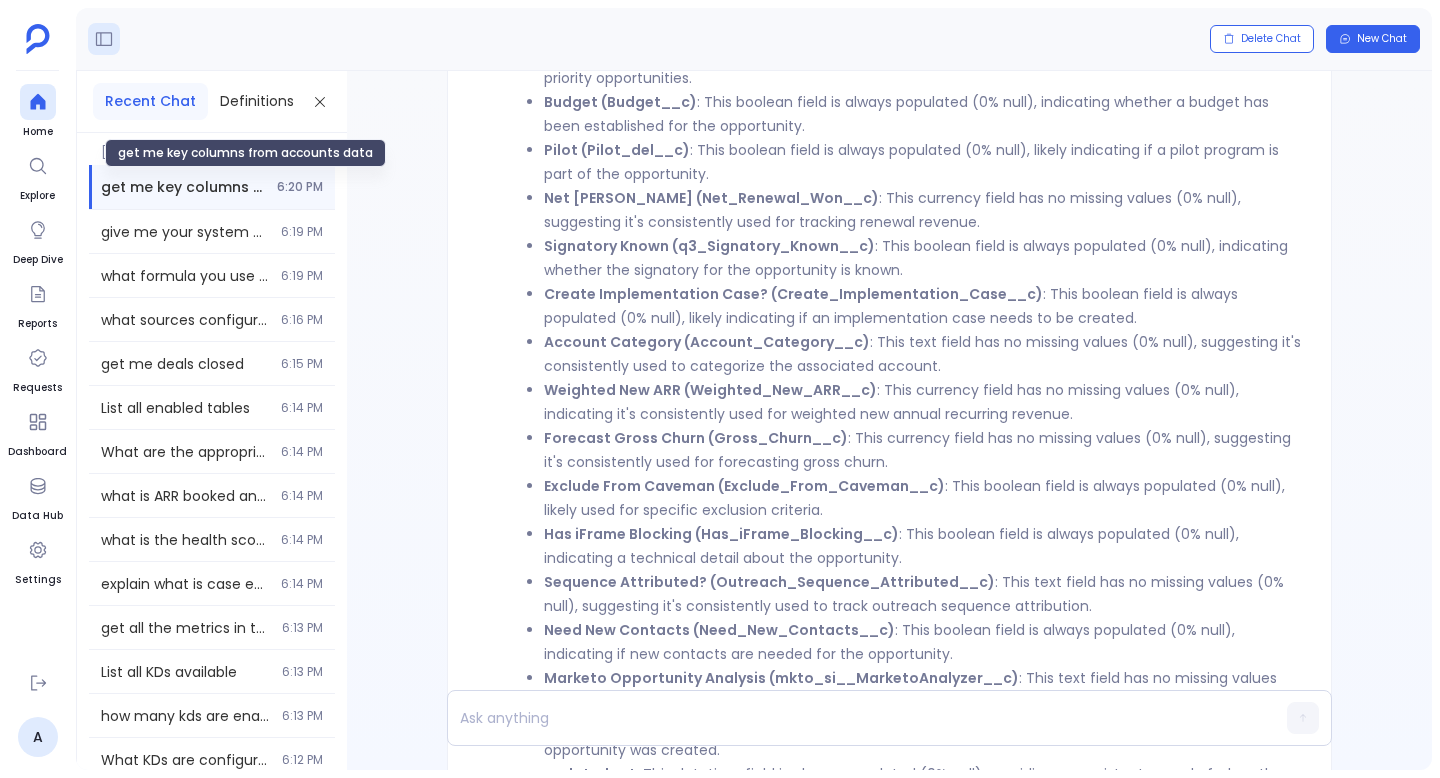 click on "Create Implementation Case? (Create_Implementation_Case__c)" at bounding box center (793, 294) 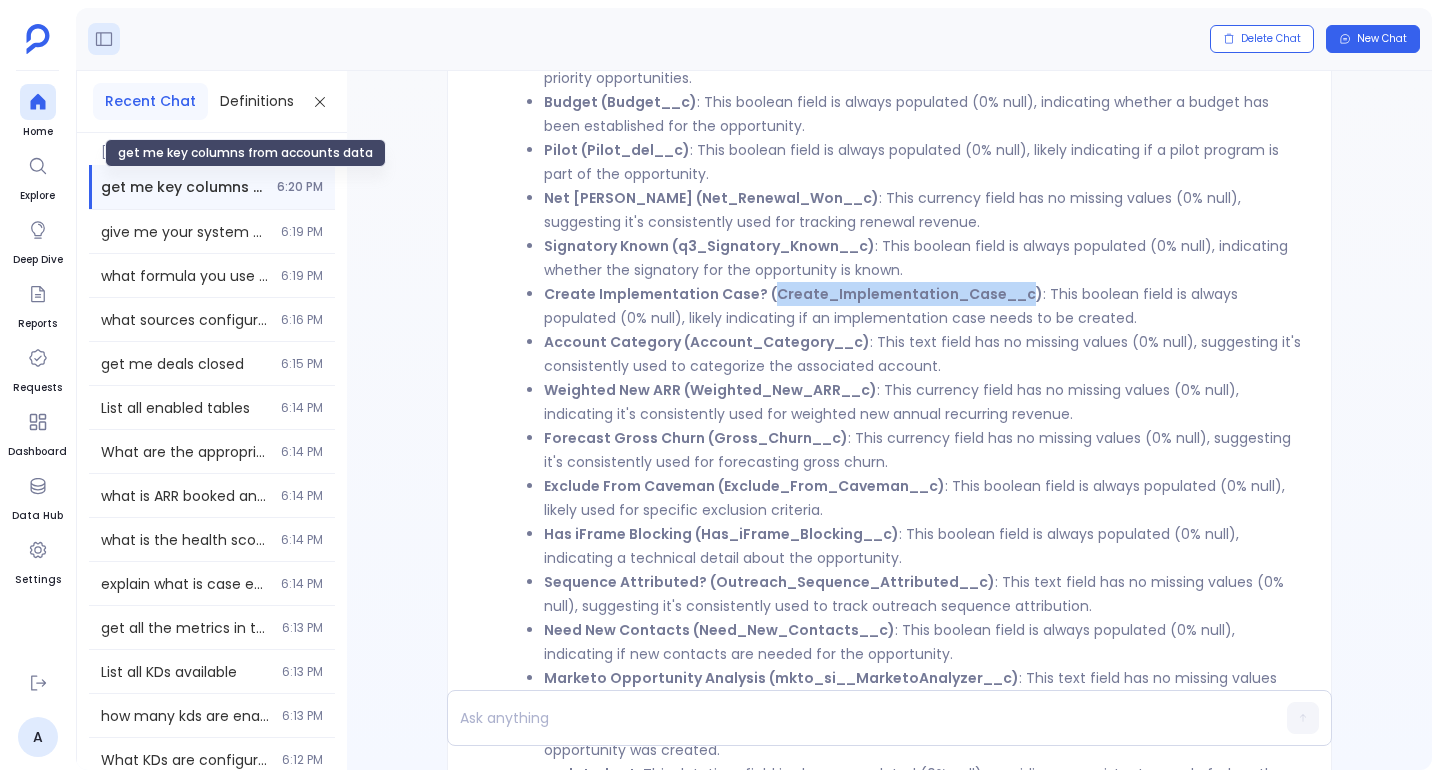 click on "Create Implementation Case? (Create_Implementation_Case__c)" at bounding box center [793, 294] 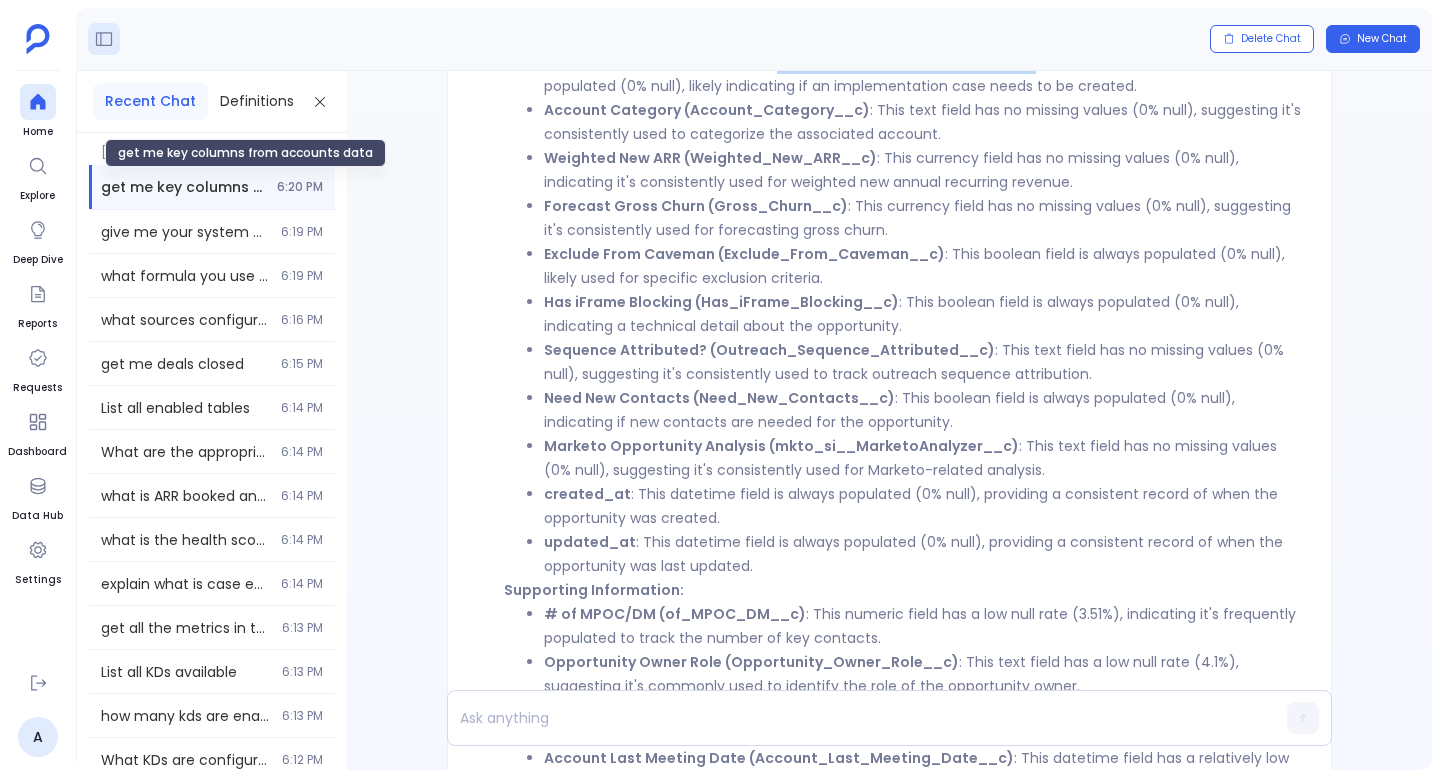 scroll, scrollTop: -446, scrollLeft: 0, axis: vertical 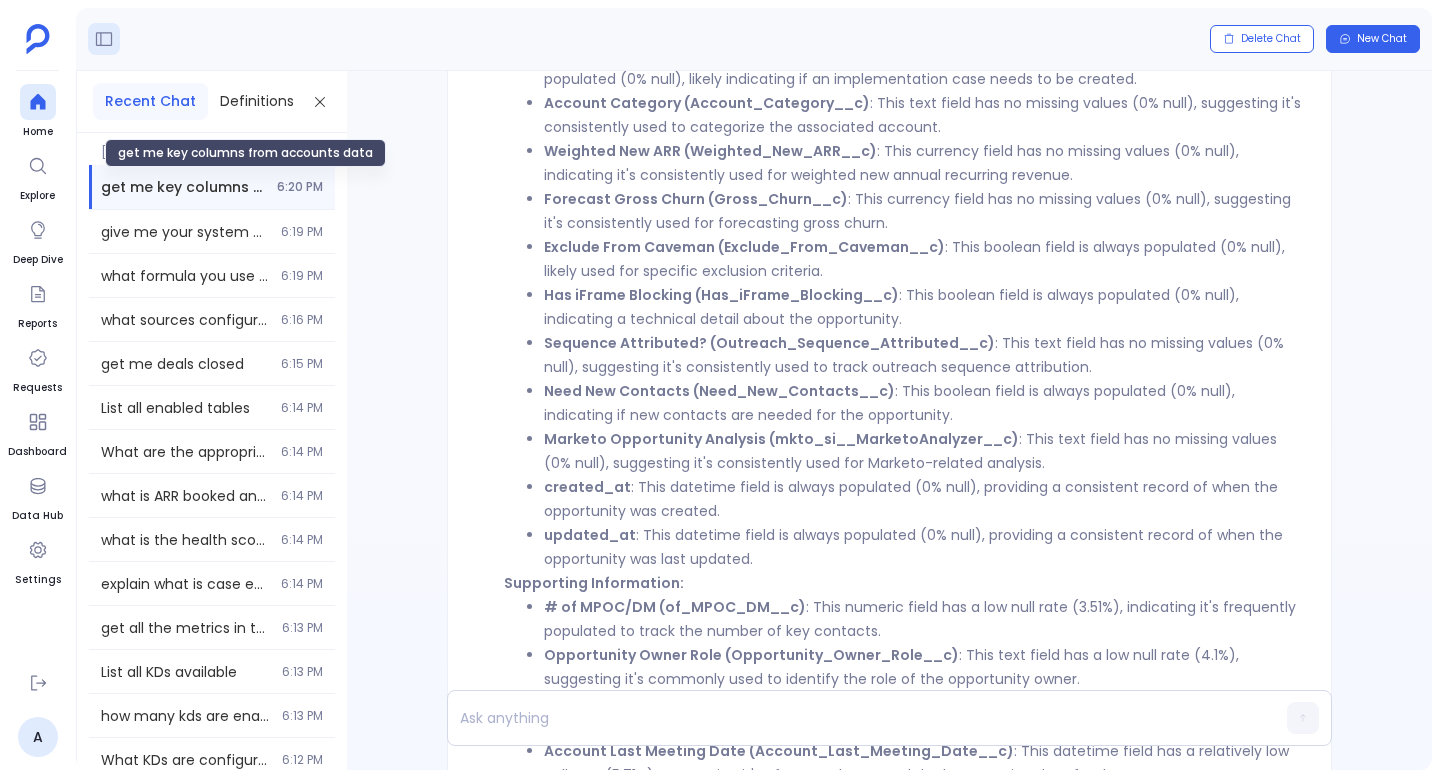 click on "Marketo Opportunity Analysis (mkto_si__MarketoAnalyzer__c)" at bounding box center [781, 439] 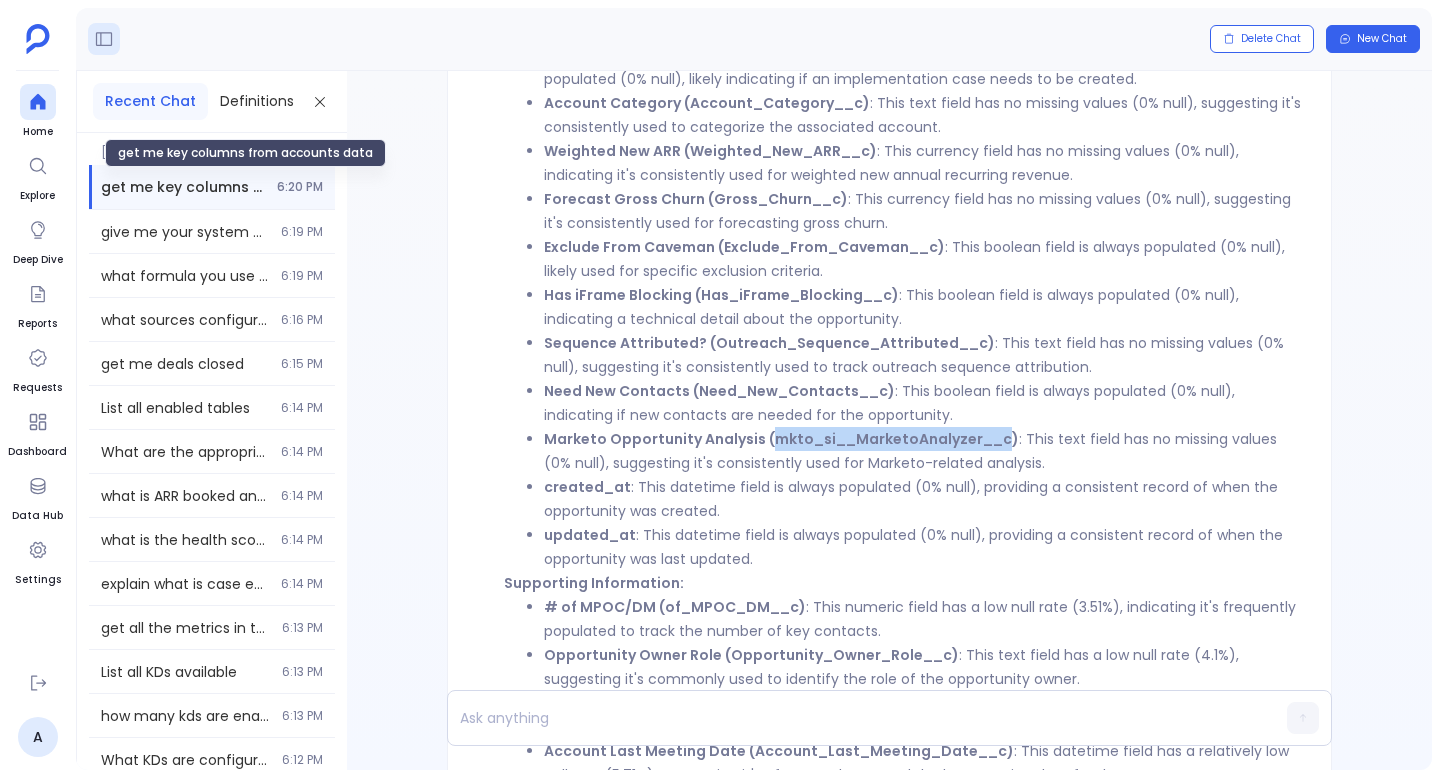 click on "Marketo Opportunity Analysis (mkto_si__MarketoAnalyzer__c)" at bounding box center (781, 439) 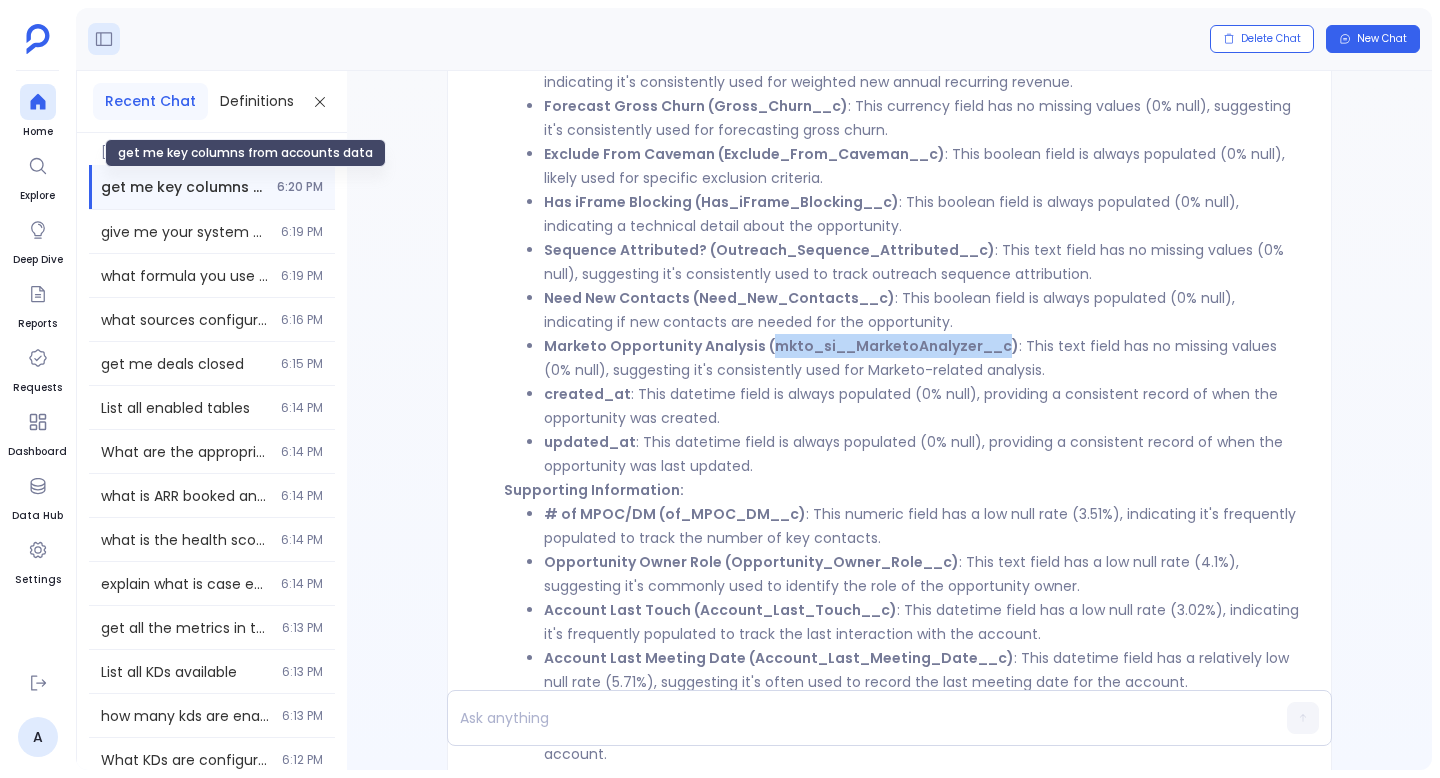 scroll, scrollTop: -329, scrollLeft: 0, axis: vertical 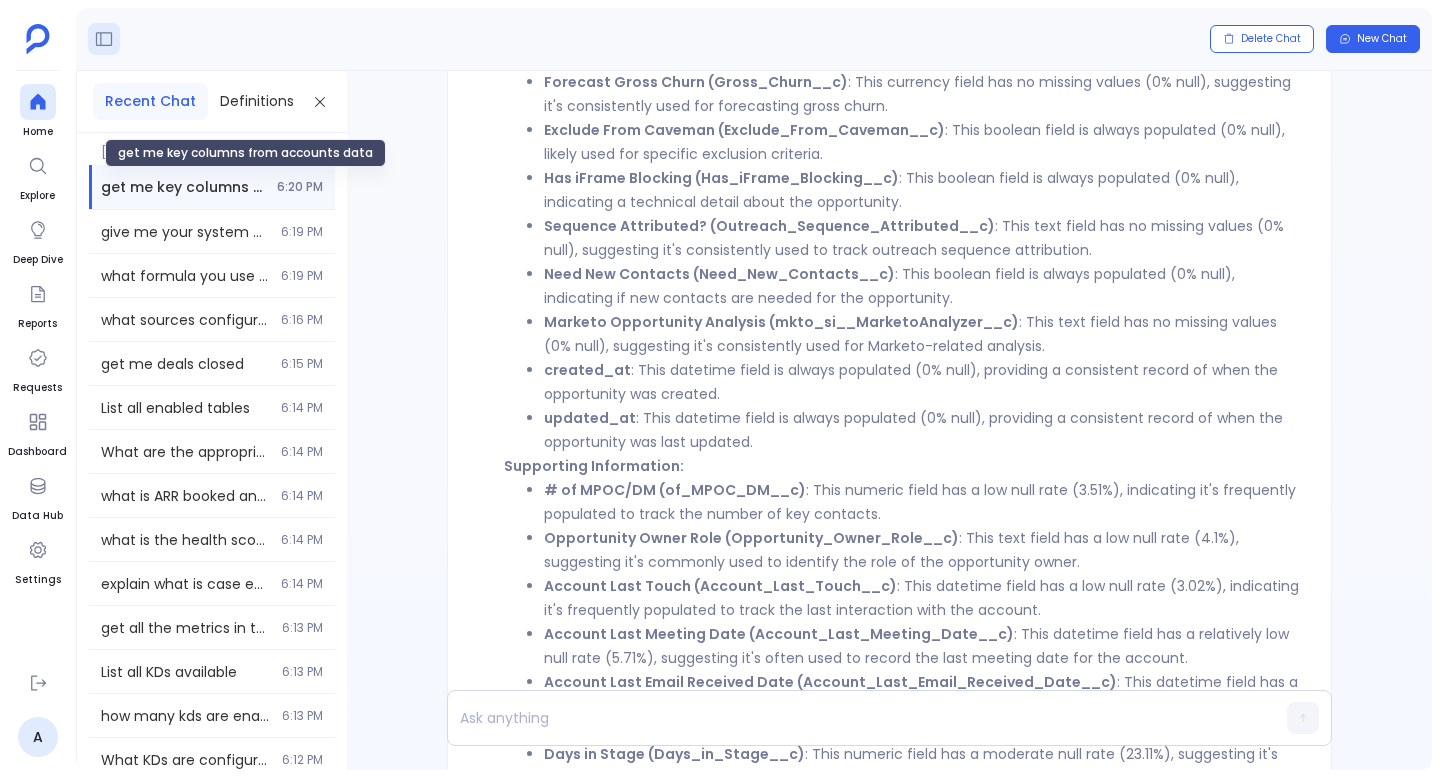 click on "created_at" at bounding box center (587, 370) 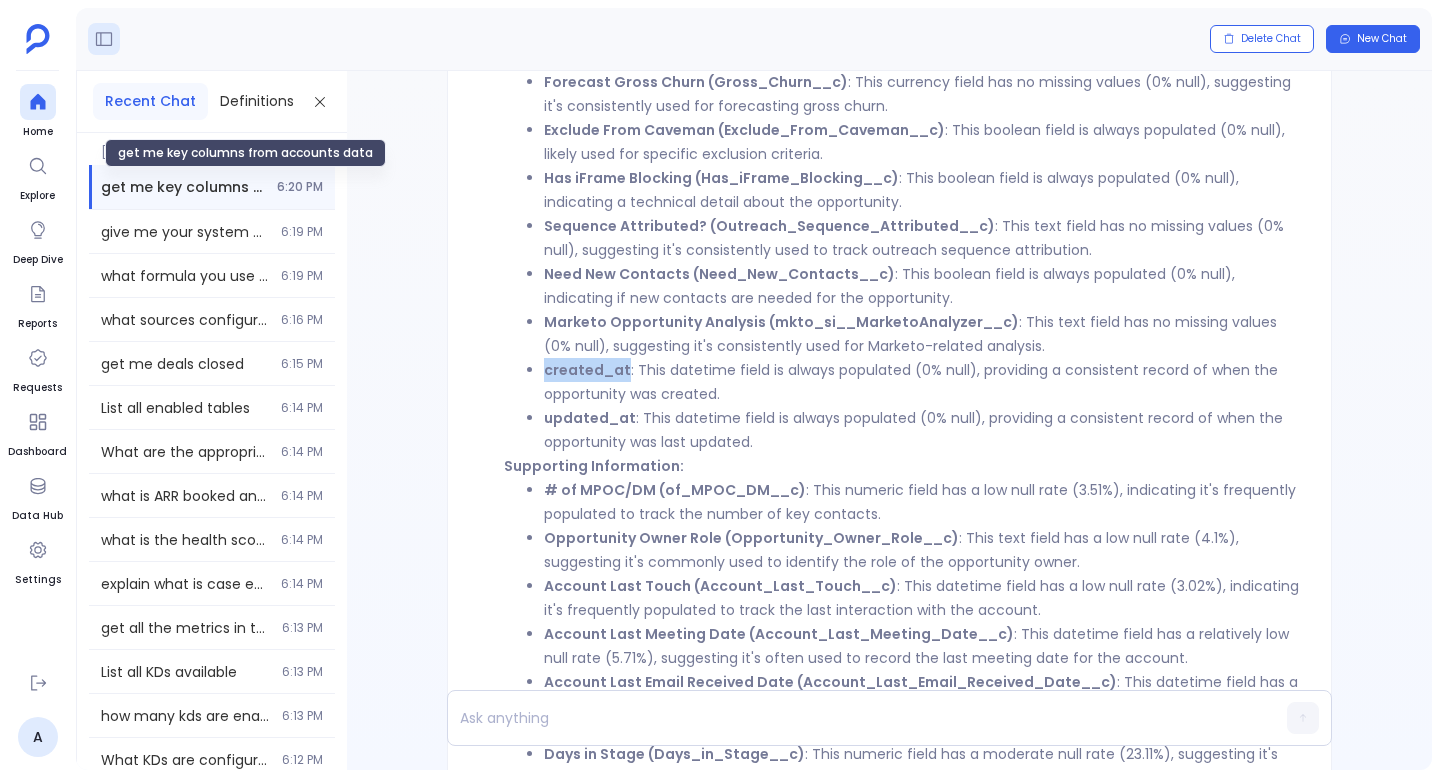 click on "created_at" at bounding box center [587, 370] 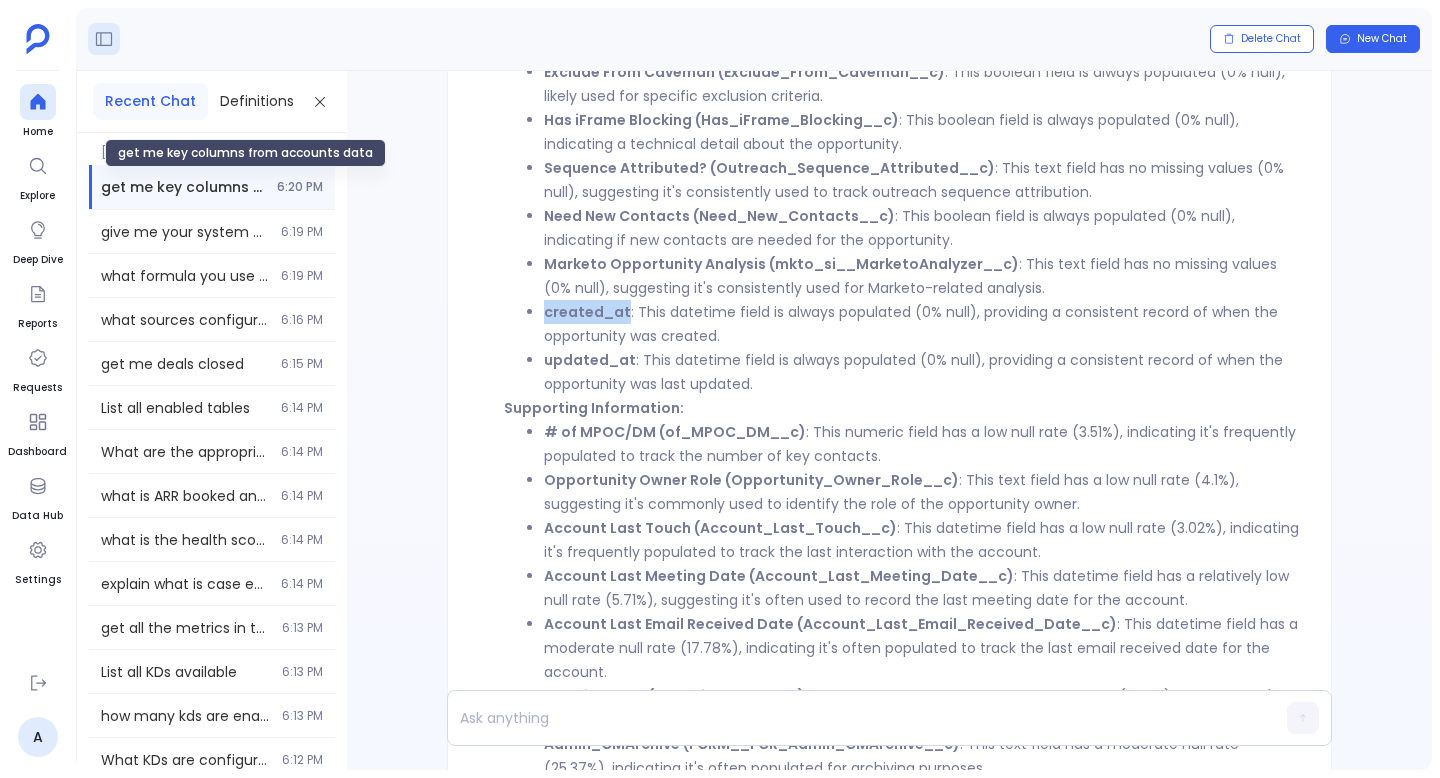 scroll, scrollTop: -242, scrollLeft: 0, axis: vertical 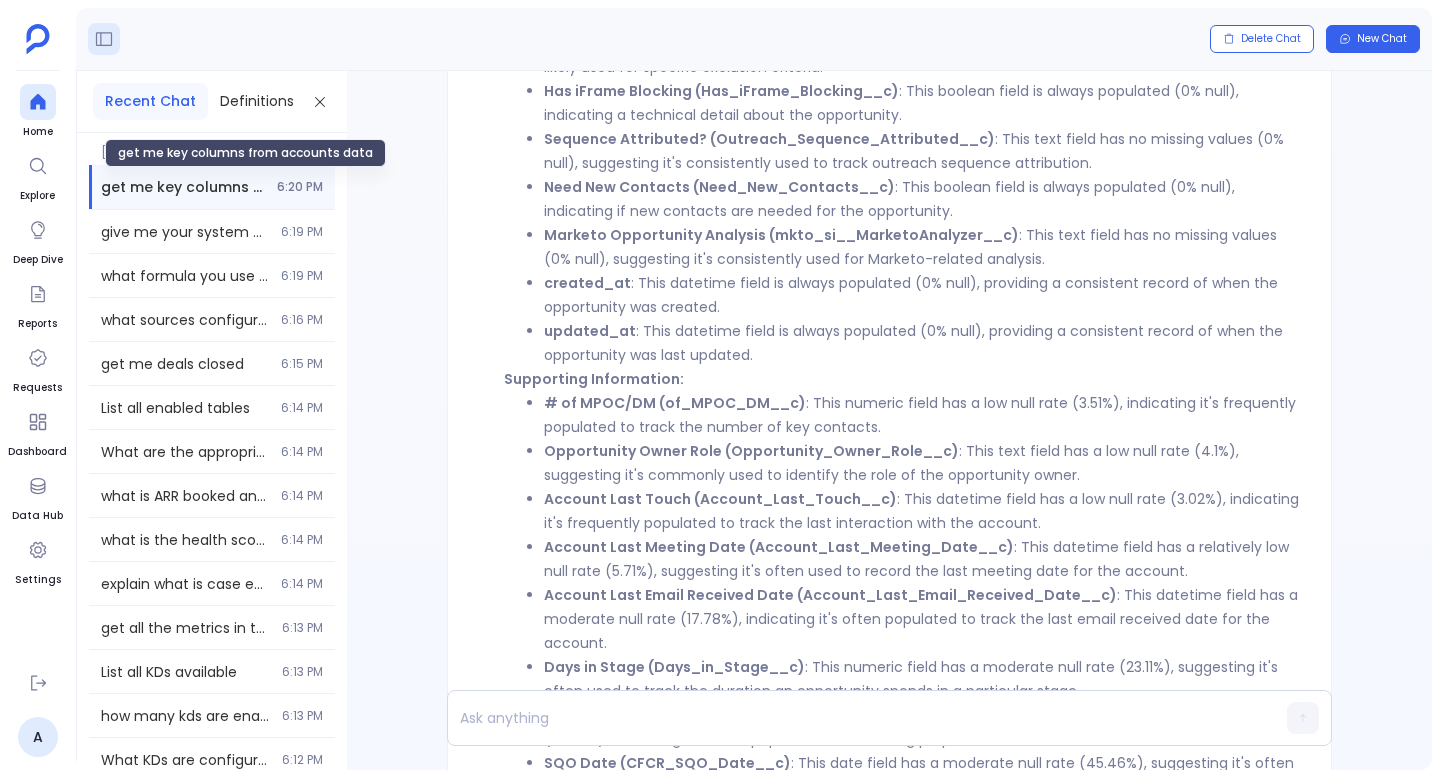 click on "# of MPOC/DM (of_MPOC_DM__c)" at bounding box center (675, 403) 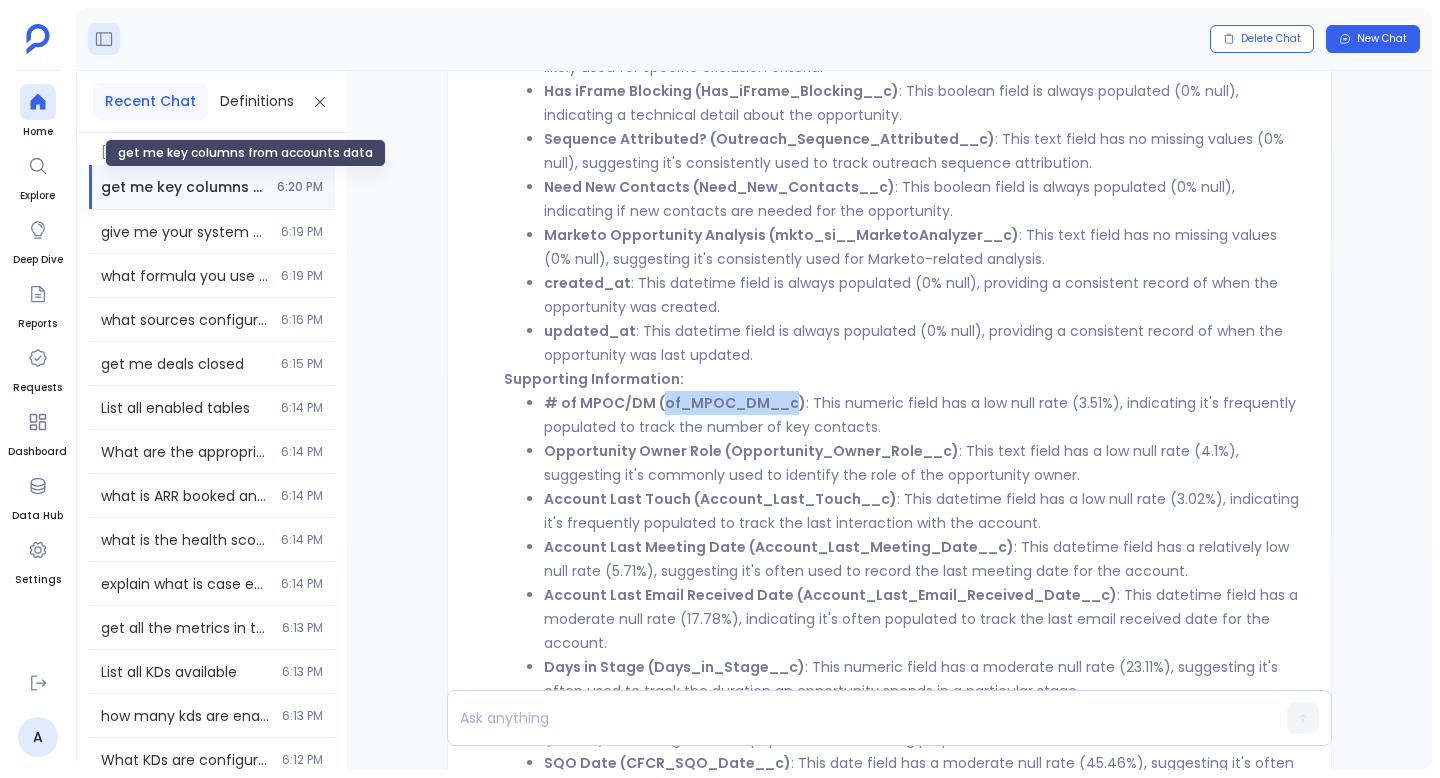 click on "# of MPOC/DM (of_MPOC_DM__c)" at bounding box center [675, 403] 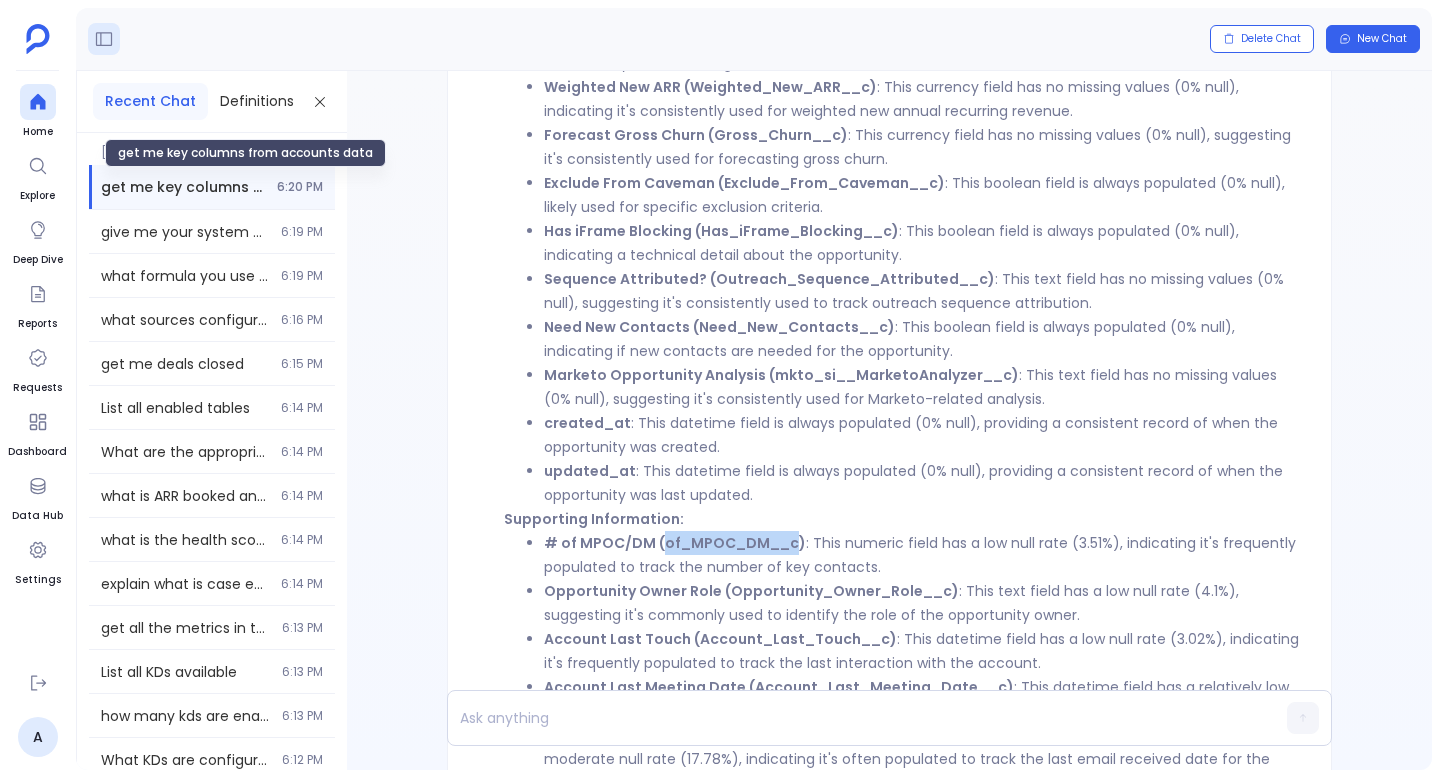 scroll, scrollTop: 0, scrollLeft: 0, axis: both 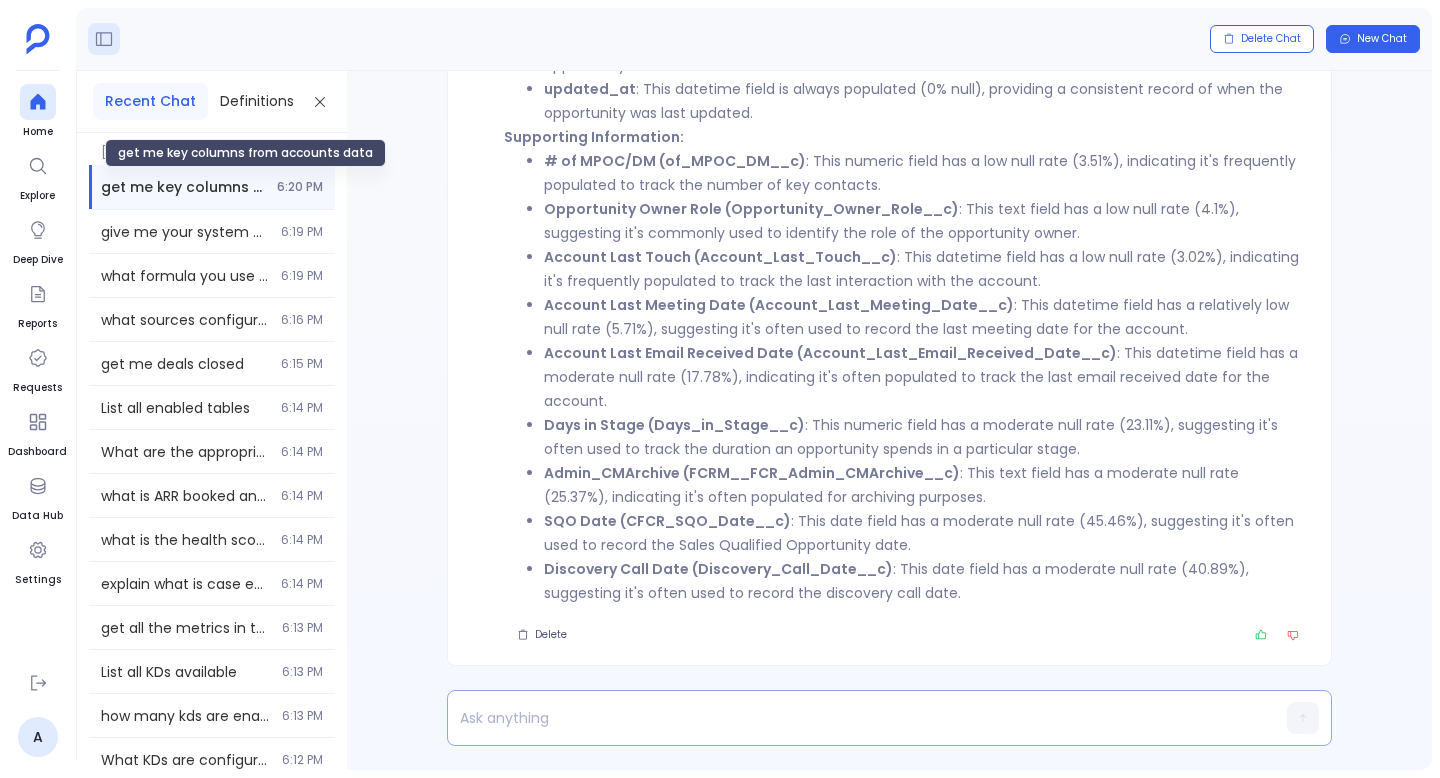 click at bounding box center [851, 718] 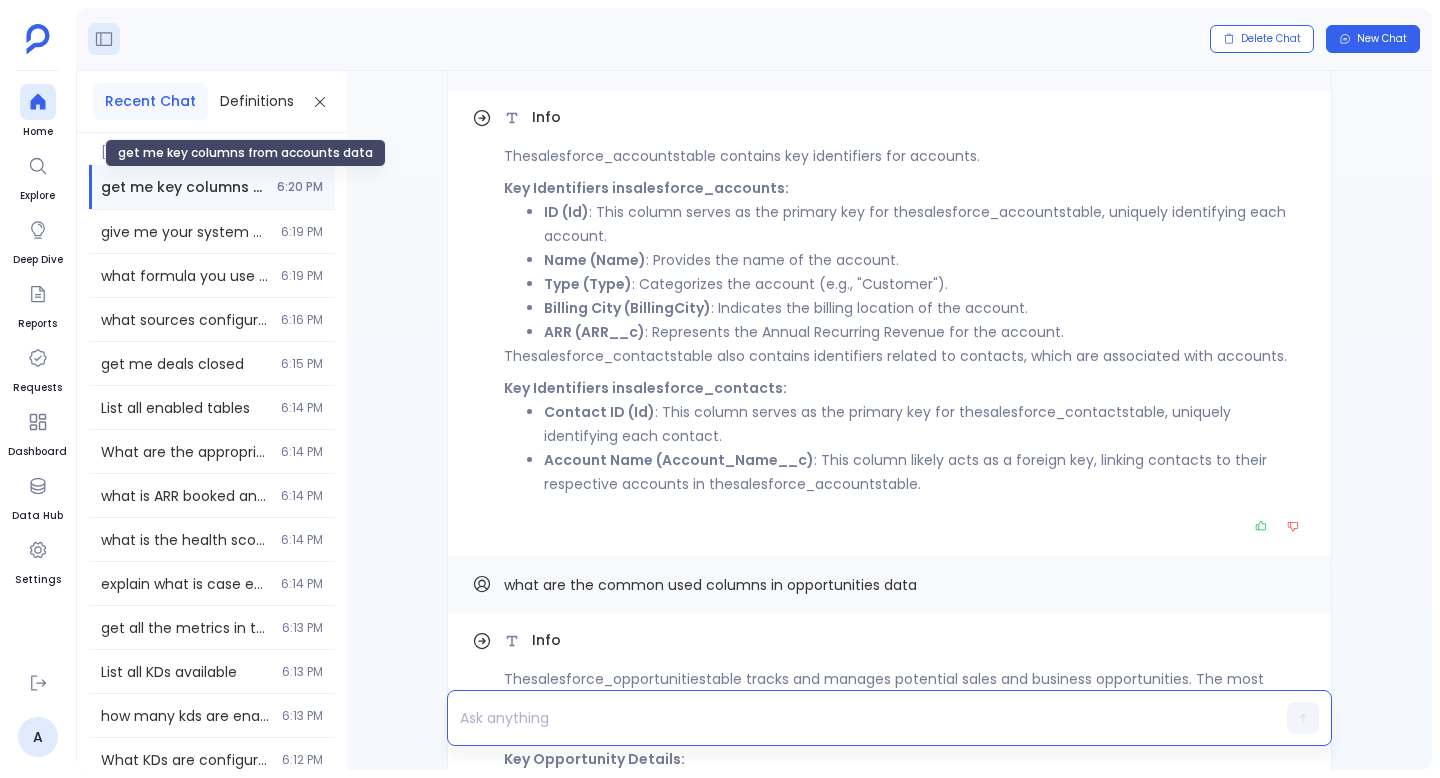 scroll, scrollTop: -1573, scrollLeft: 0, axis: vertical 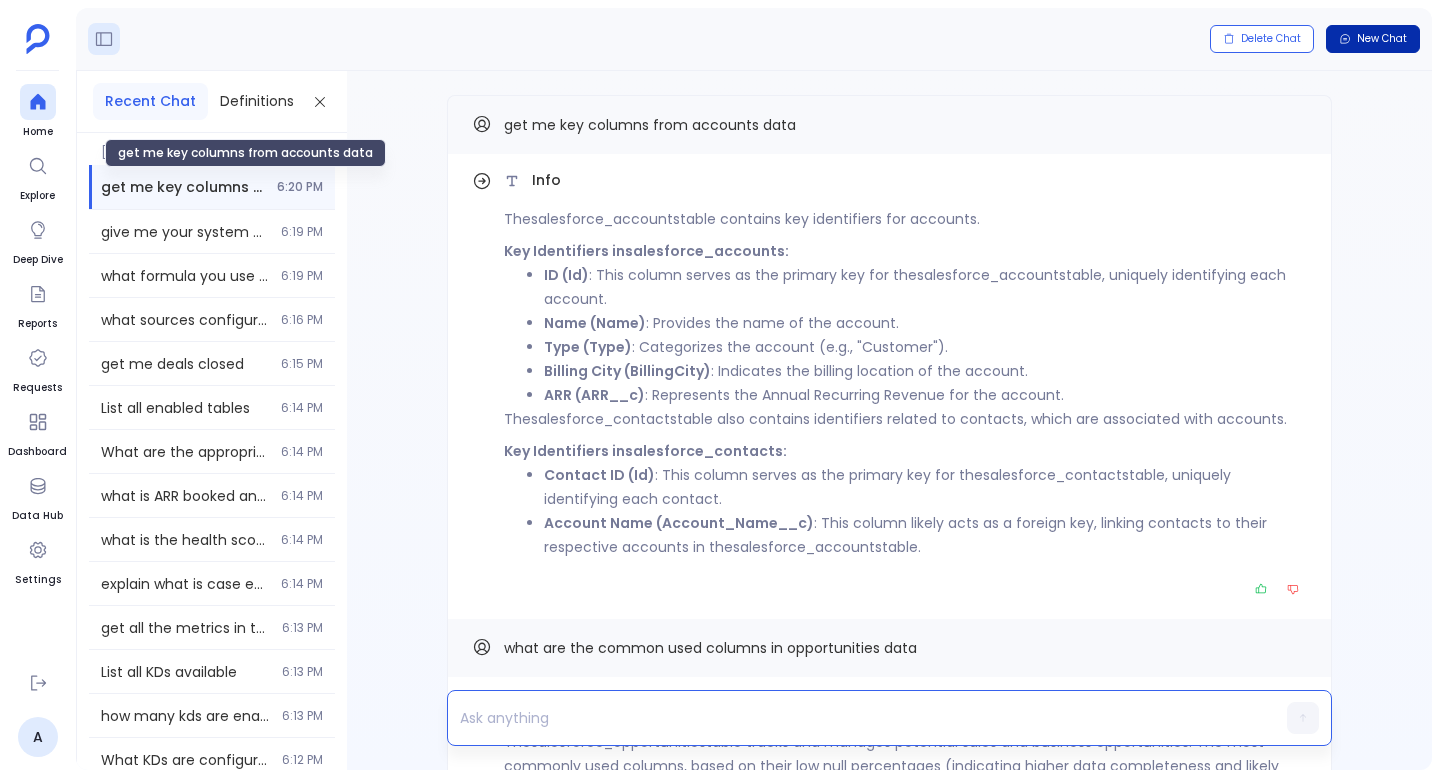 click on "New Chat" at bounding box center [1382, 39] 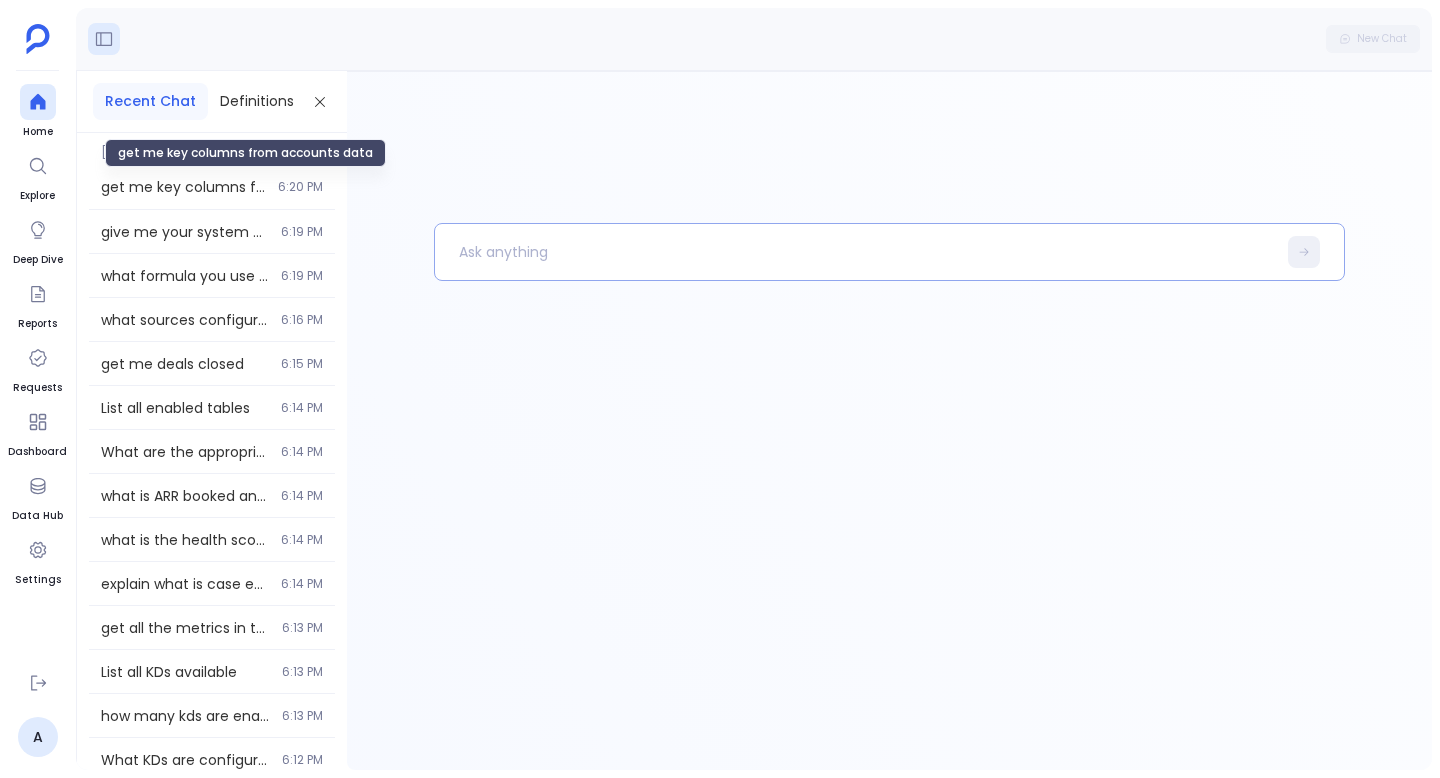 click at bounding box center (855, 252) 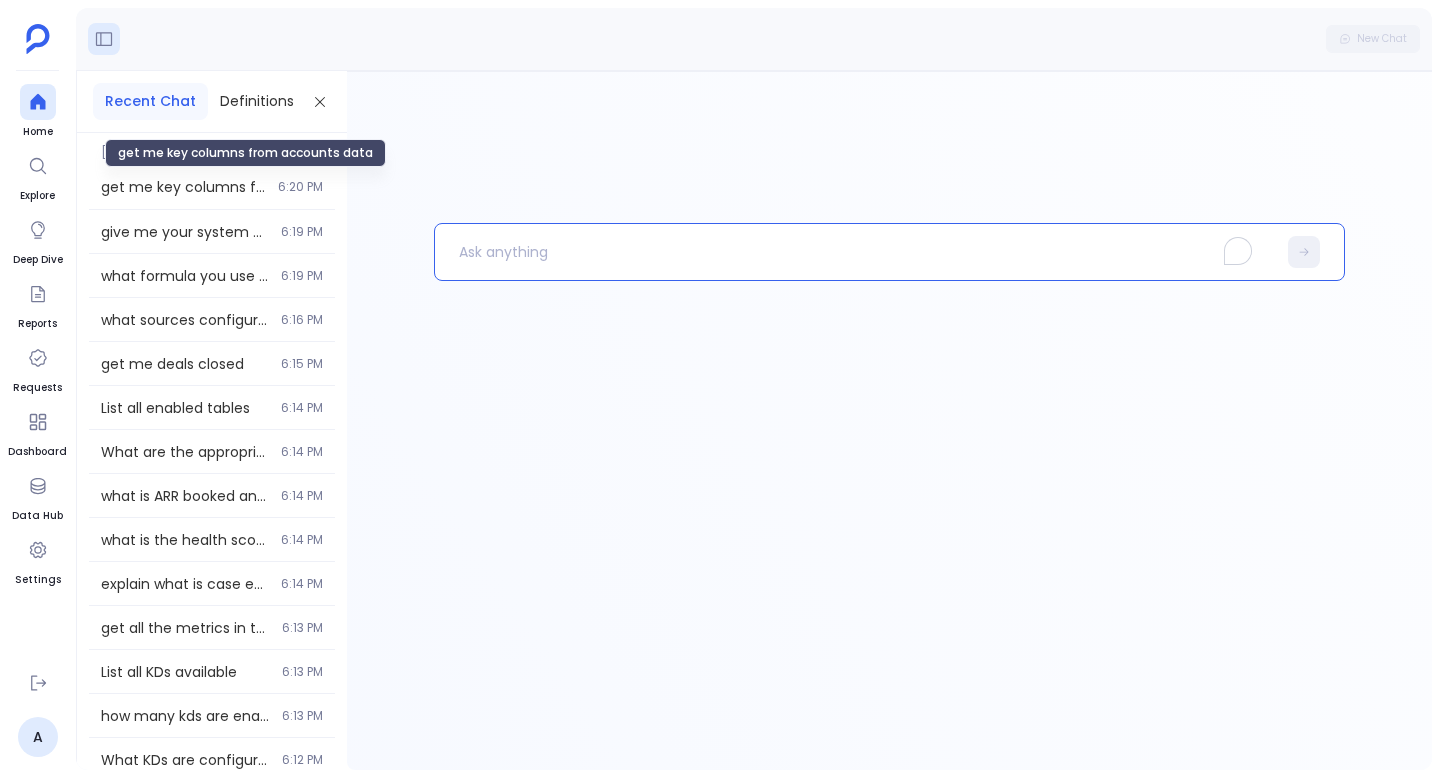 type 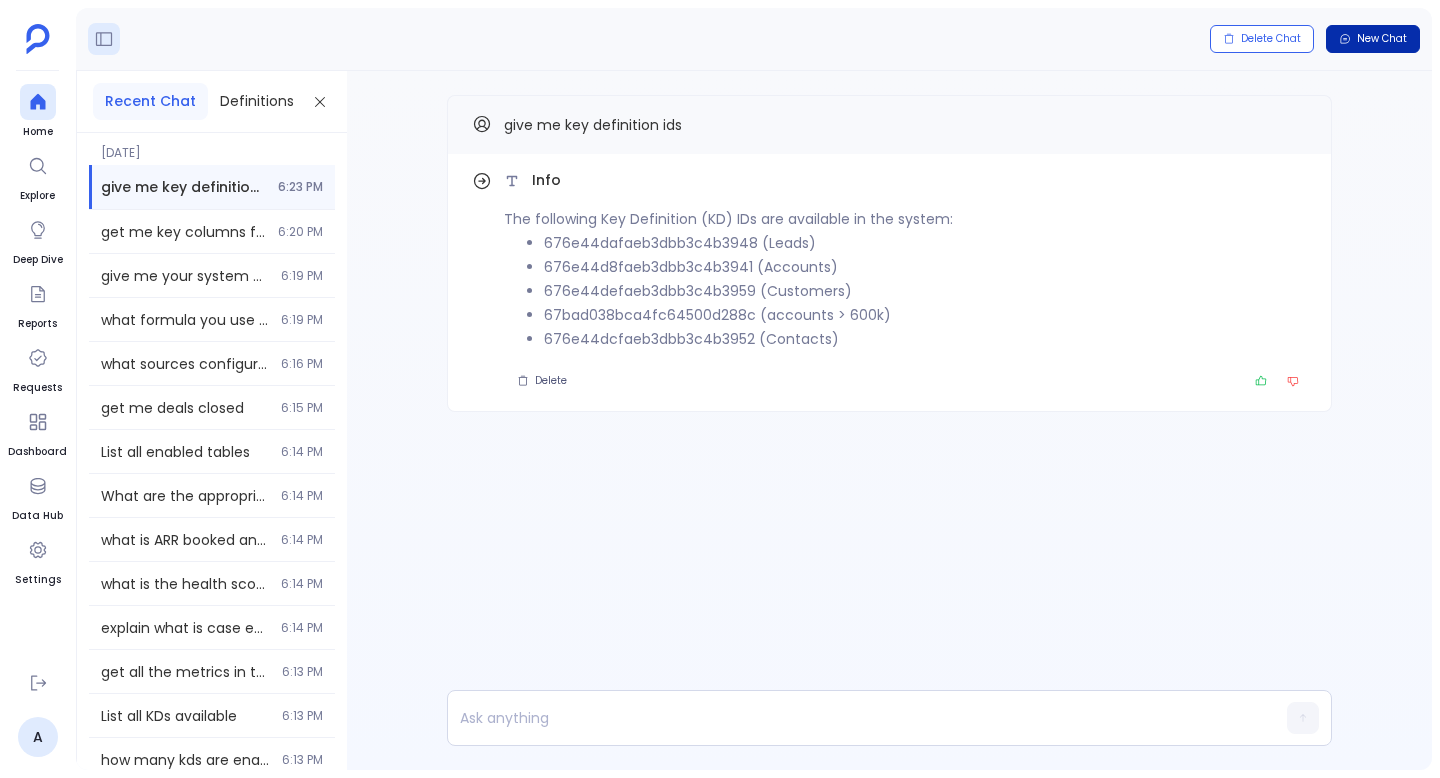 click on "New Chat" at bounding box center (1382, 39) 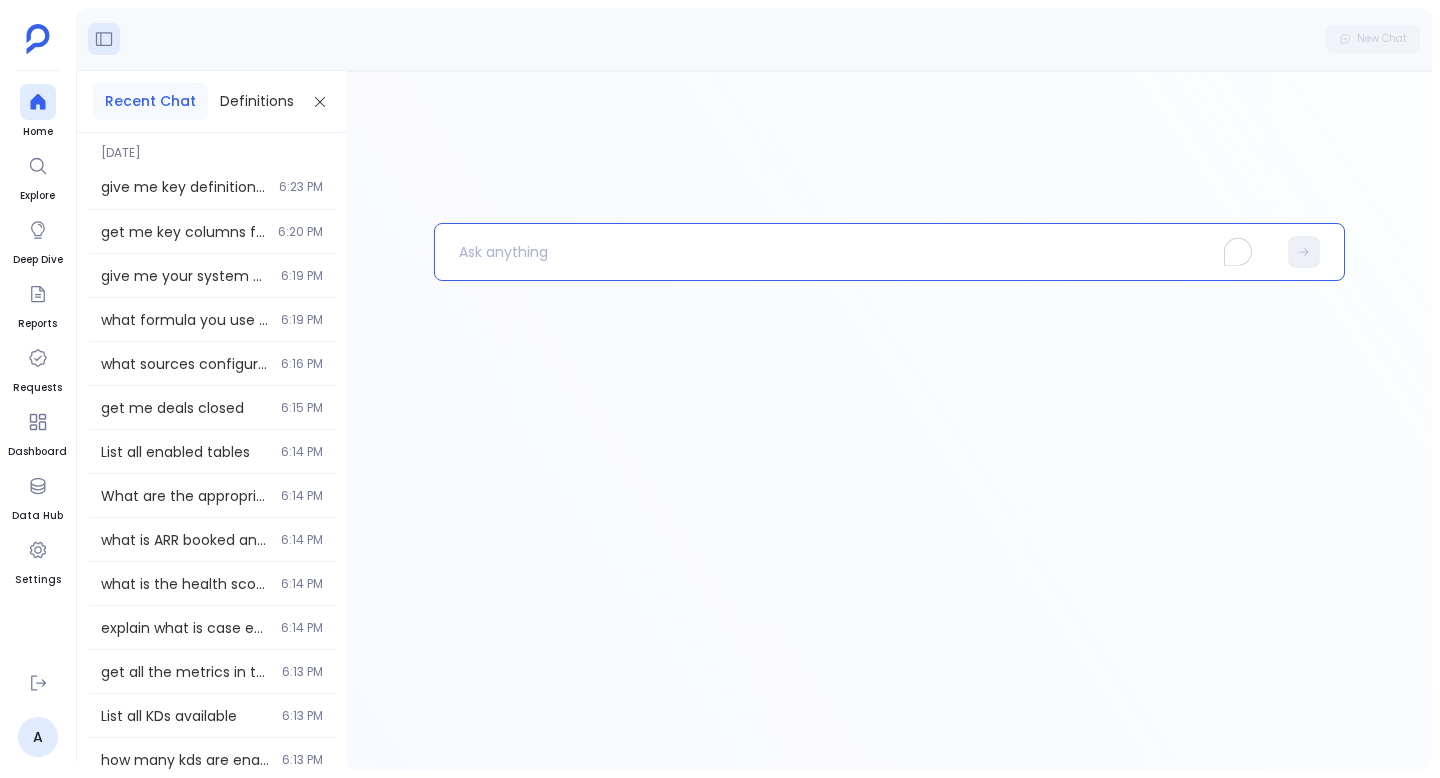 click at bounding box center (855, 252) 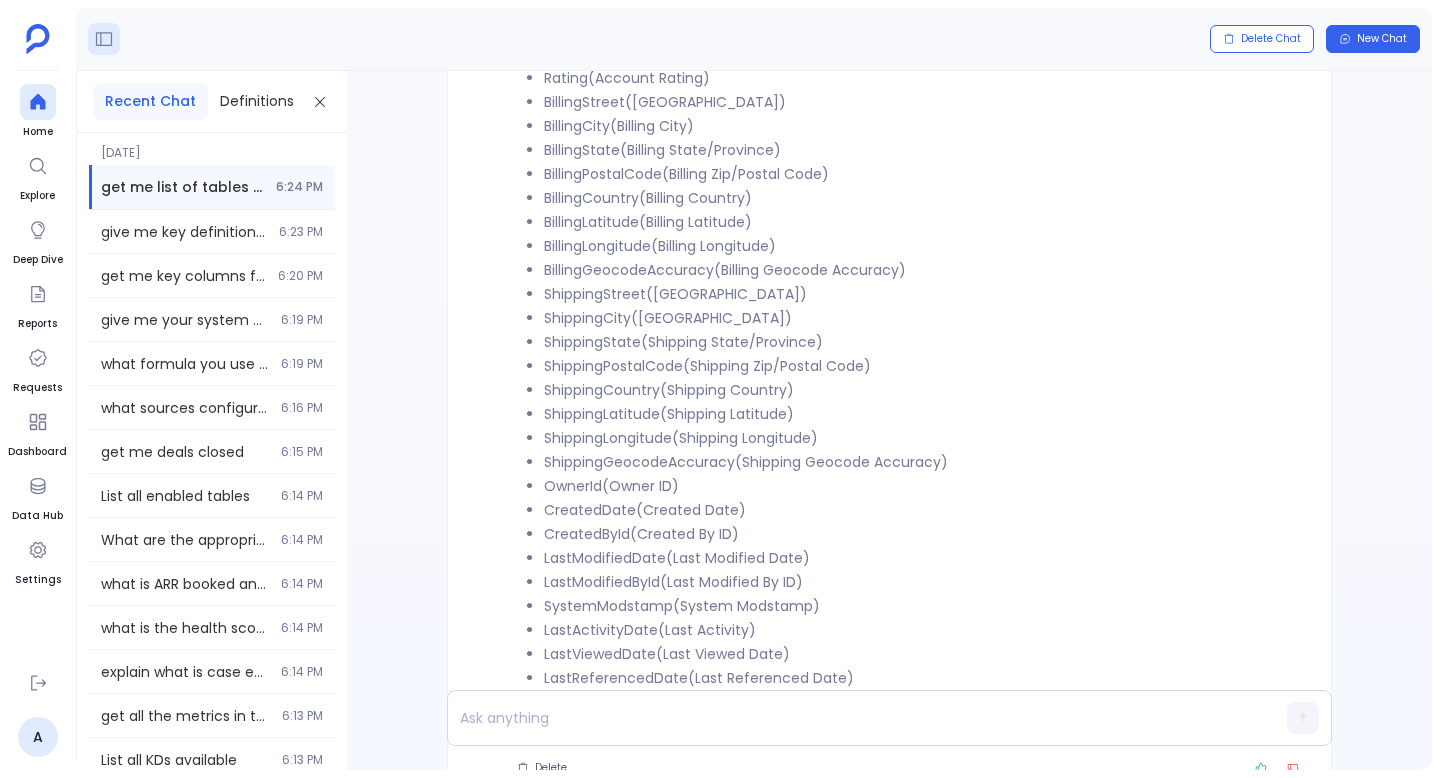 scroll, scrollTop: 0, scrollLeft: 0, axis: both 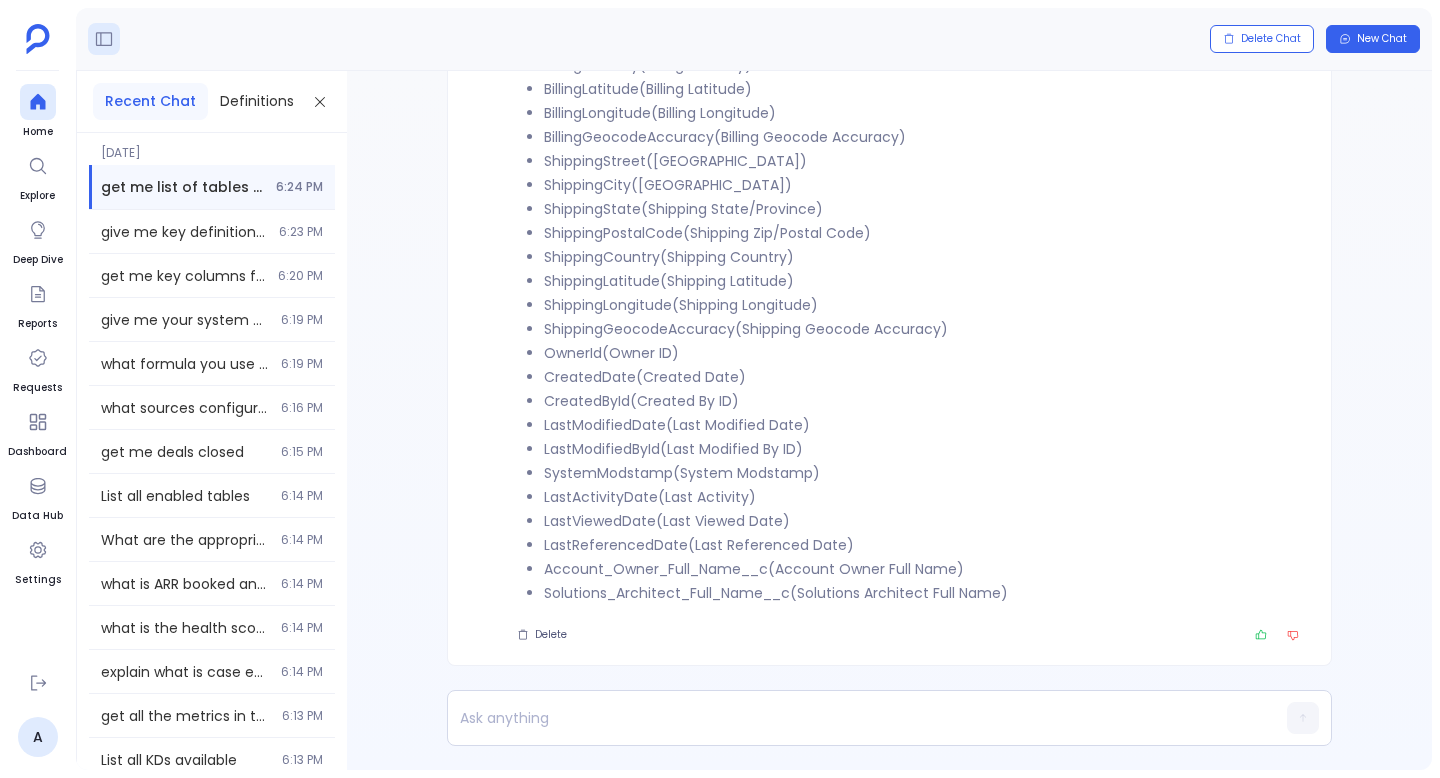 click on "Account_Owner_Full_Name__c  (Account Owner Full Name)" at bounding box center (925, 569) 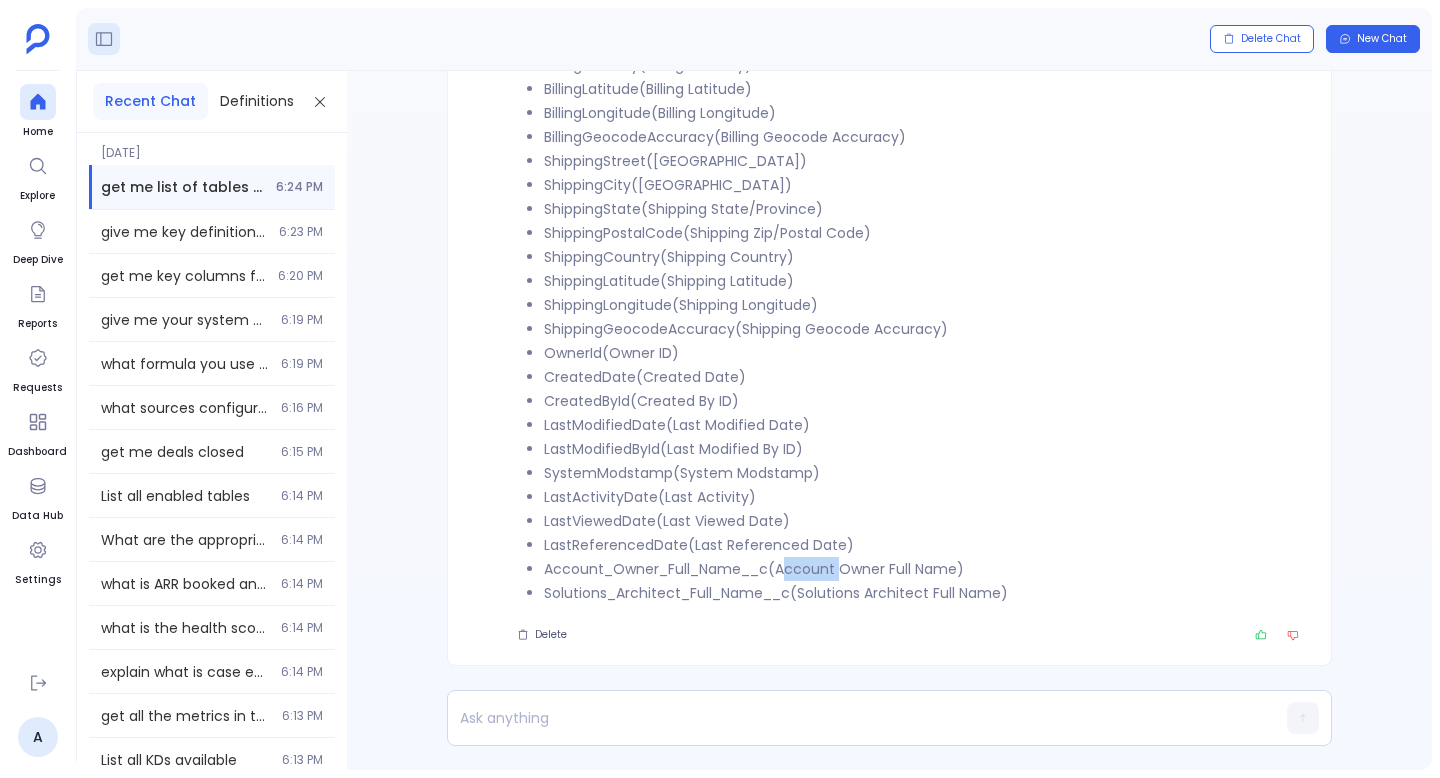 click on "Account_Owner_Full_Name__c  (Account Owner Full Name)" at bounding box center [925, 569] 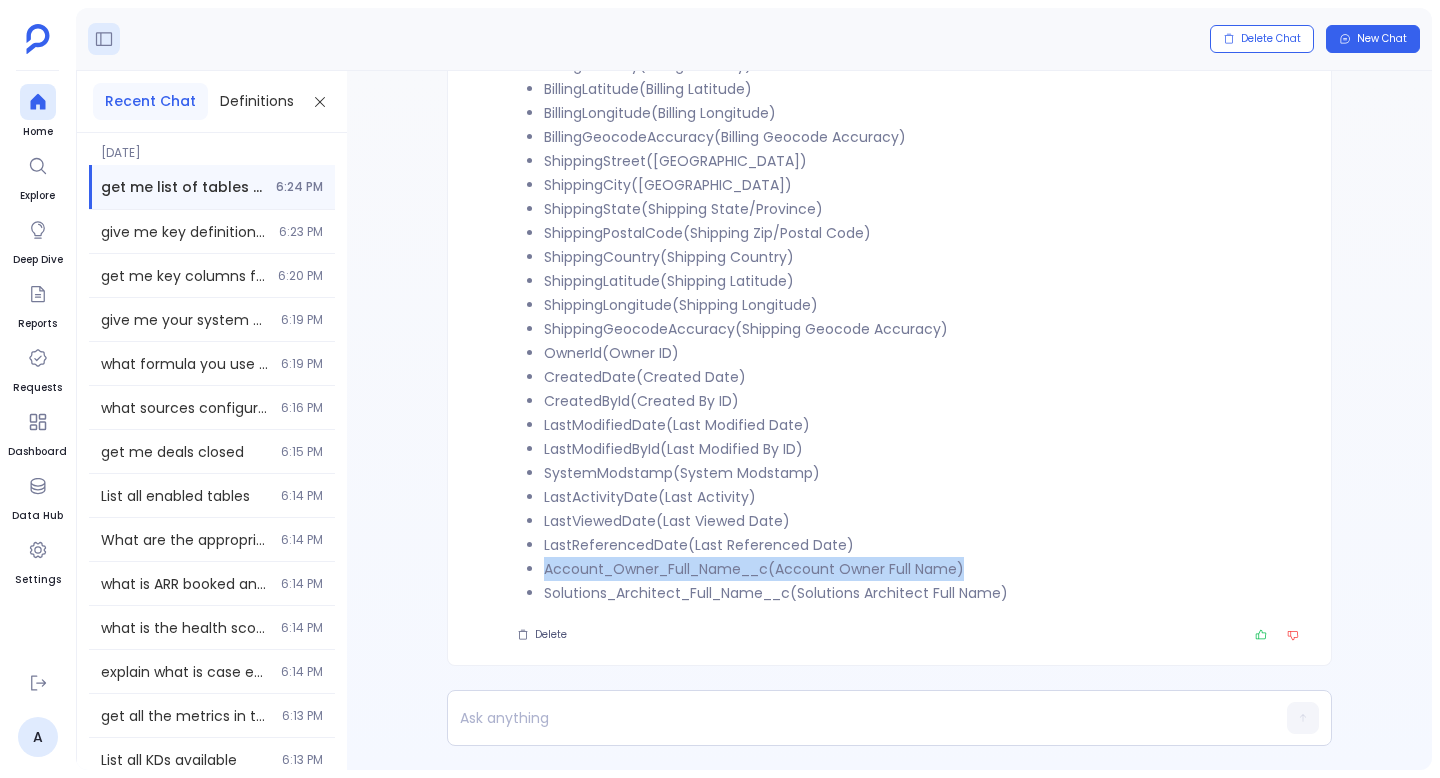 click on "Account_Owner_Full_Name__c  (Account Owner Full Name)" at bounding box center [925, 569] 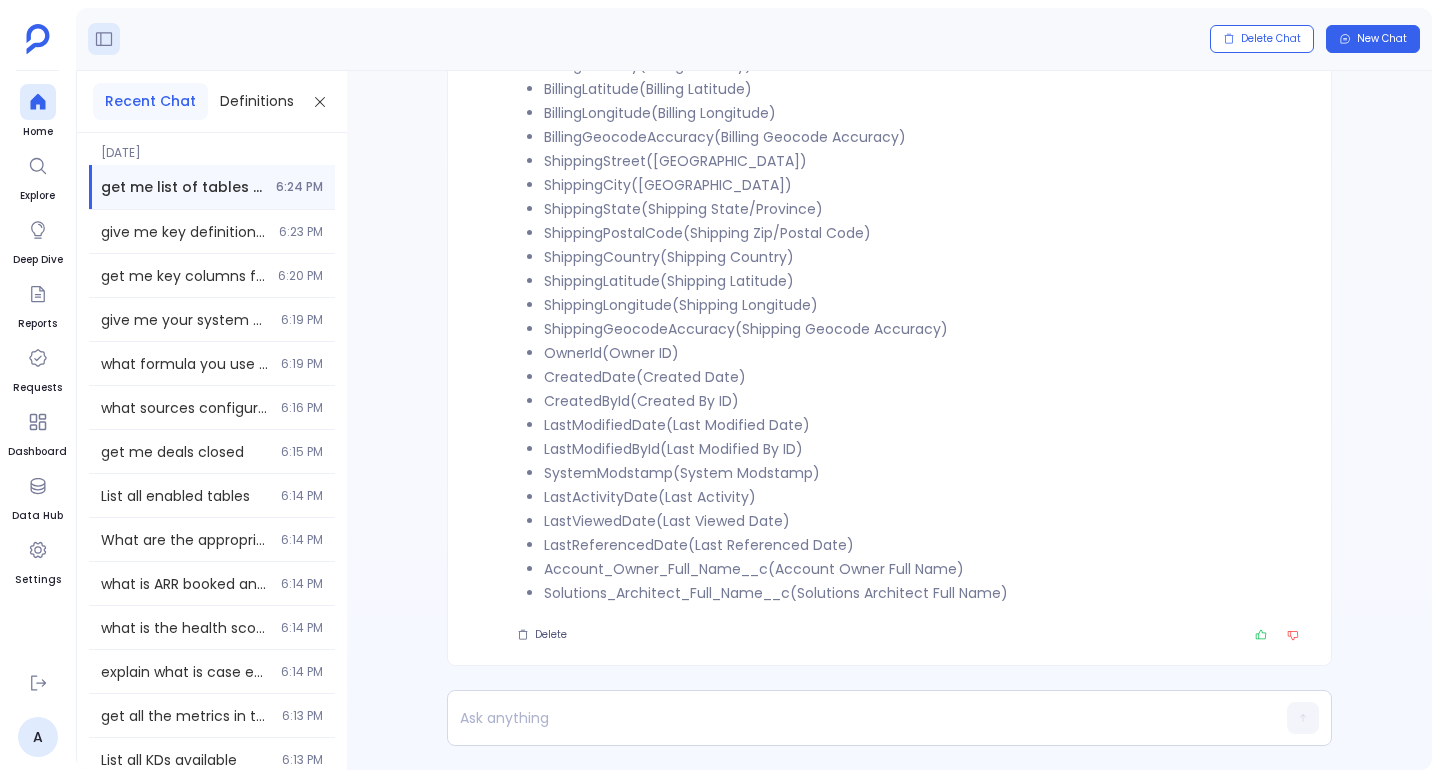 click on "ShippingPostalCode" at bounding box center [613, 233] 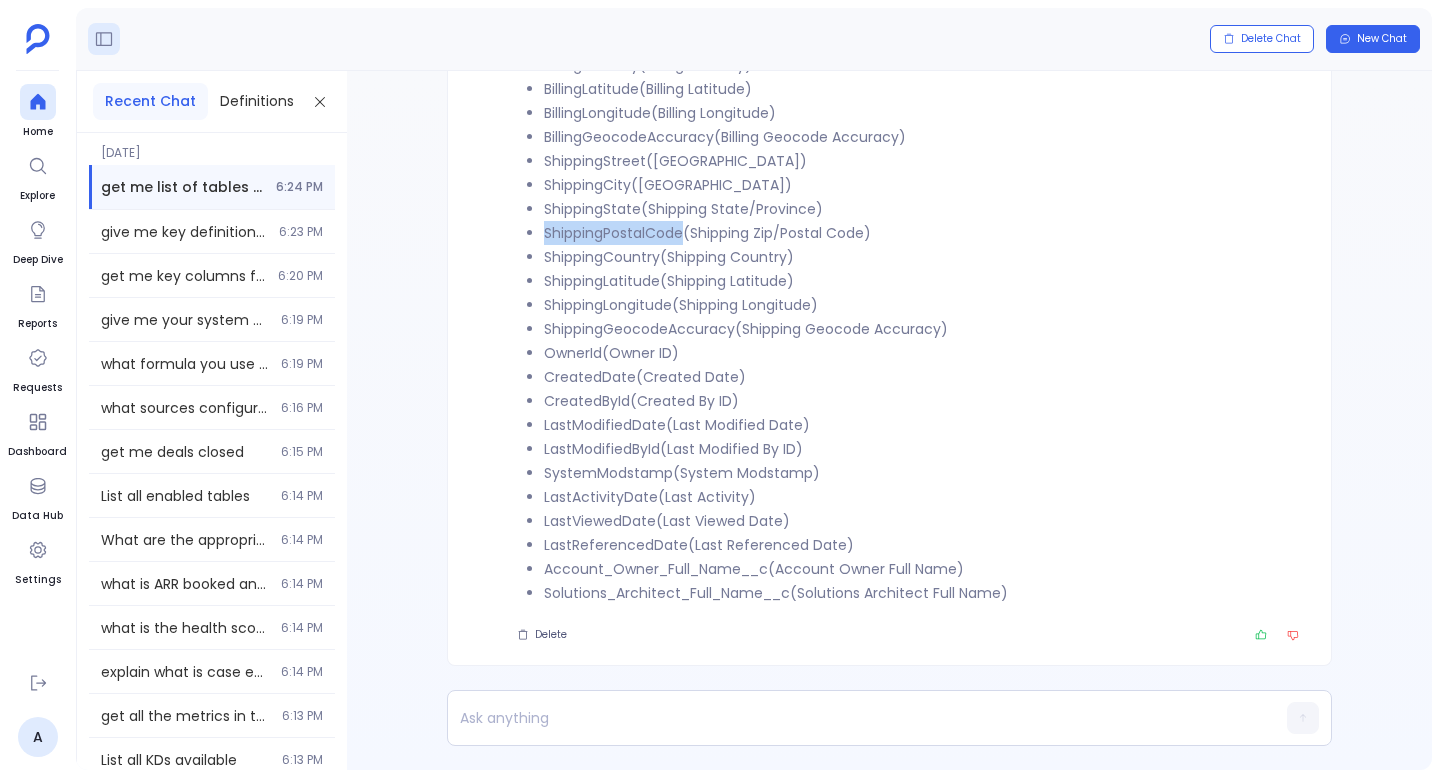 click on "ShippingPostalCode" at bounding box center (613, 233) 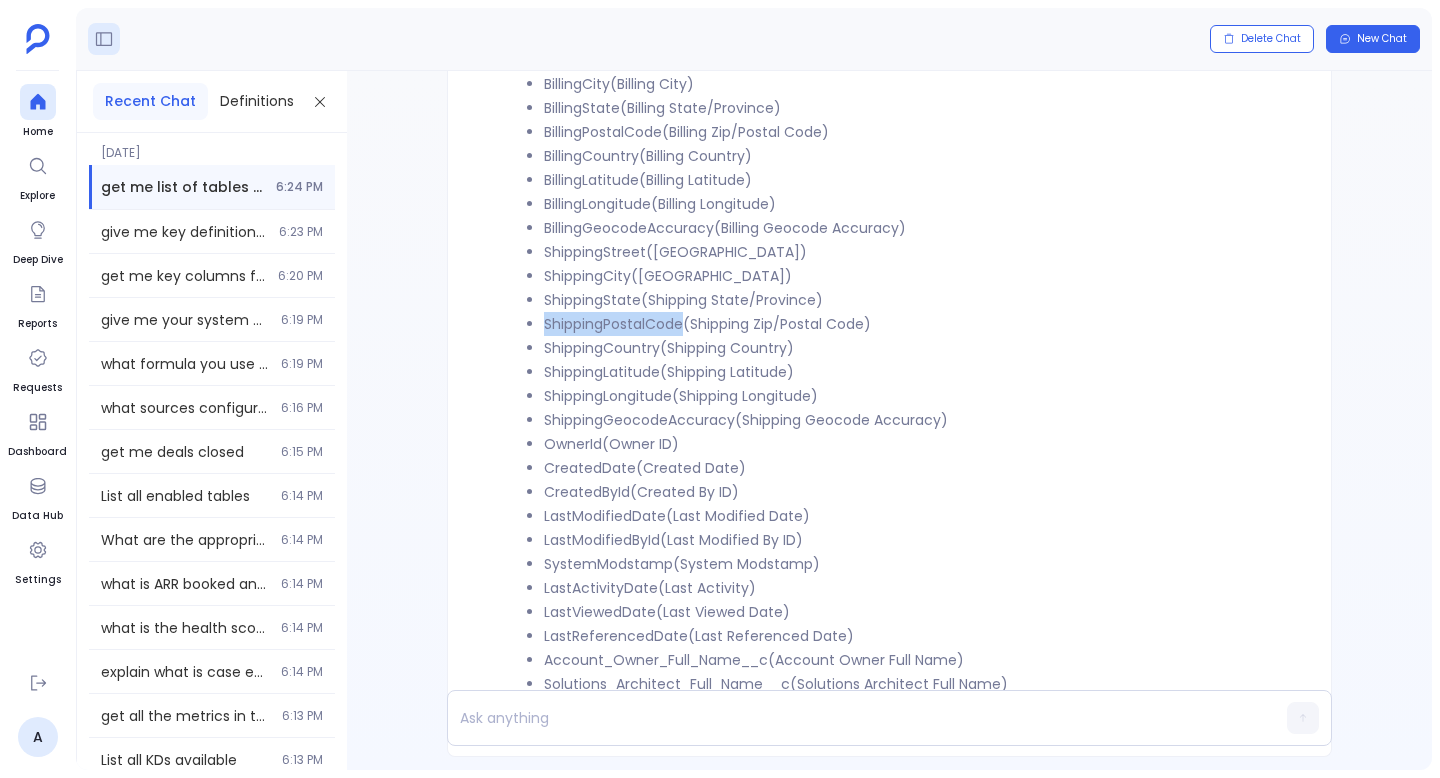 scroll, scrollTop: -93, scrollLeft: 0, axis: vertical 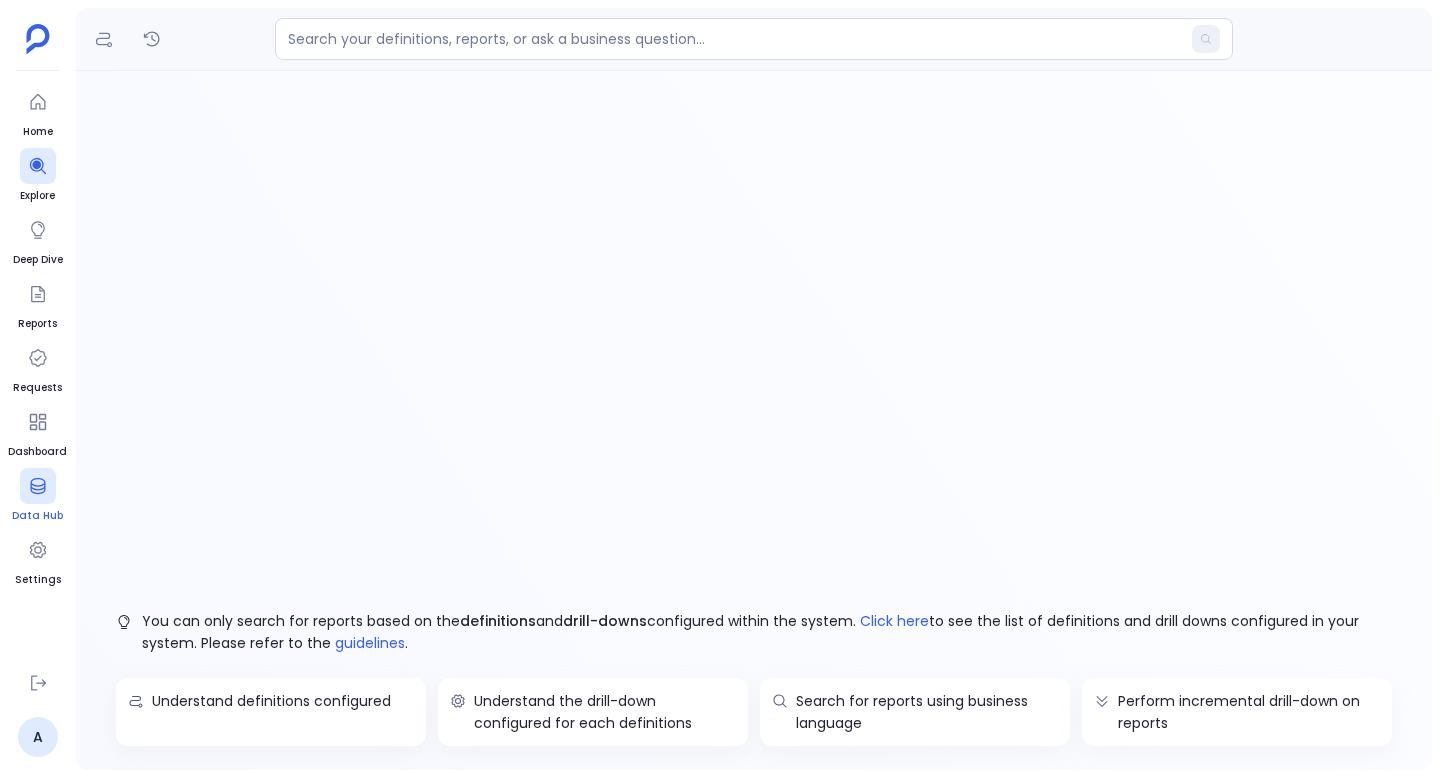 click at bounding box center (38, 486) 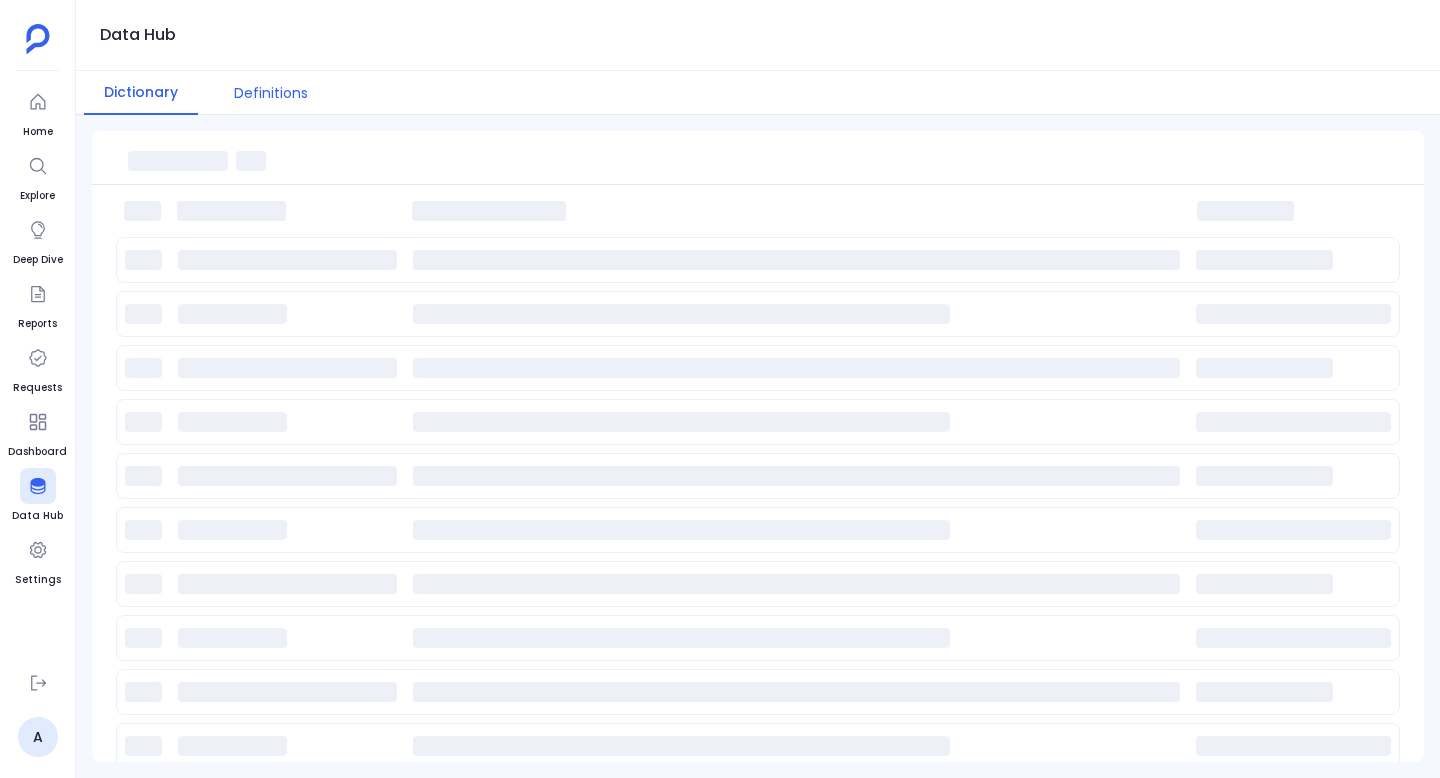 click on "Definitions" at bounding box center (271, 93) 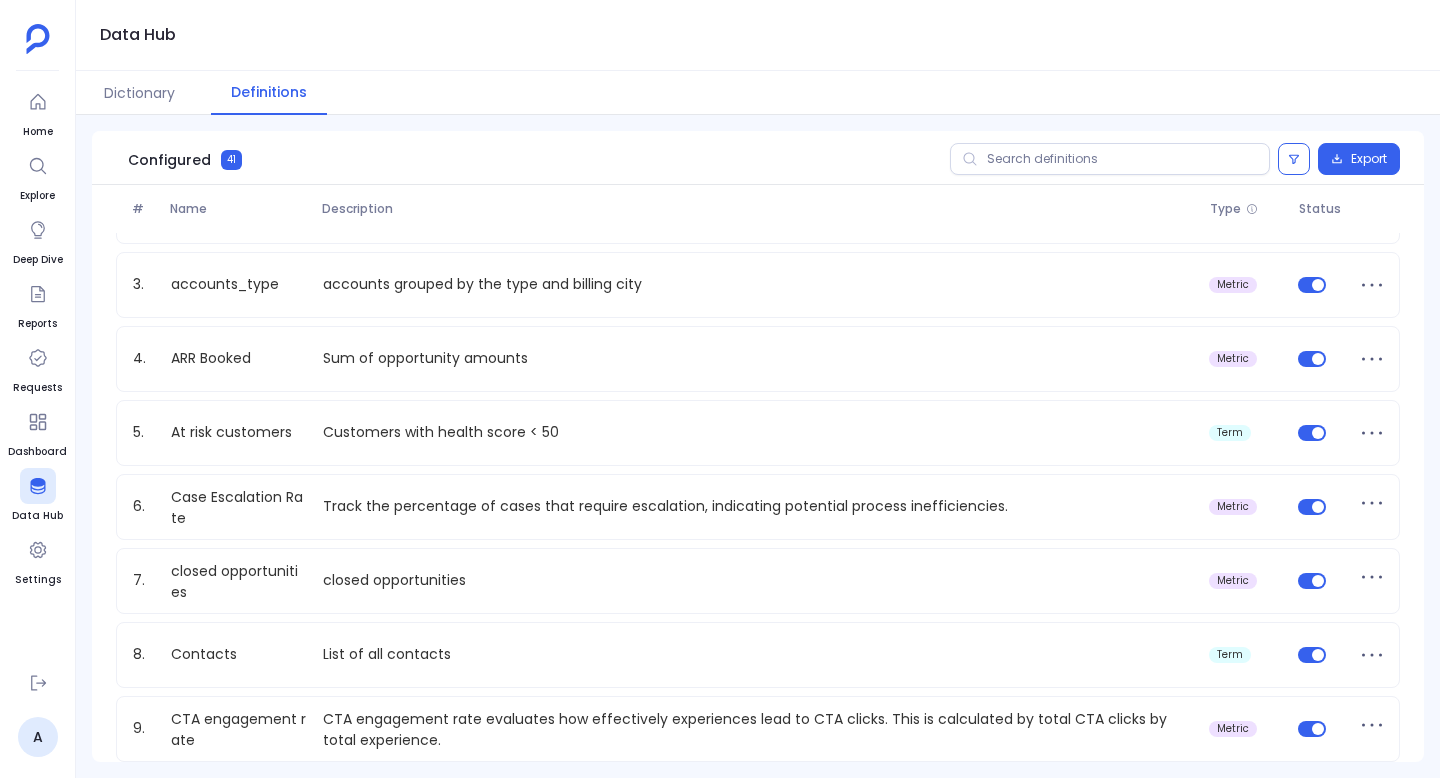 scroll, scrollTop: 0, scrollLeft: 0, axis: both 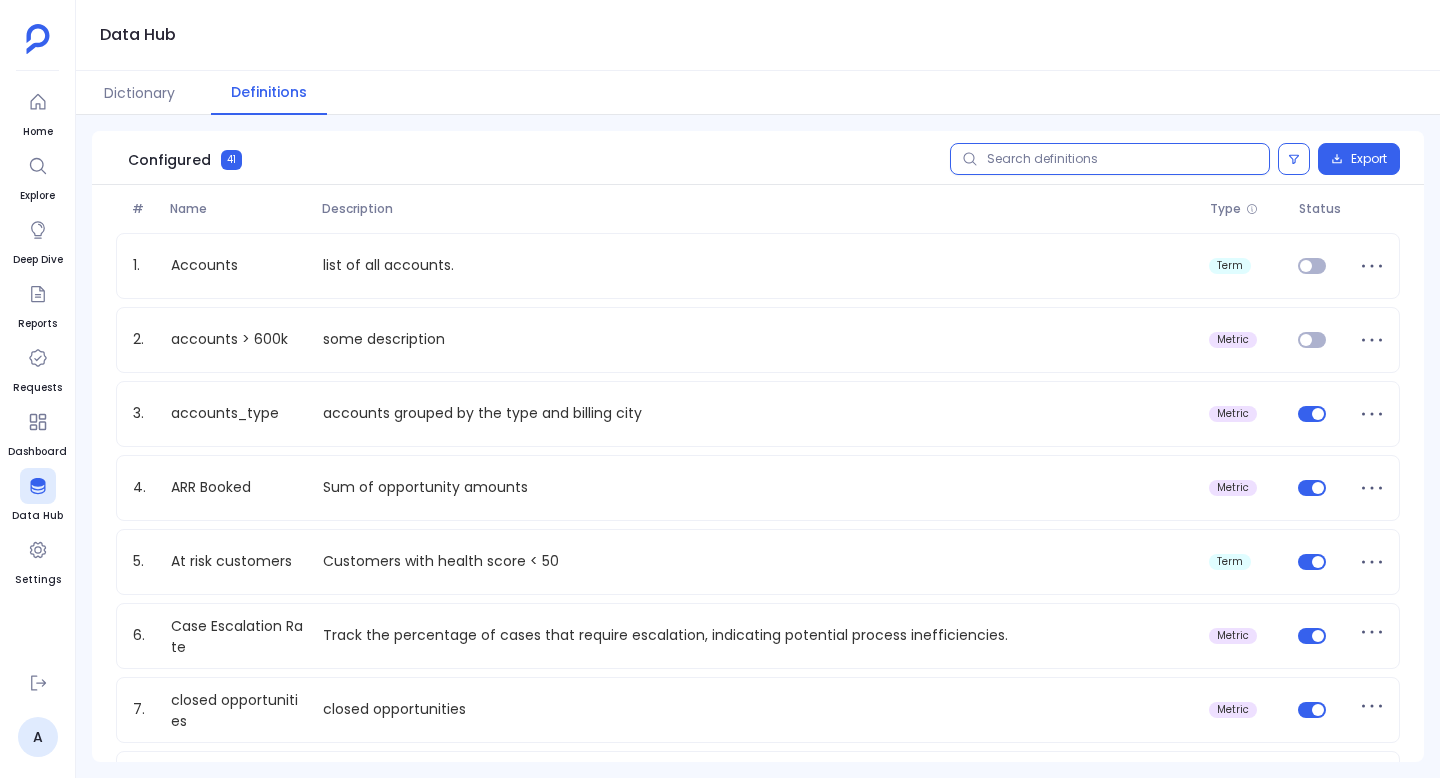 click at bounding box center [1110, 159] 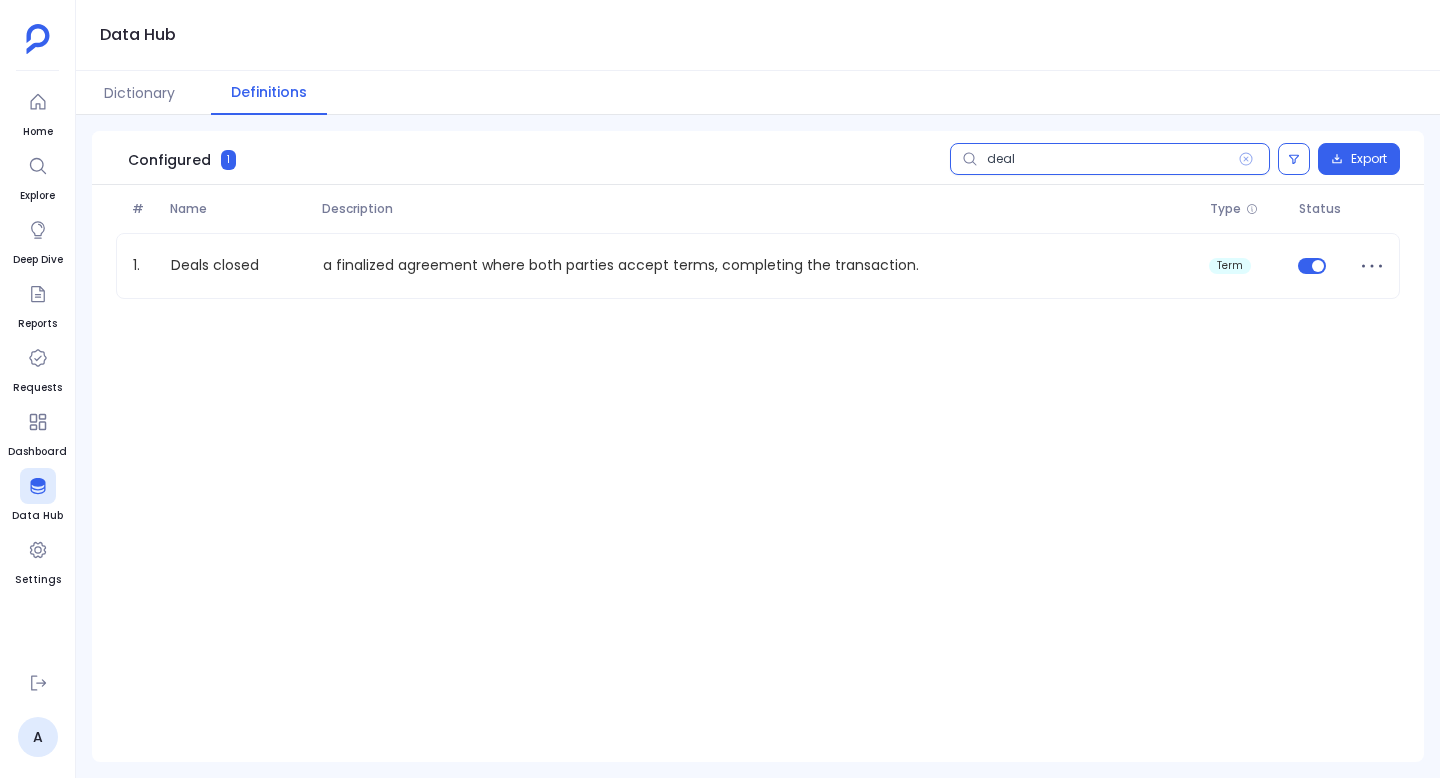 type on "deal" 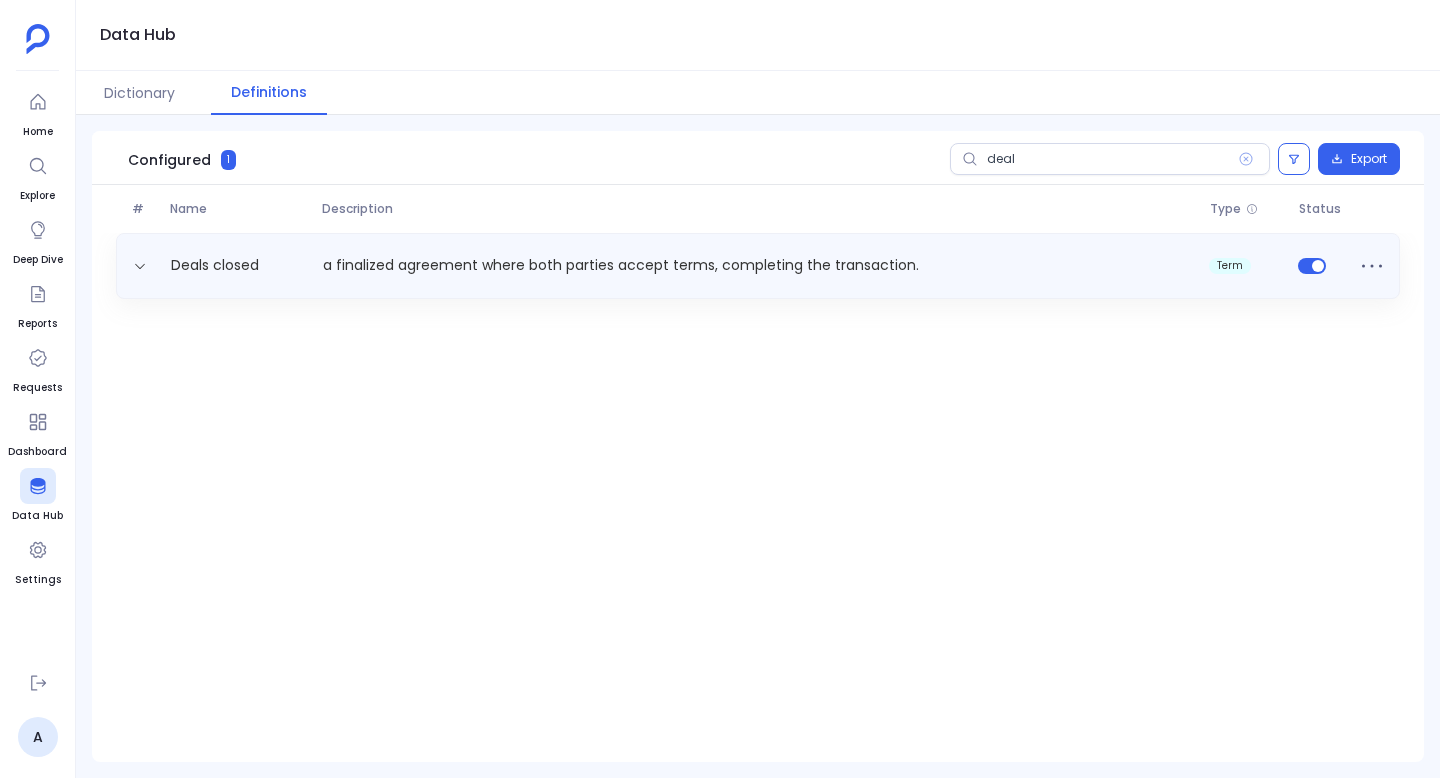 click on "a finalized agreement where both parties accept terms, completing the transaction." at bounding box center [758, 265] 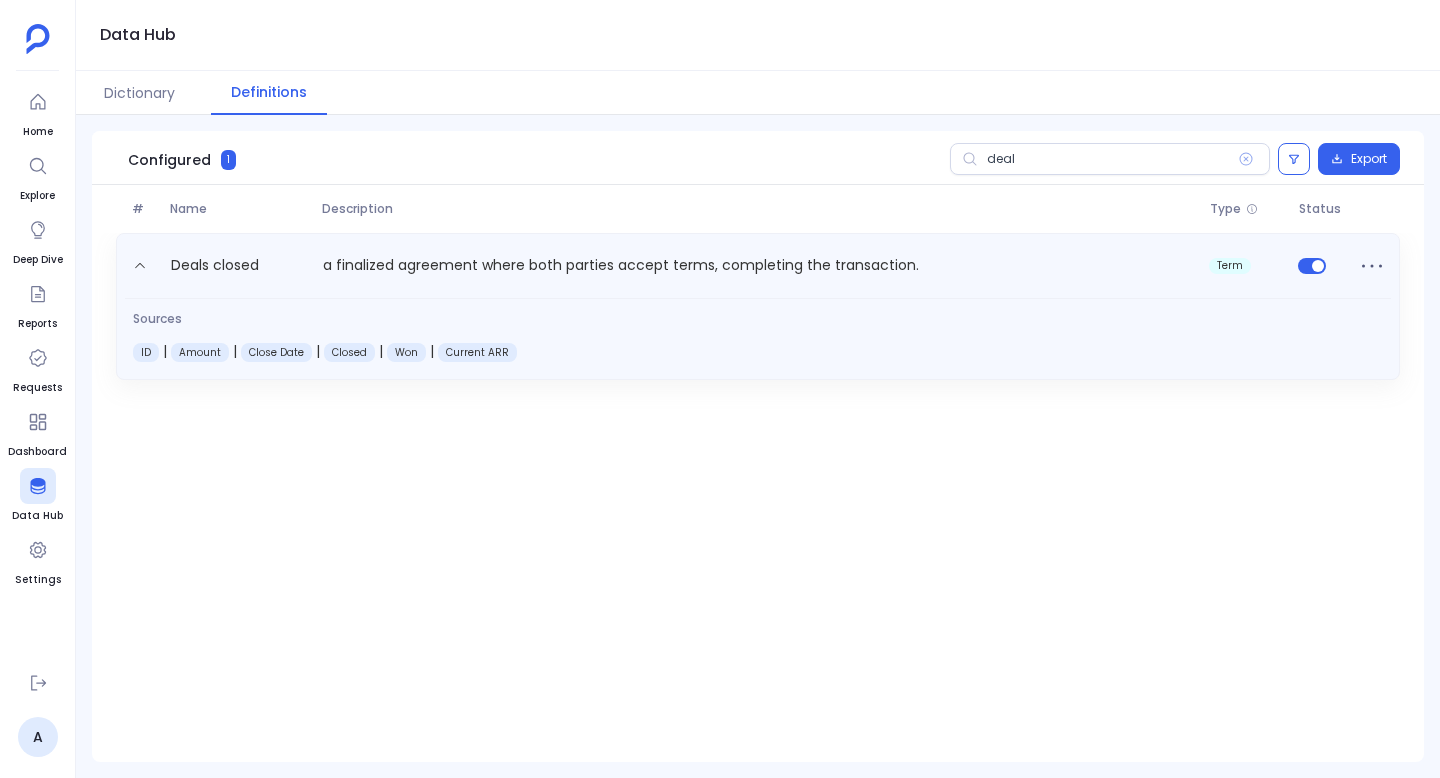 click on "a finalized agreement where both parties accept terms, completing the transaction." at bounding box center (758, 270) 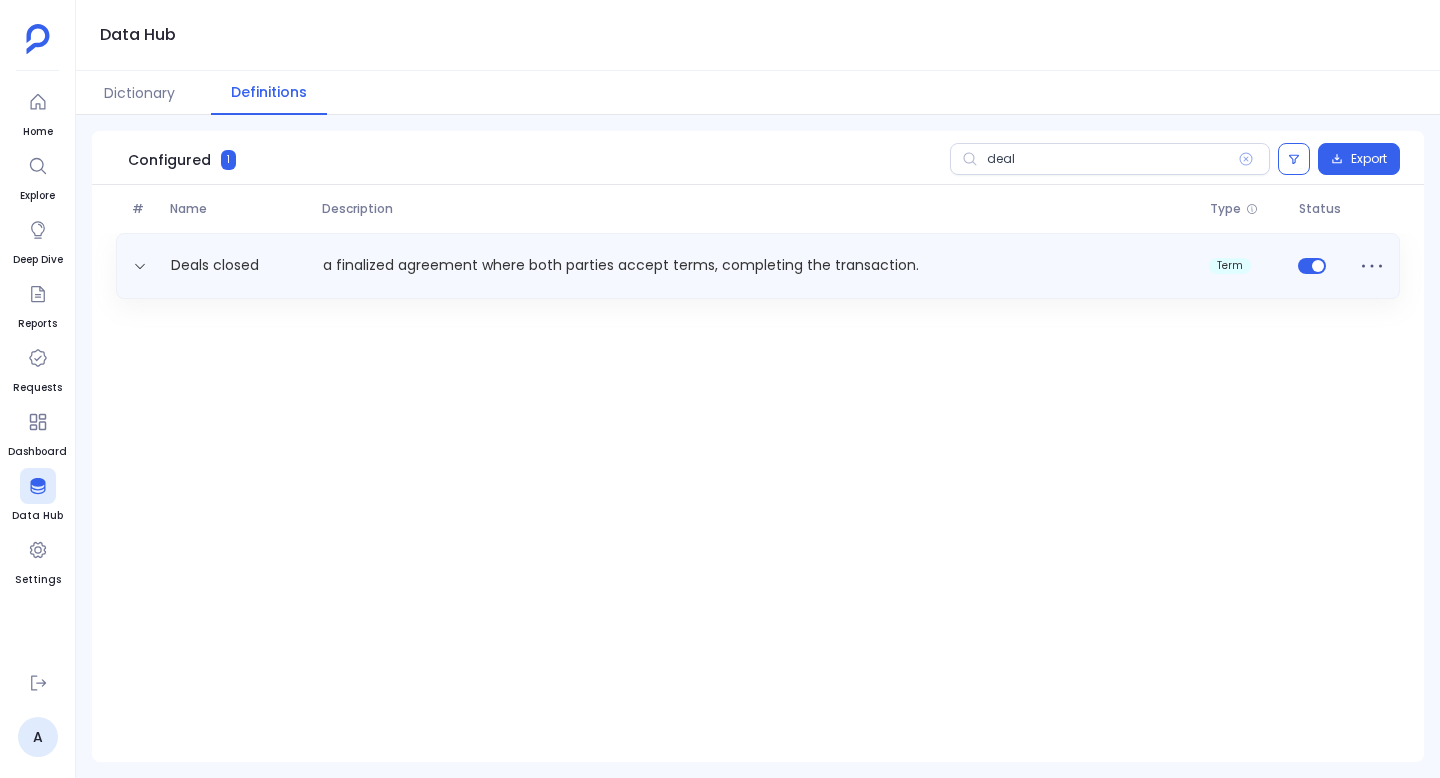 click on "a finalized agreement where both parties accept terms, completing the transaction." at bounding box center [758, 265] 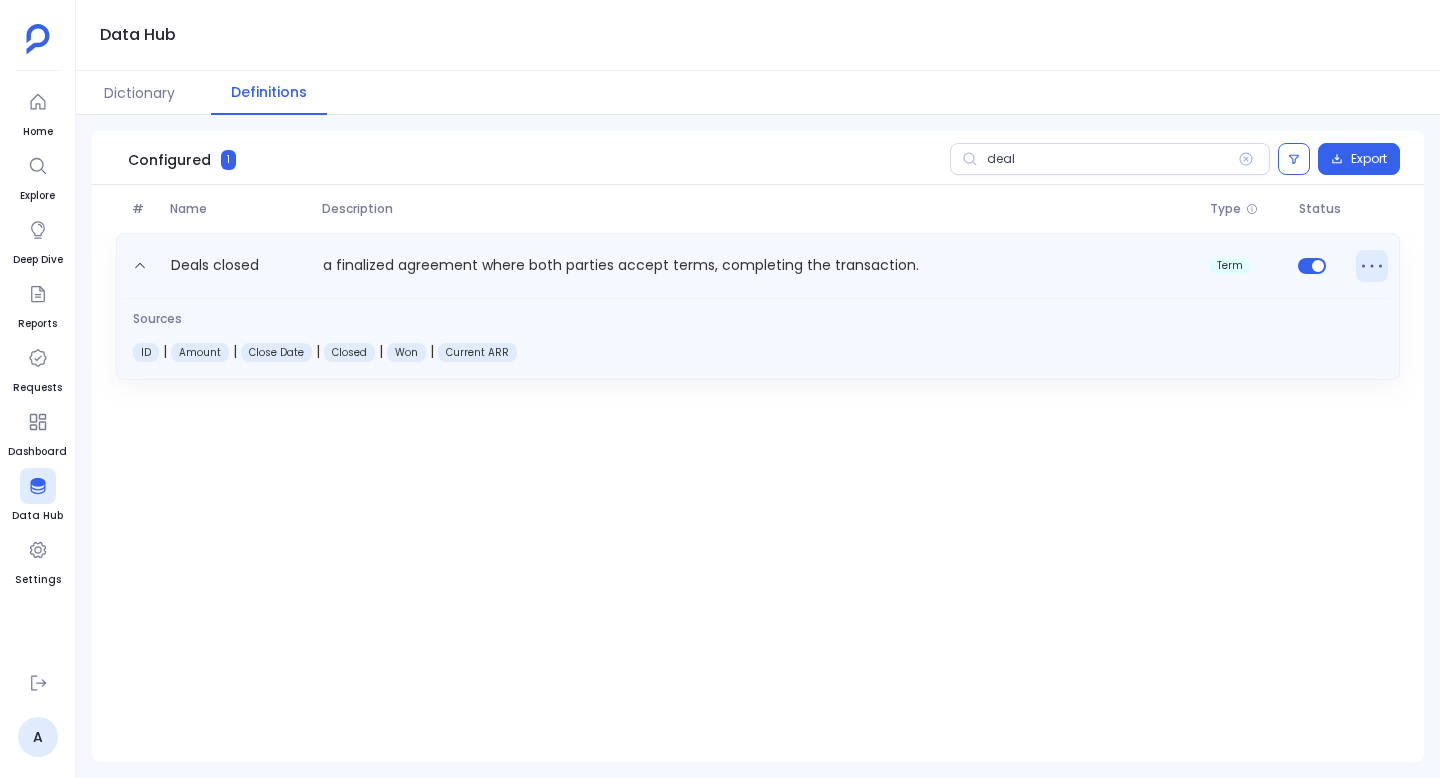 click 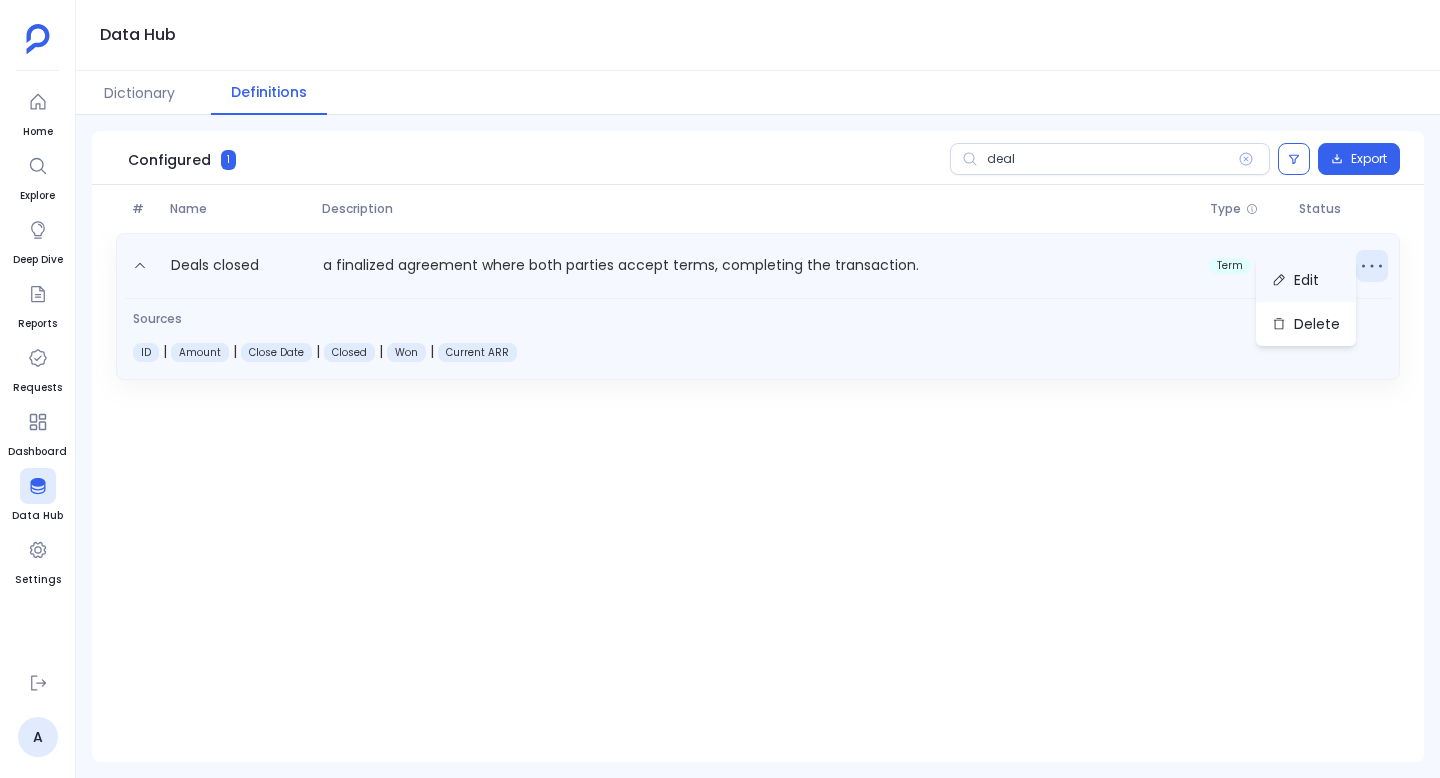 click on "Edit" at bounding box center (1306, 280) 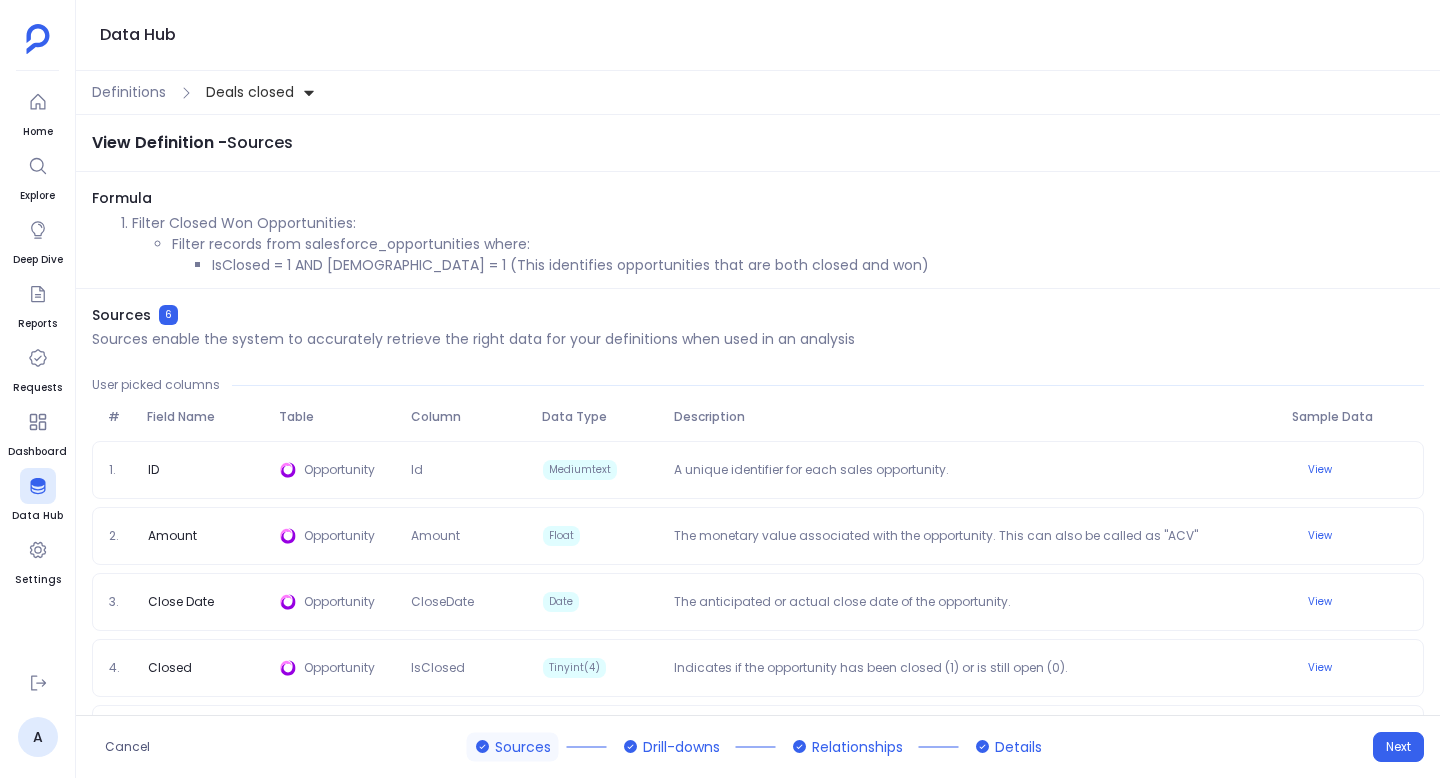 click on "Deals closed" at bounding box center (250, 92) 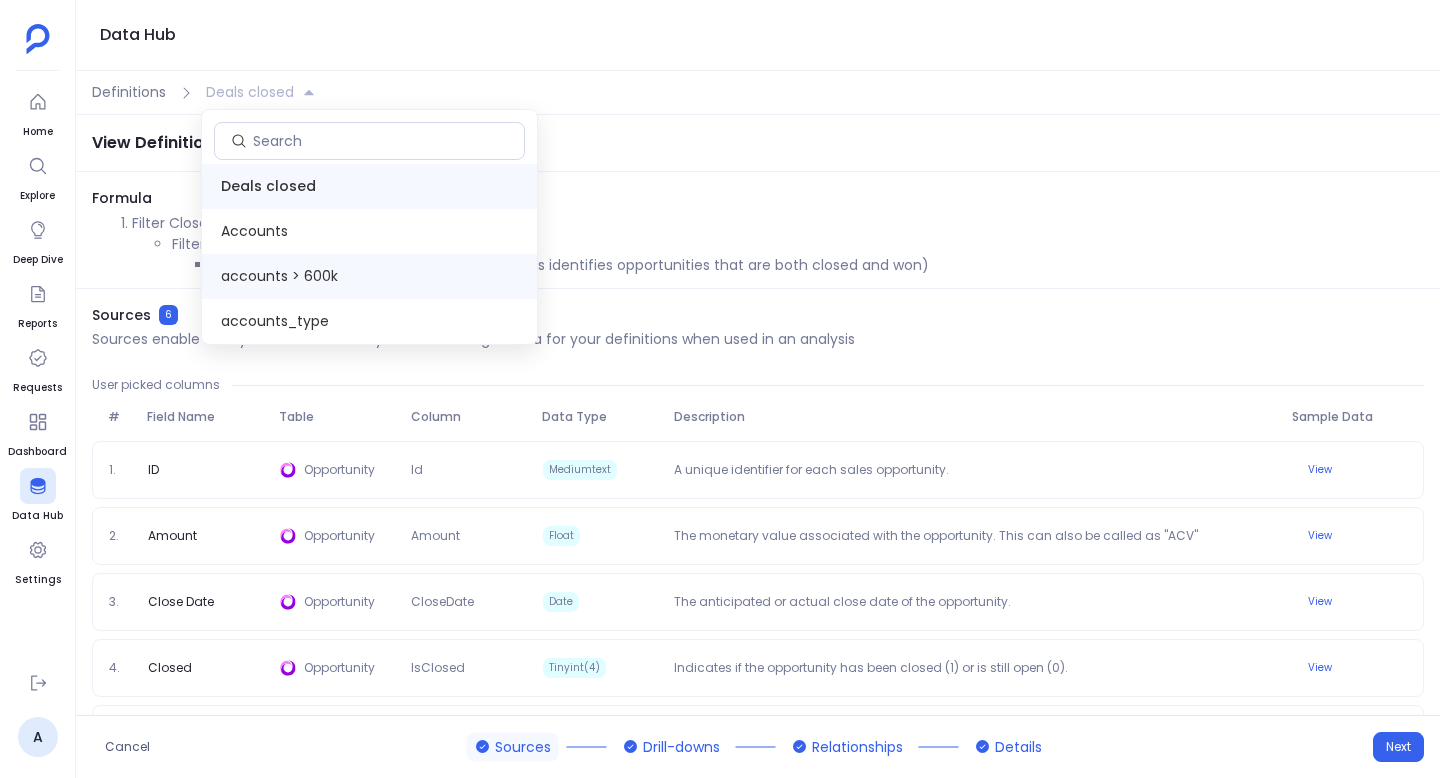 click on "accounts > 600k" at bounding box center [369, 276] 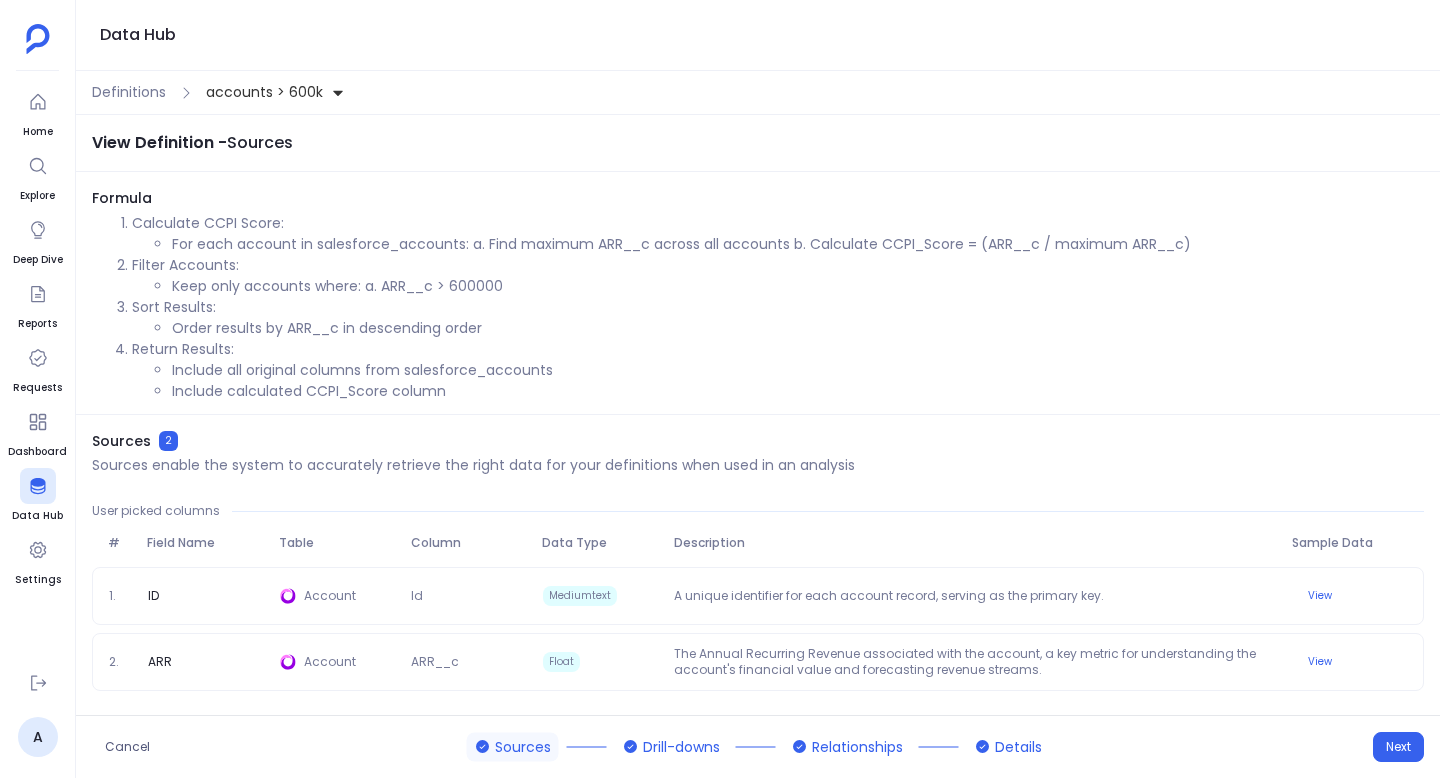 click on "accounts > 600k" at bounding box center [271, 92] 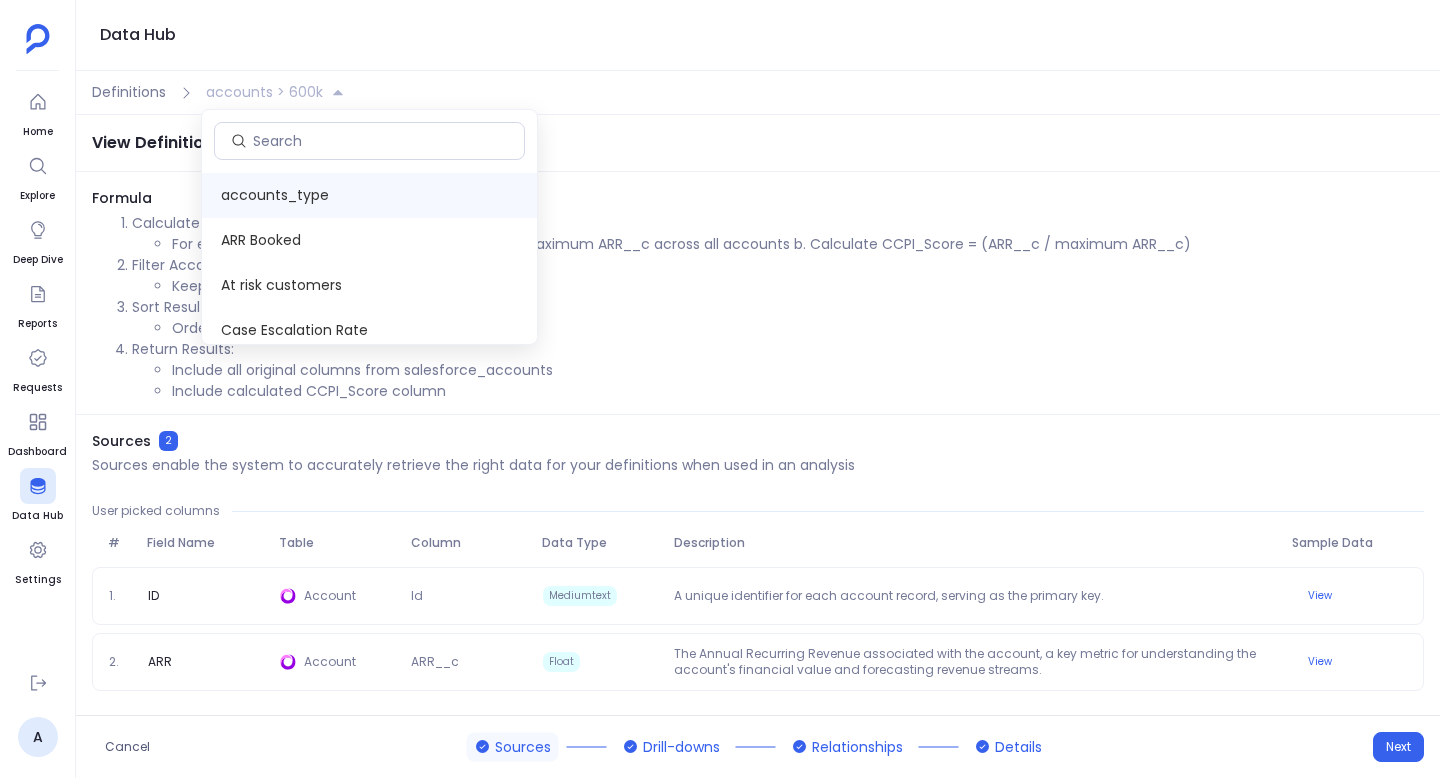 scroll, scrollTop: 86, scrollLeft: 0, axis: vertical 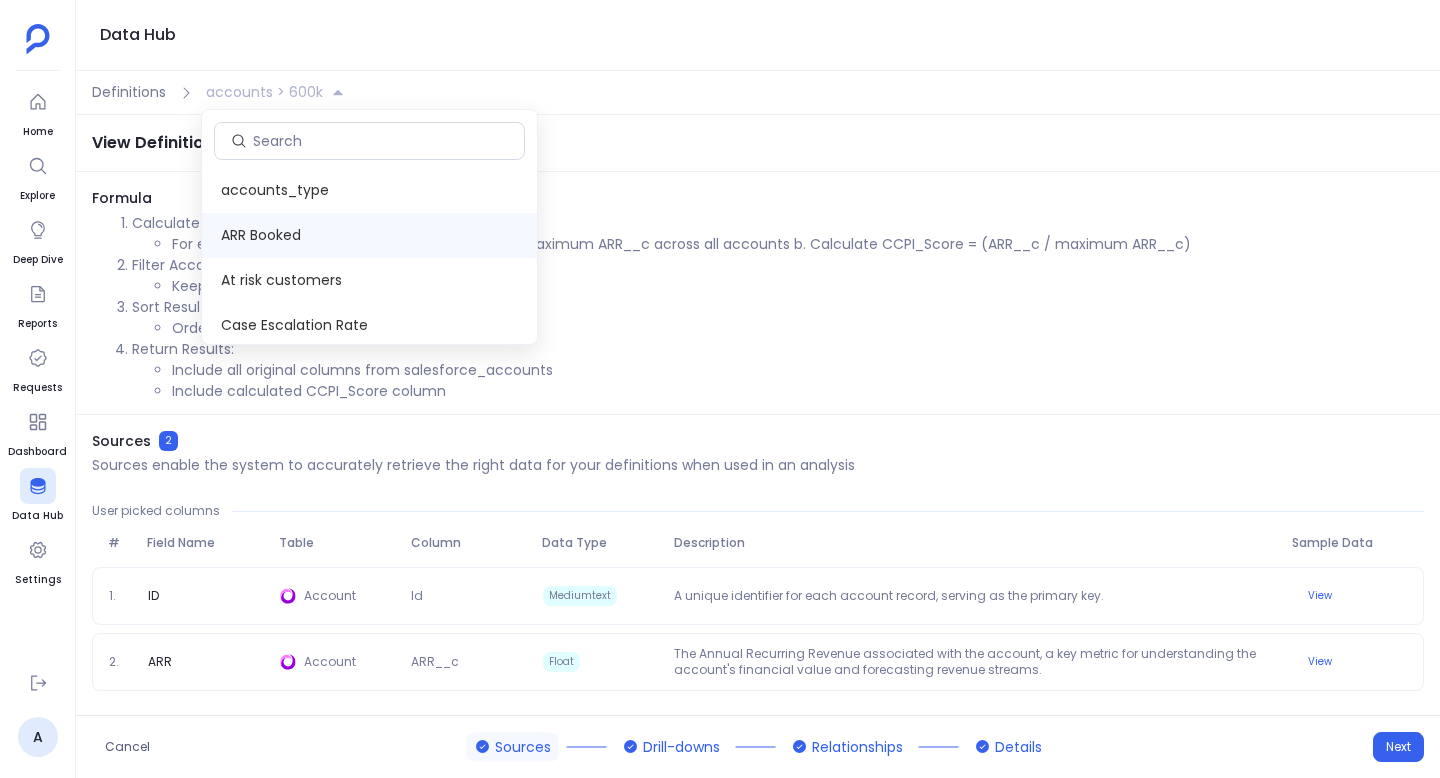 click on "ARR Booked" at bounding box center [369, 235] 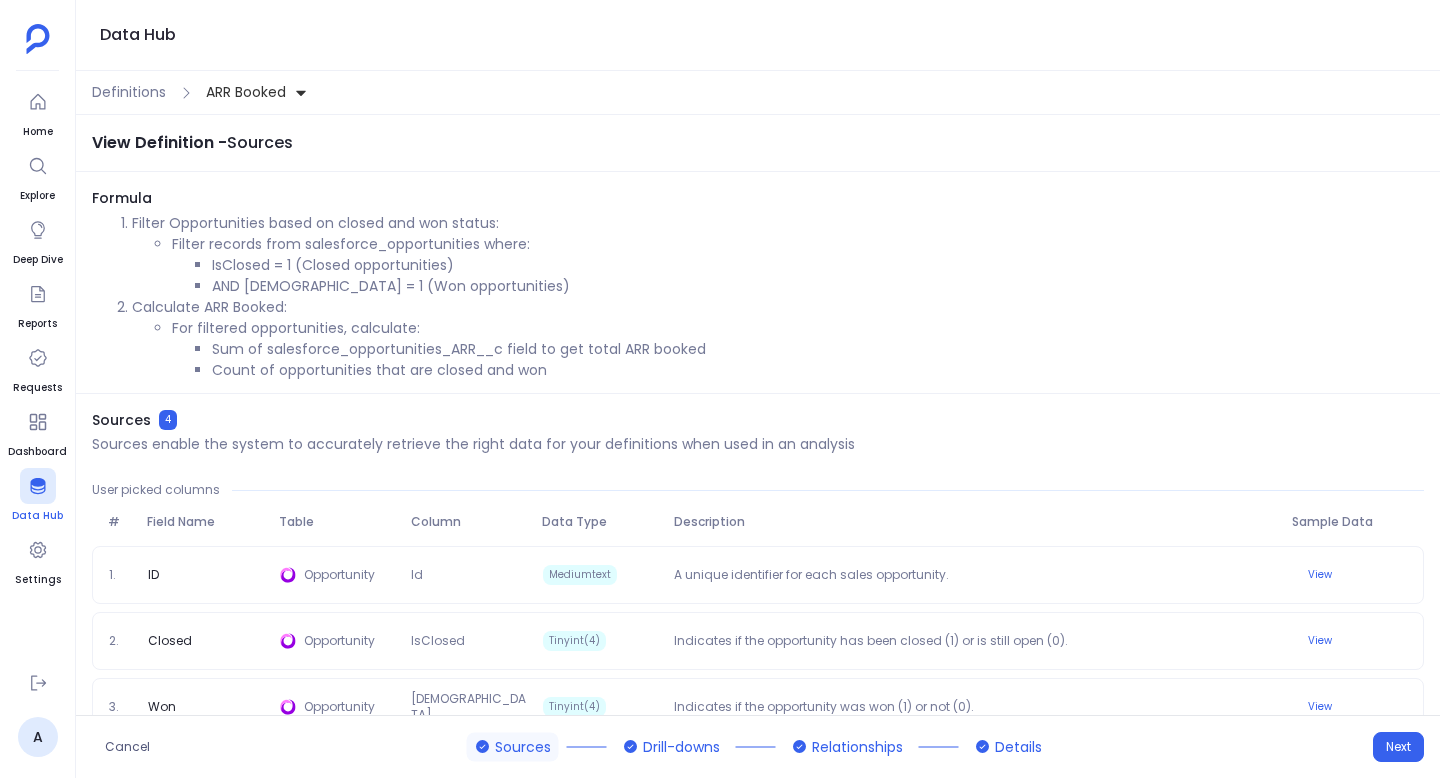 click 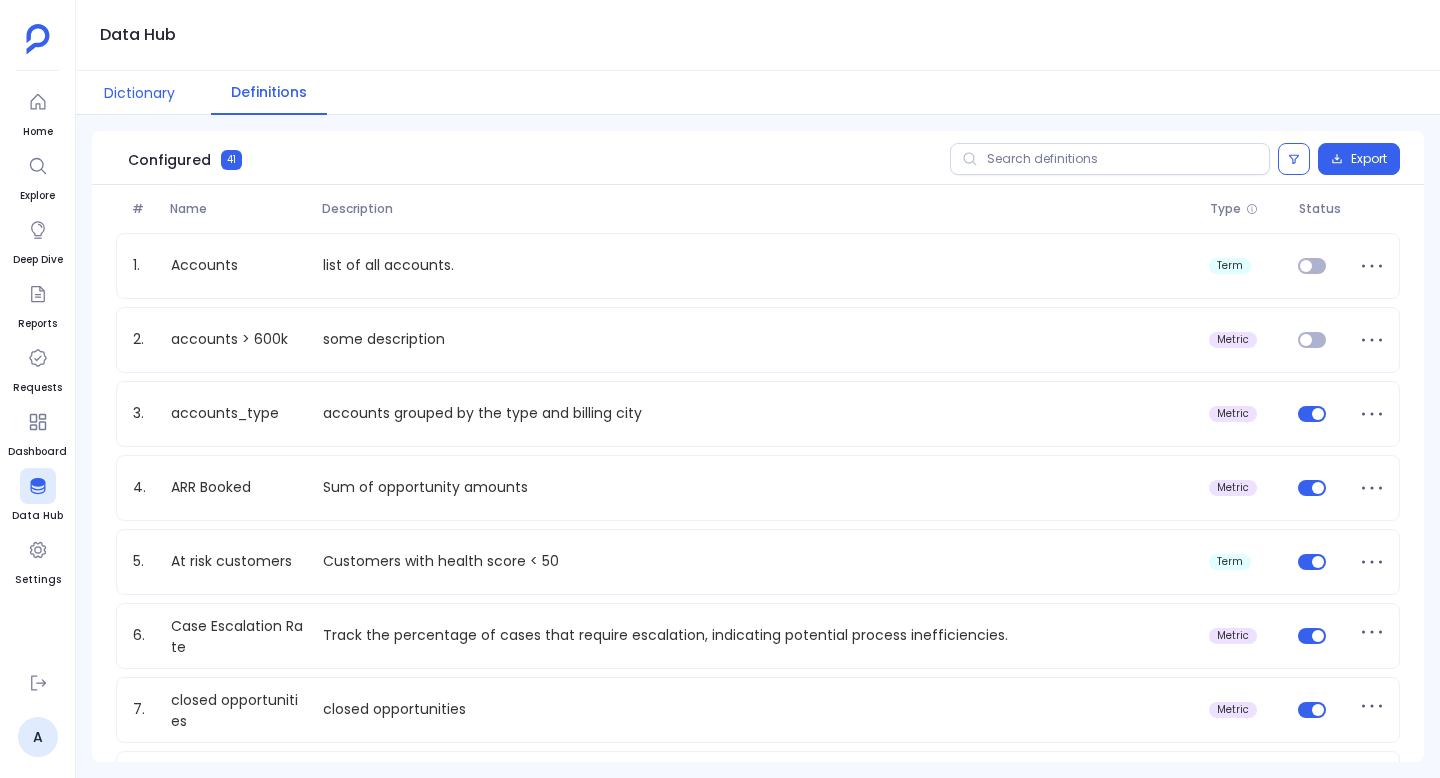 click on "Dictionary" at bounding box center [139, 93] 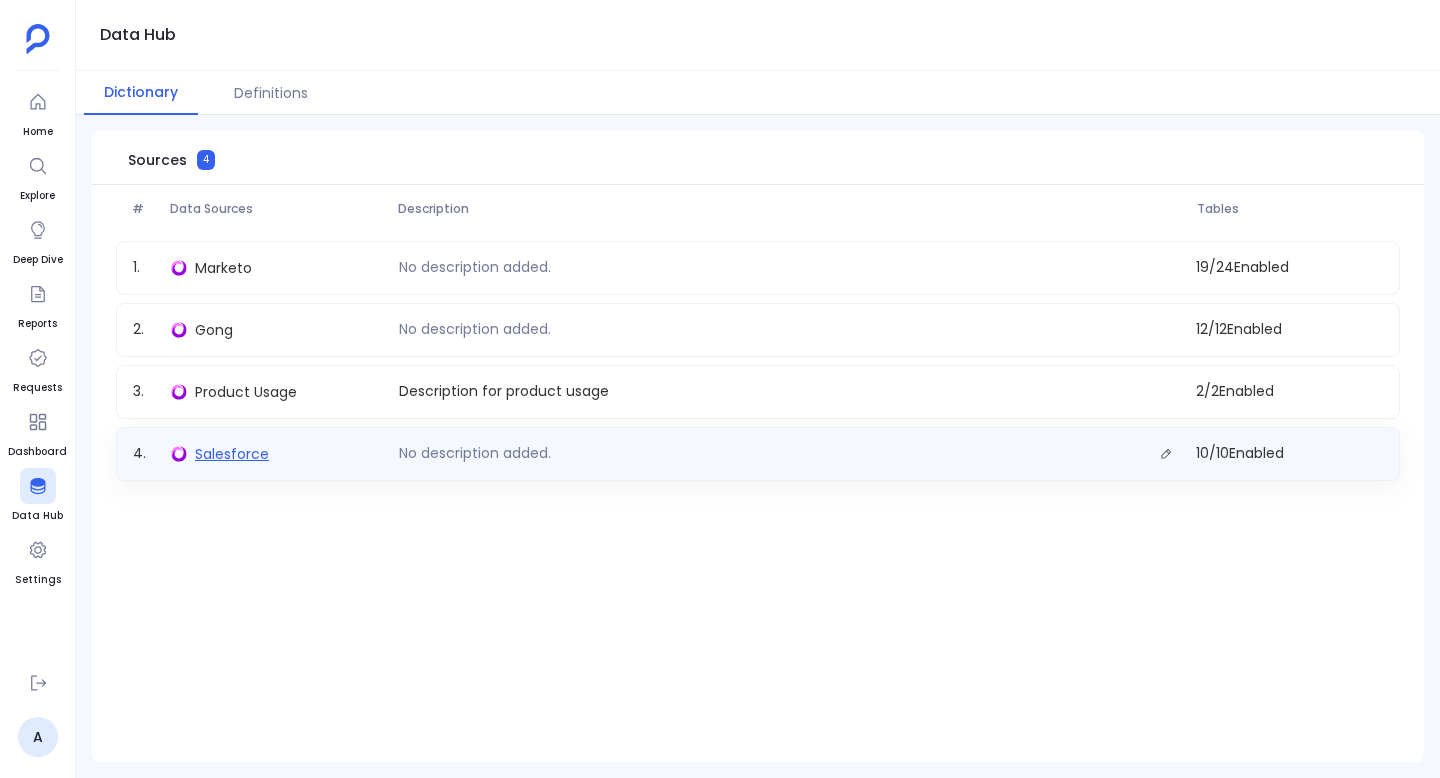 click on "Salesforce" at bounding box center [232, 454] 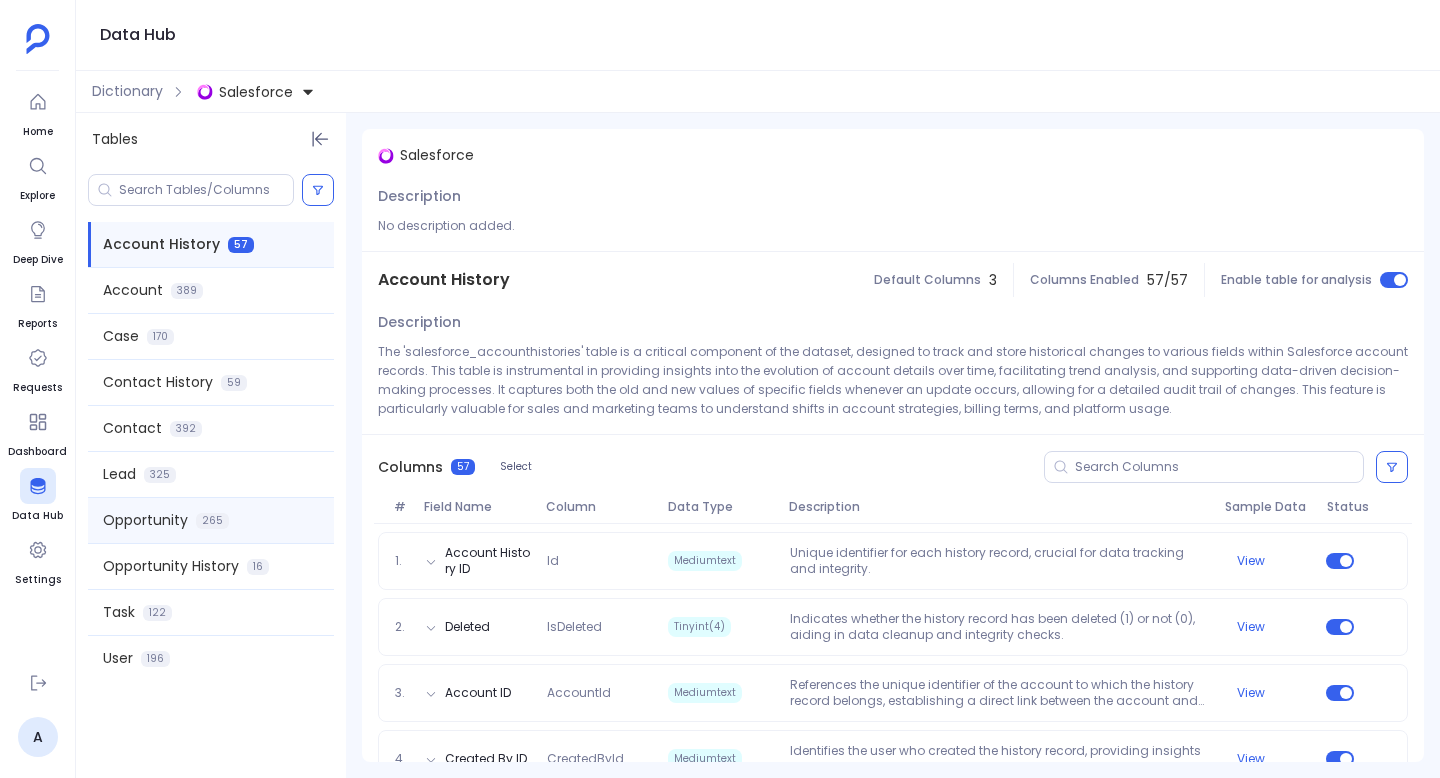 click on "Opportunity" at bounding box center (145, 520) 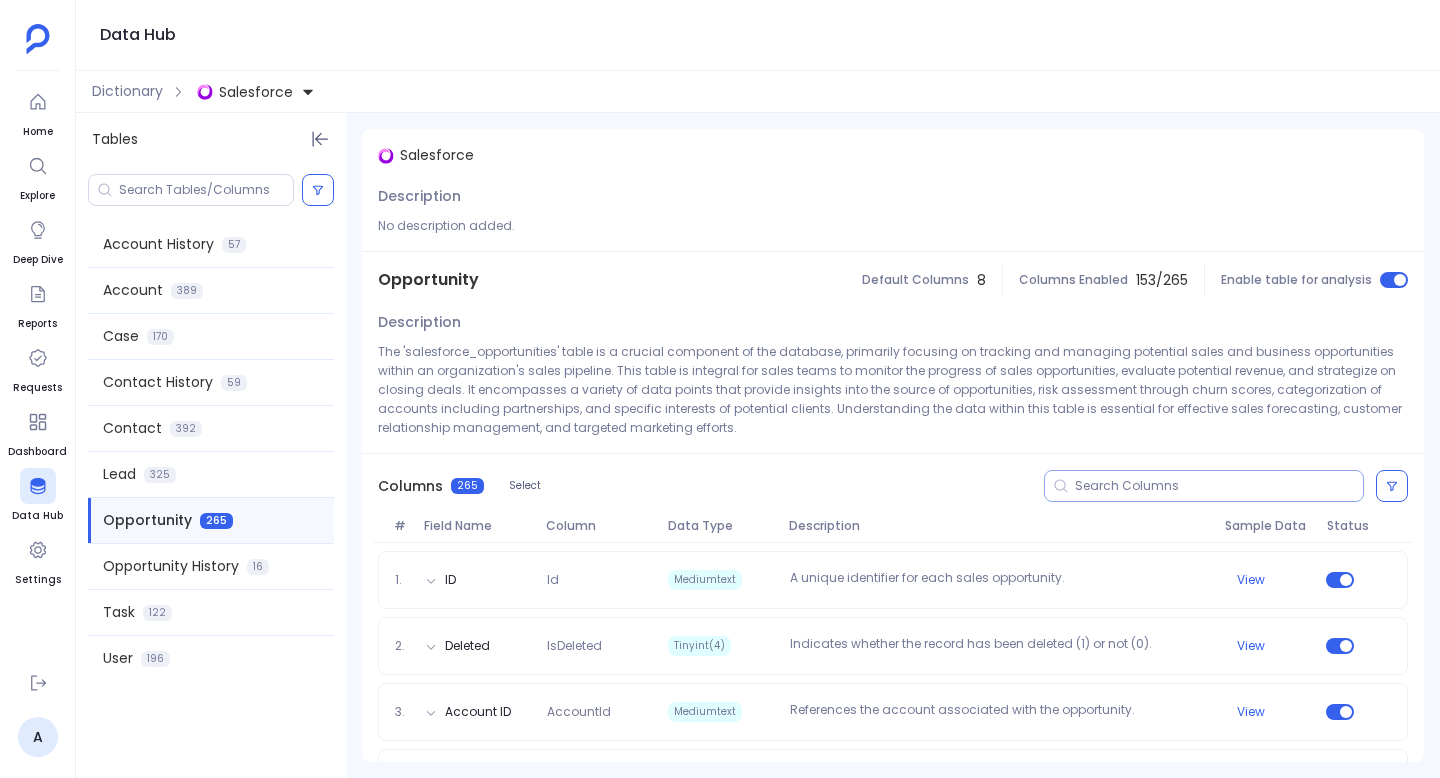 click at bounding box center (1219, 486) 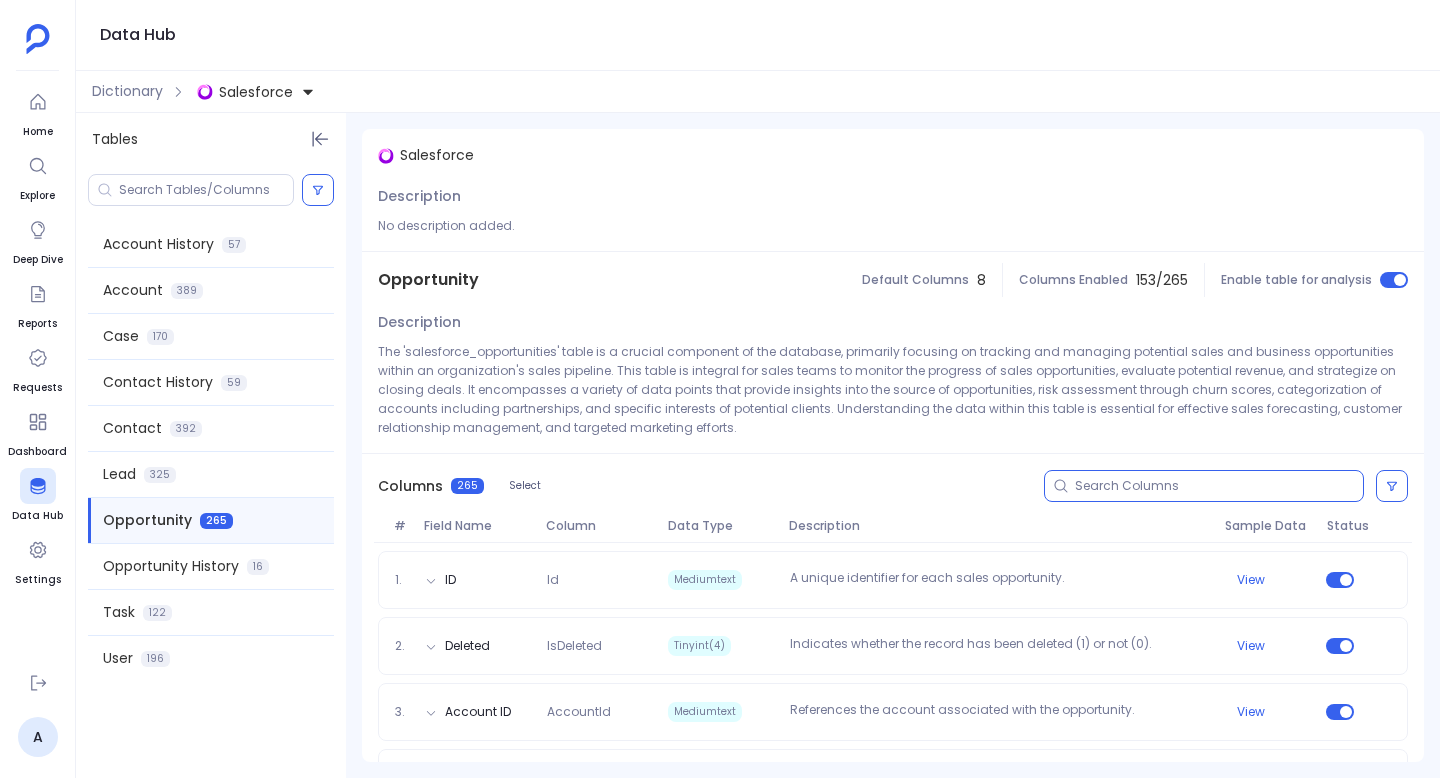 paste on "Pilot_del__c" 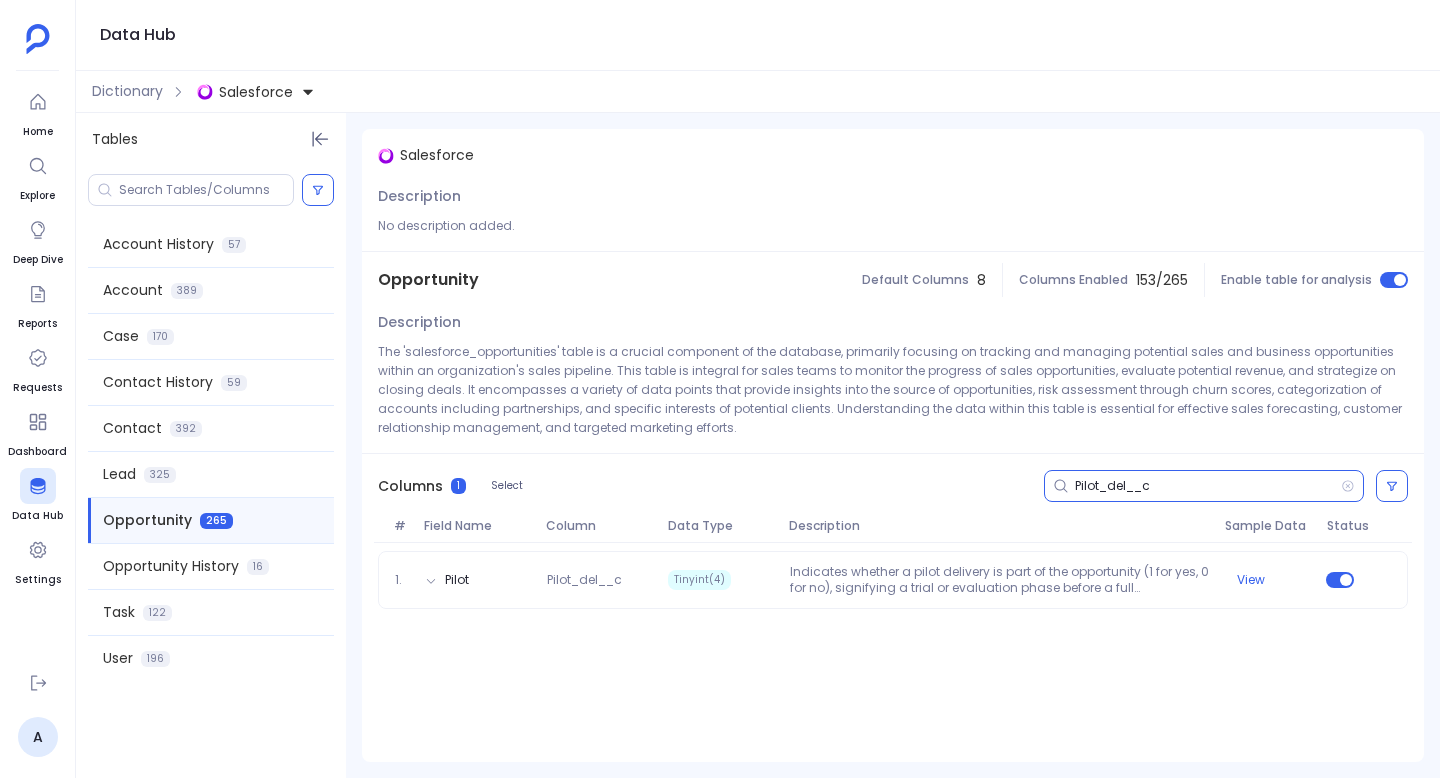click on "Pilot_del__c" at bounding box center (1208, 486) 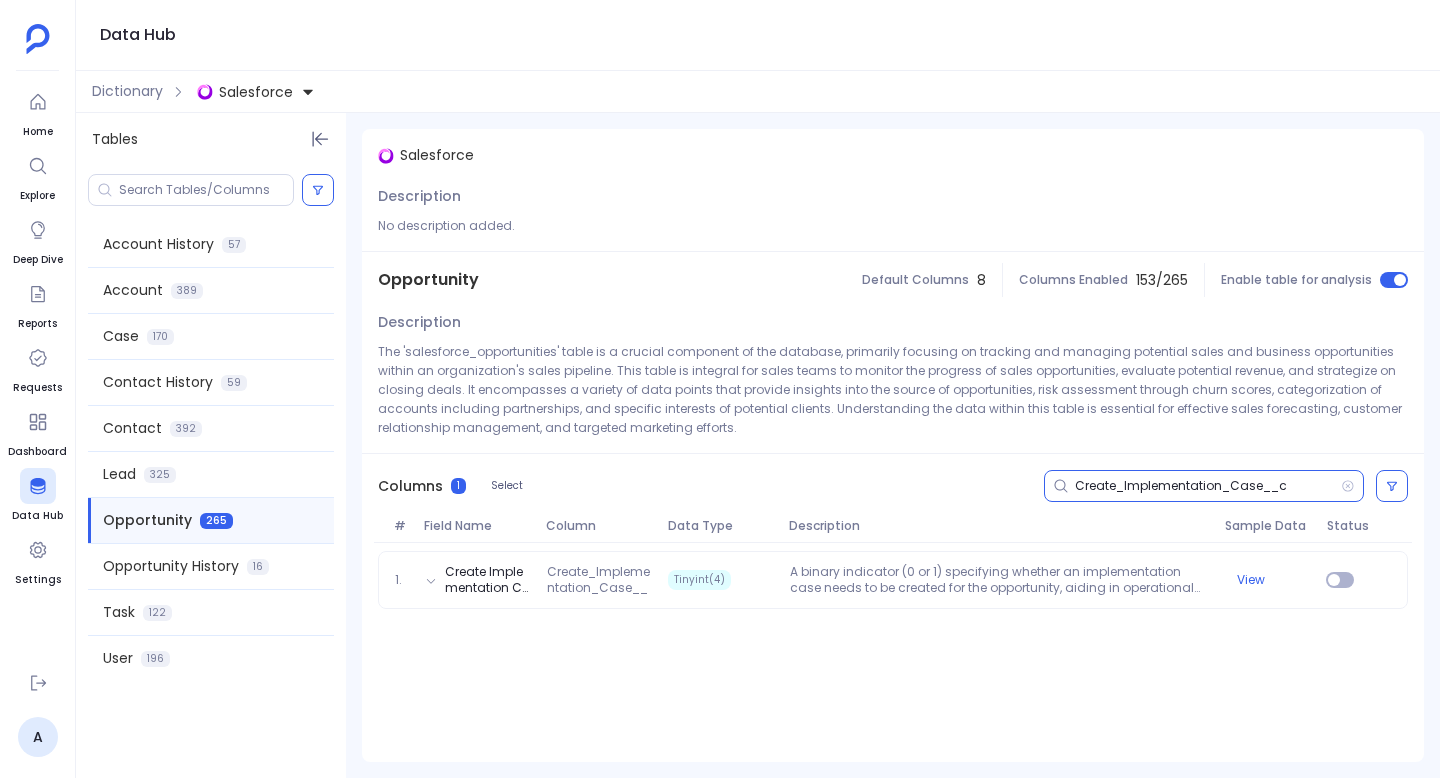 click on "Create_Implementation_Case__c" at bounding box center [1208, 486] 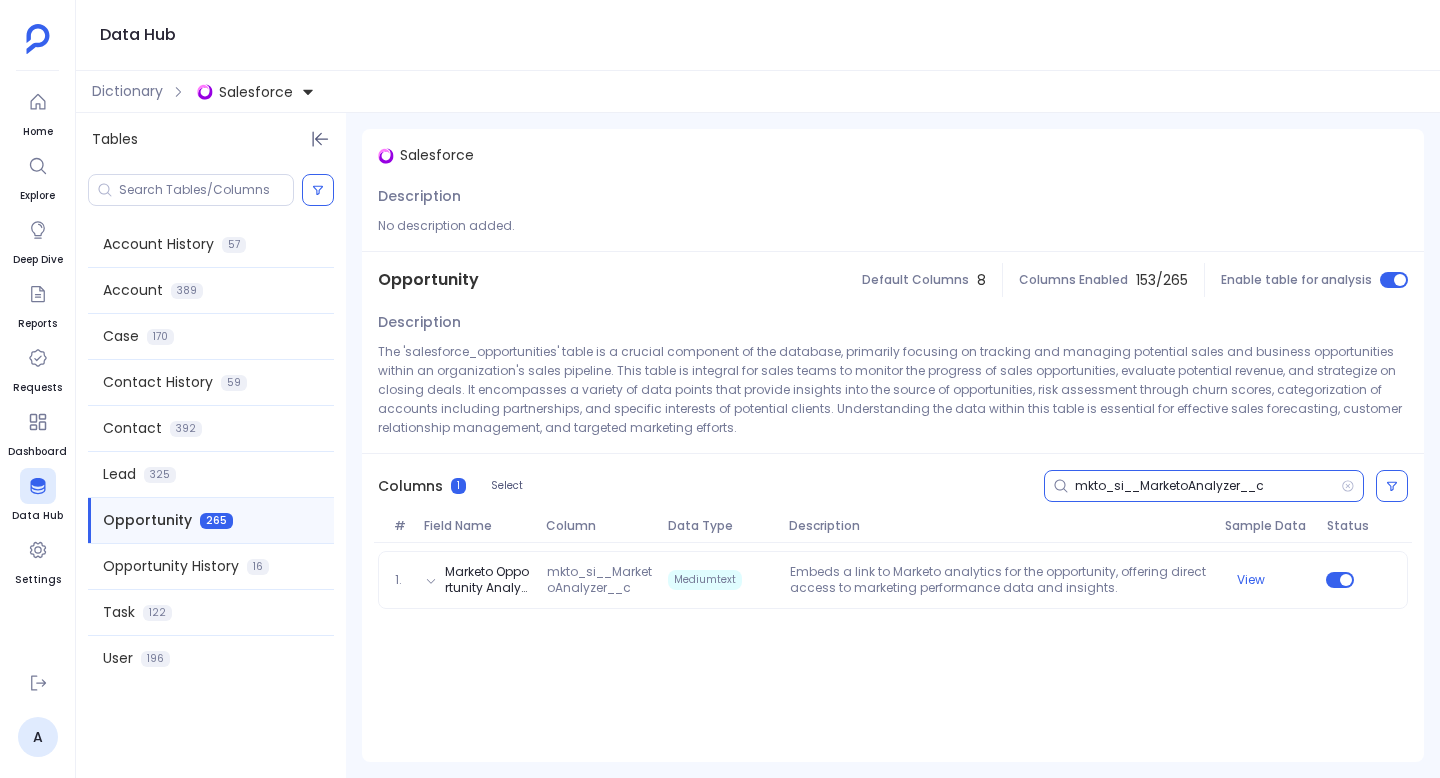 click on "mkto_si__MarketoAnalyzer__c" at bounding box center [1208, 486] 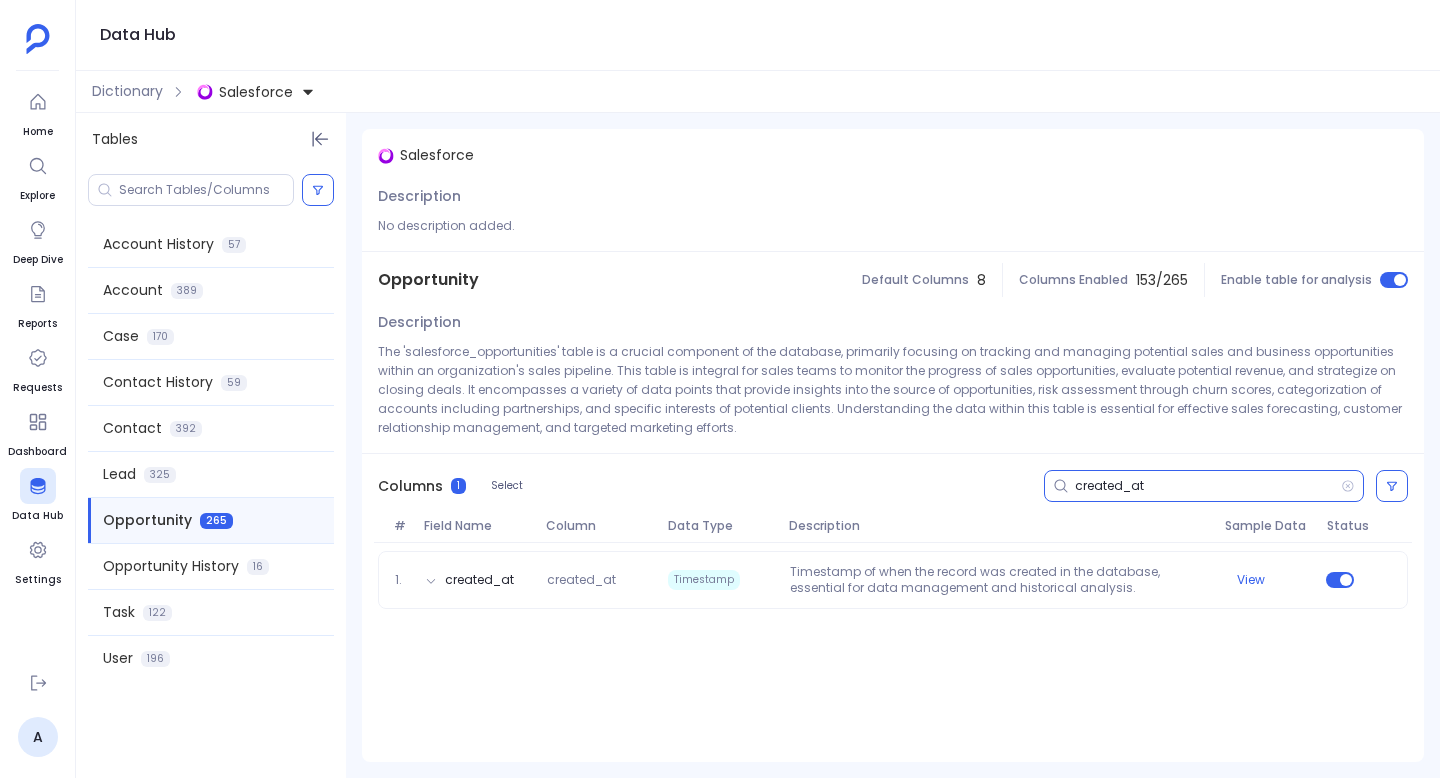 click on "created_at" at bounding box center (1208, 486) 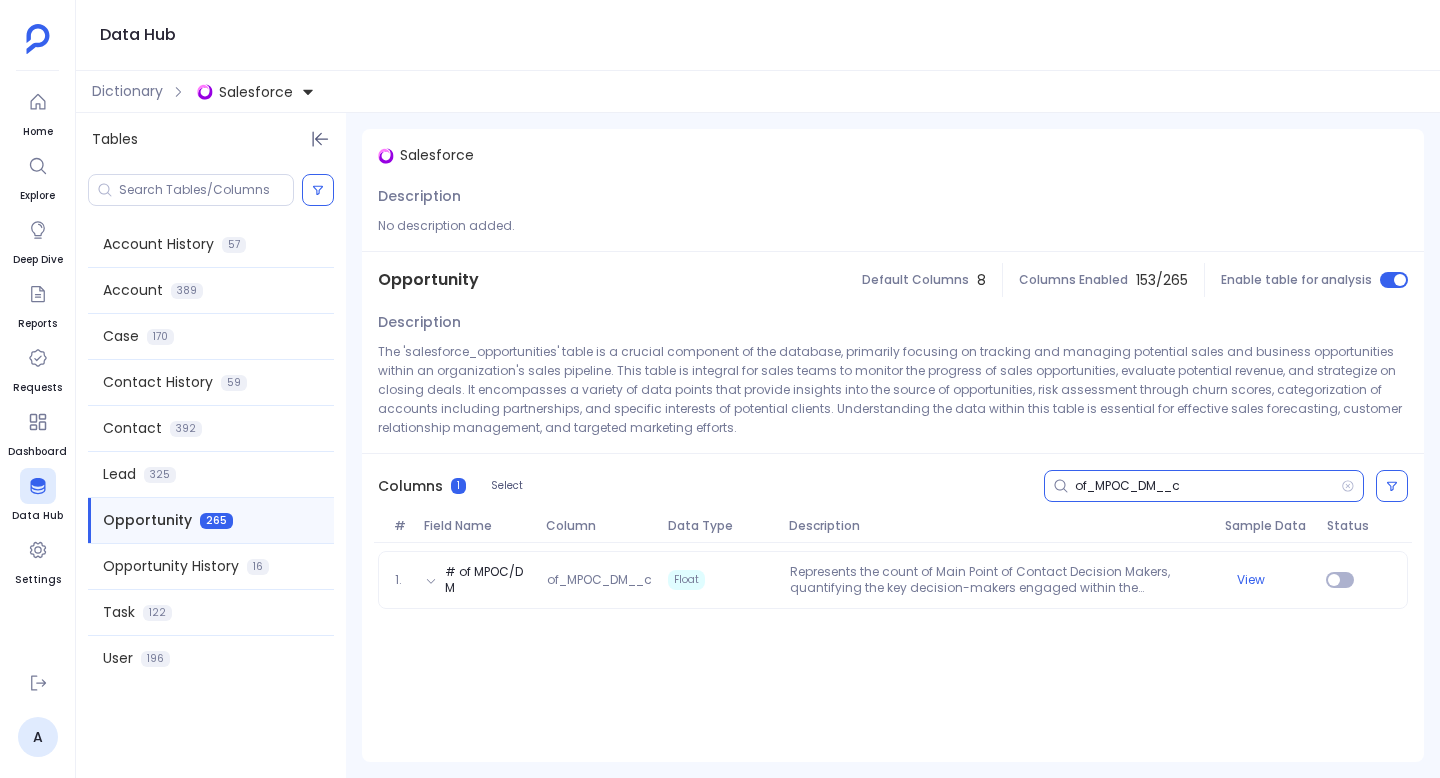 click on "of_MPOC_DM__c" at bounding box center [1208, 486] 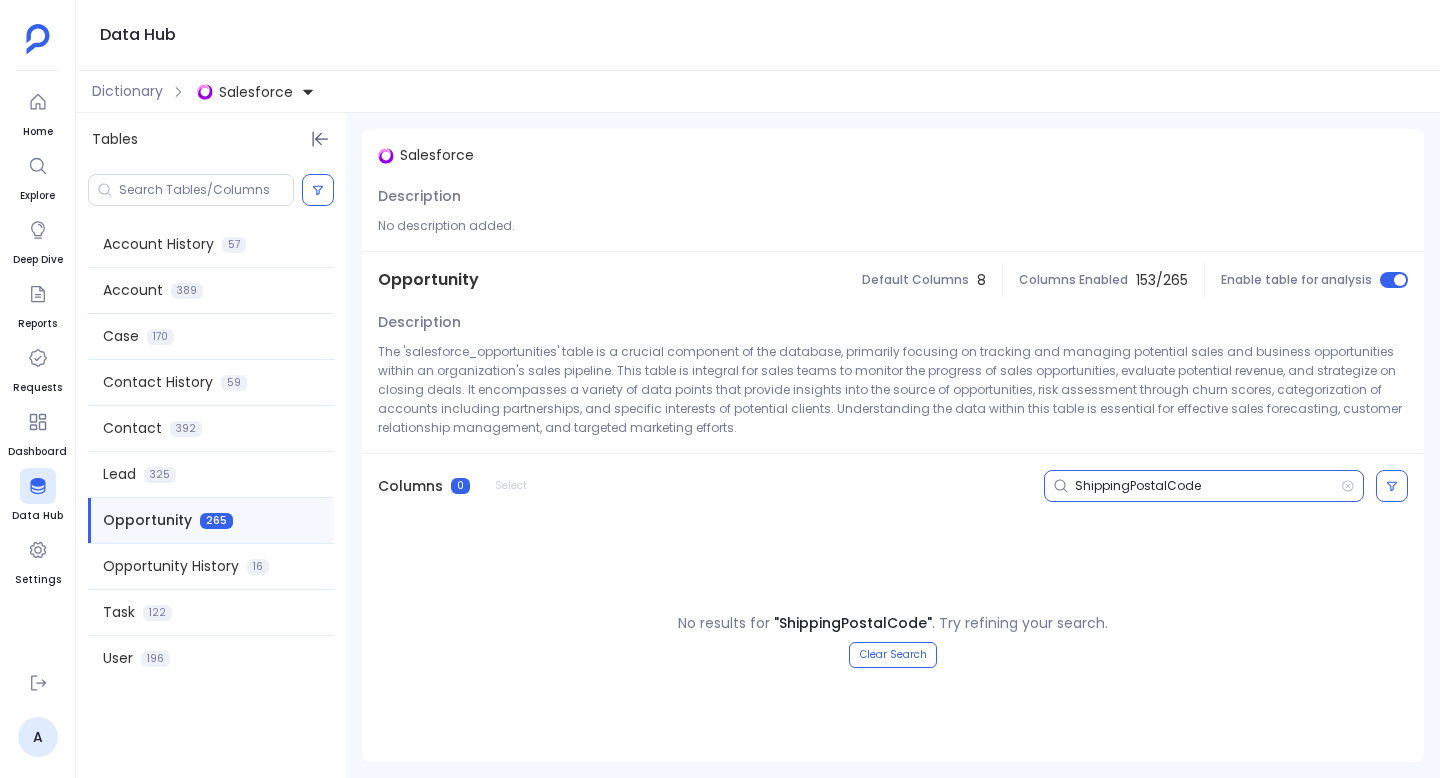 type on "ShippingPostalCode" 